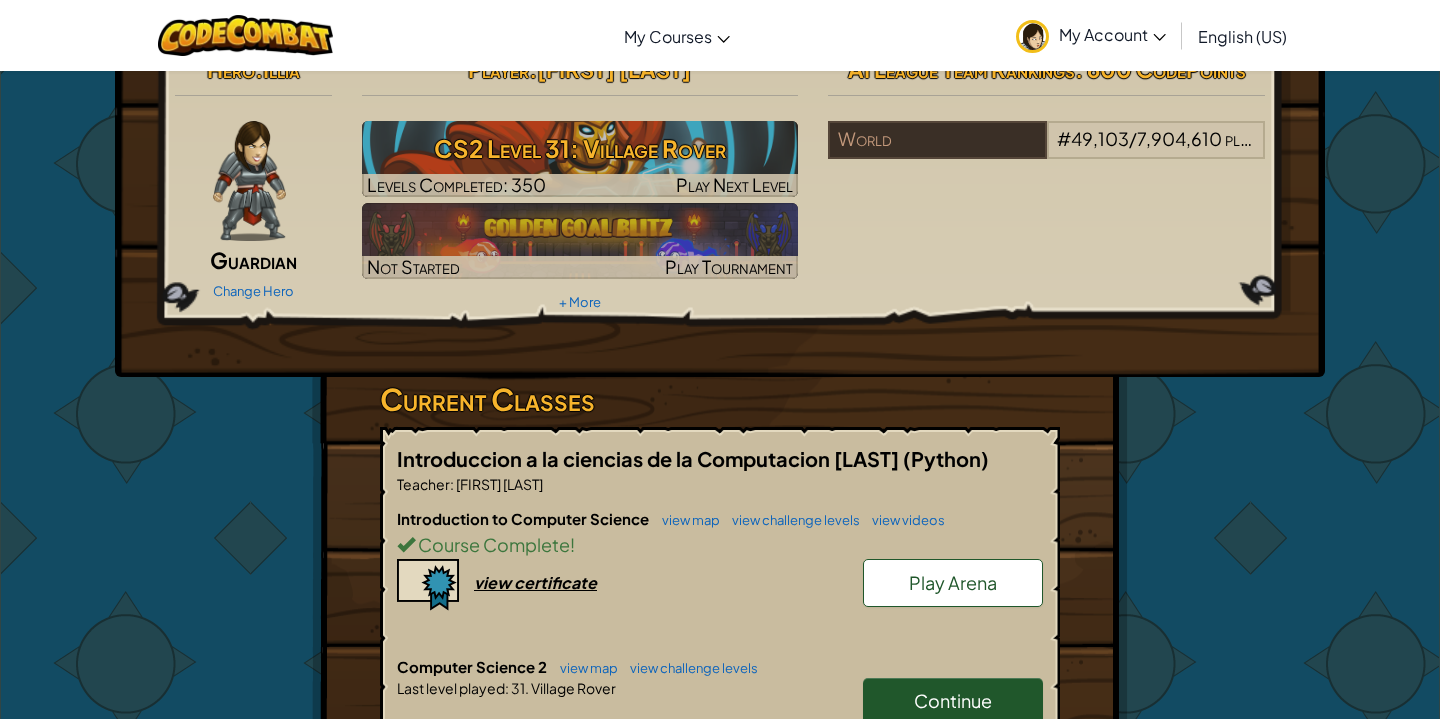 scroll, scrollTop: 0, scrollLeft: 0, axis: both 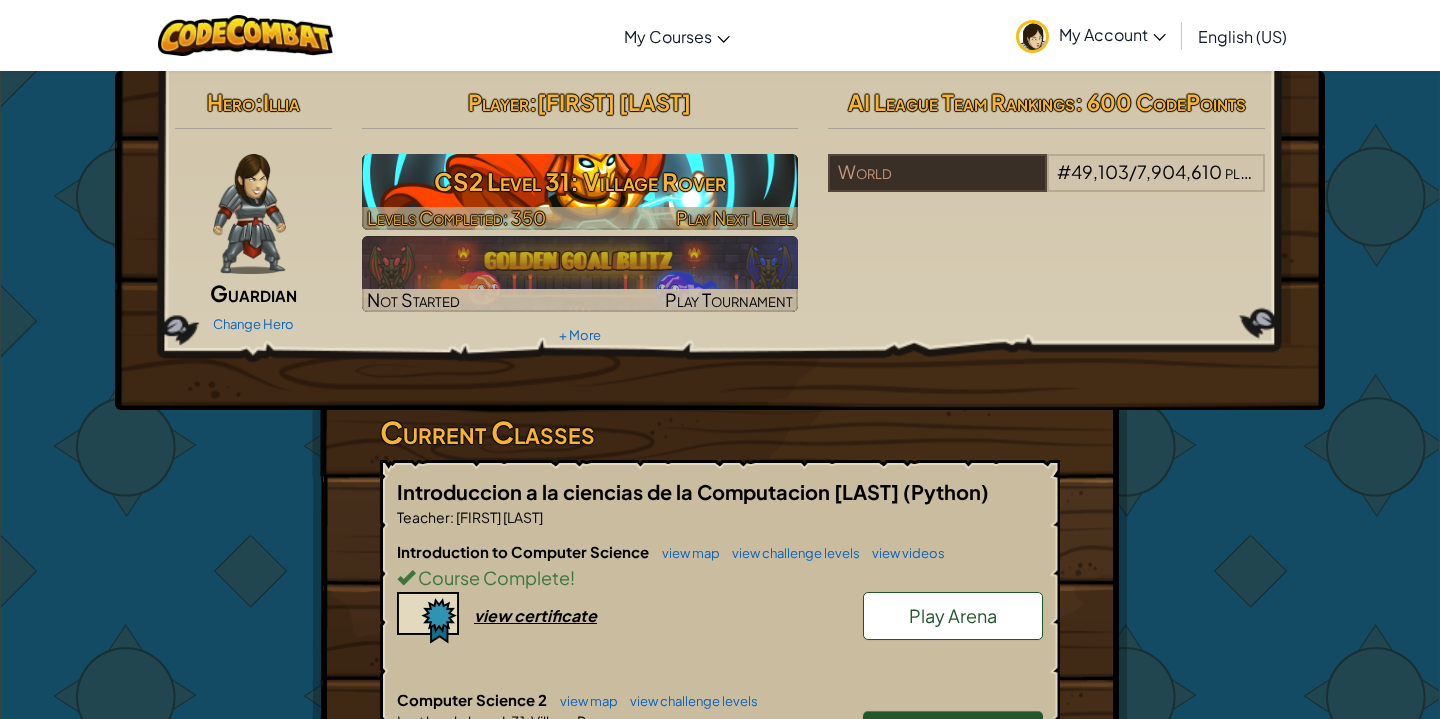 click on "CS2 Level 31: Village Rover" at bounding box center (580, 181) 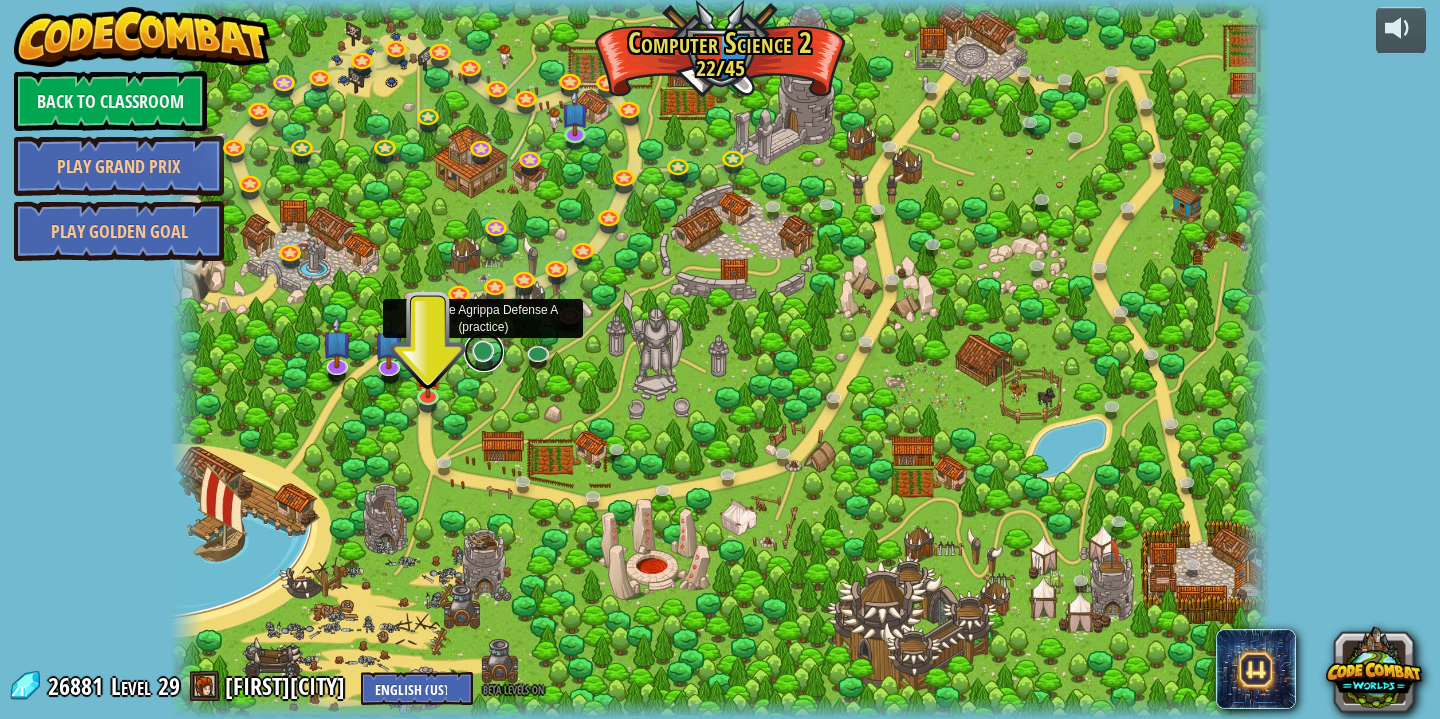 click at bounding box center [484, 352] 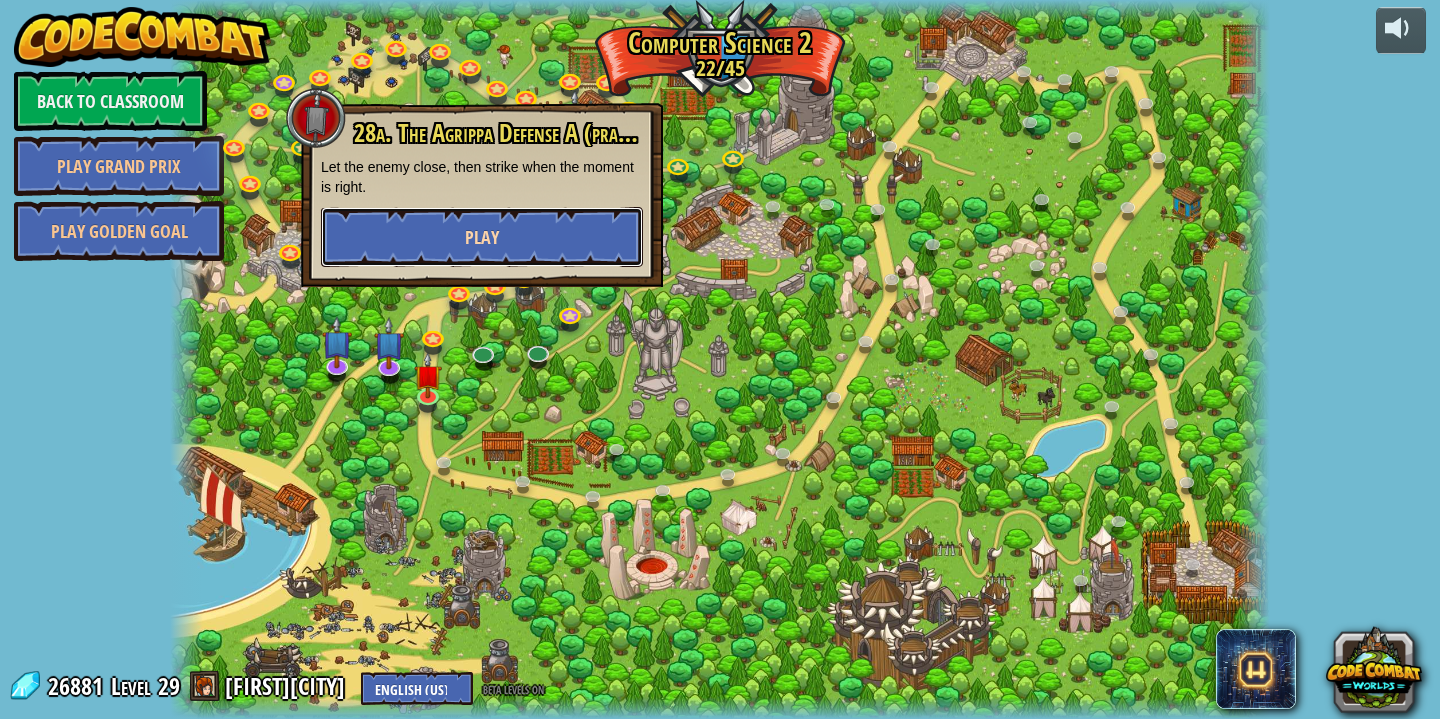 click on "Play" at bounding box center [482, 237] 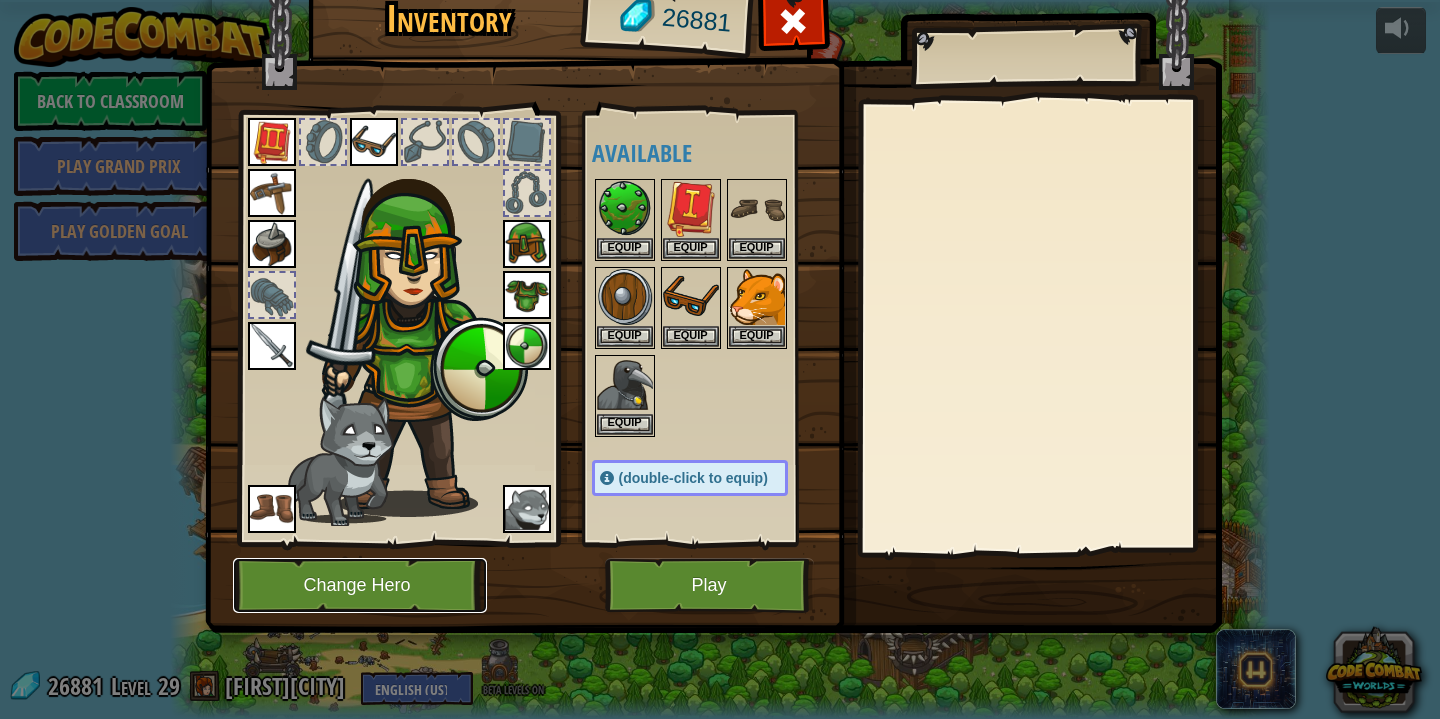 click on "Change Hero" at bounding box center (360, 585) 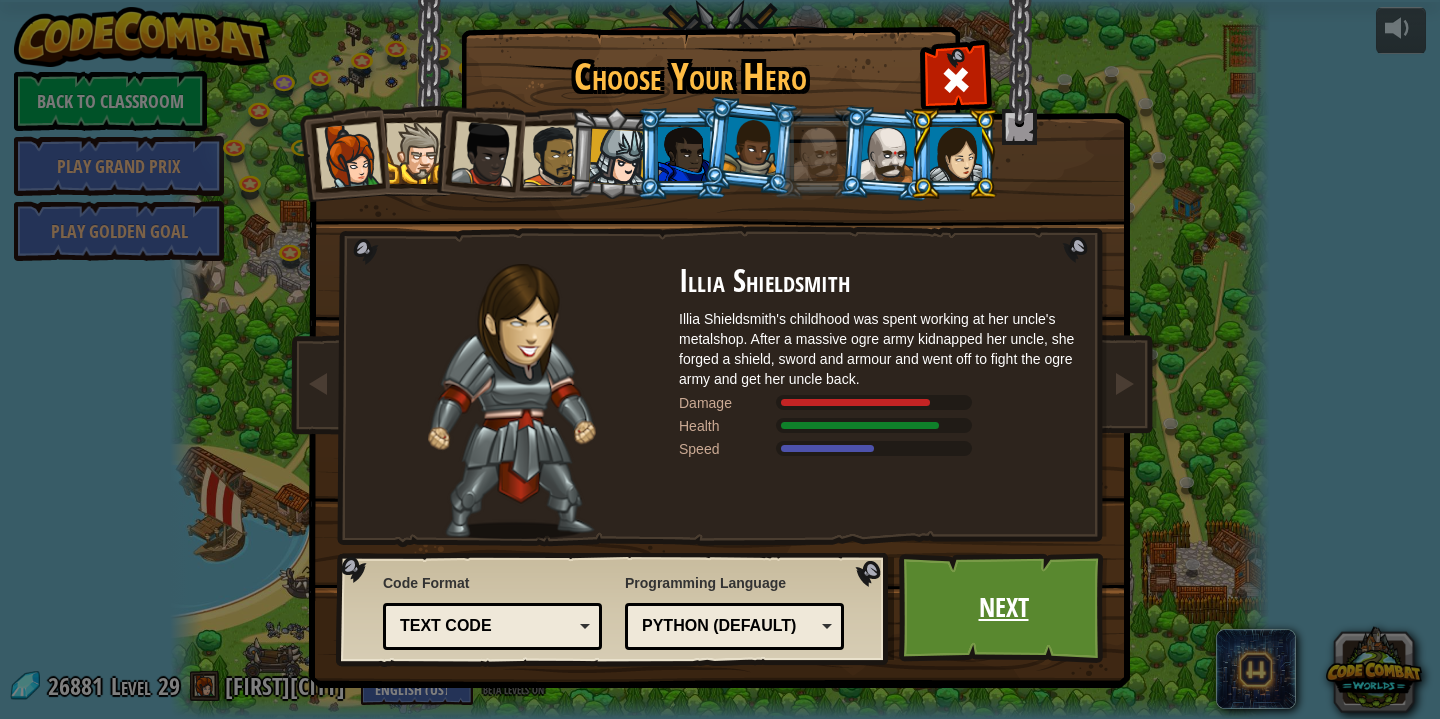click on "Next" at bounding box center (1003, 608) 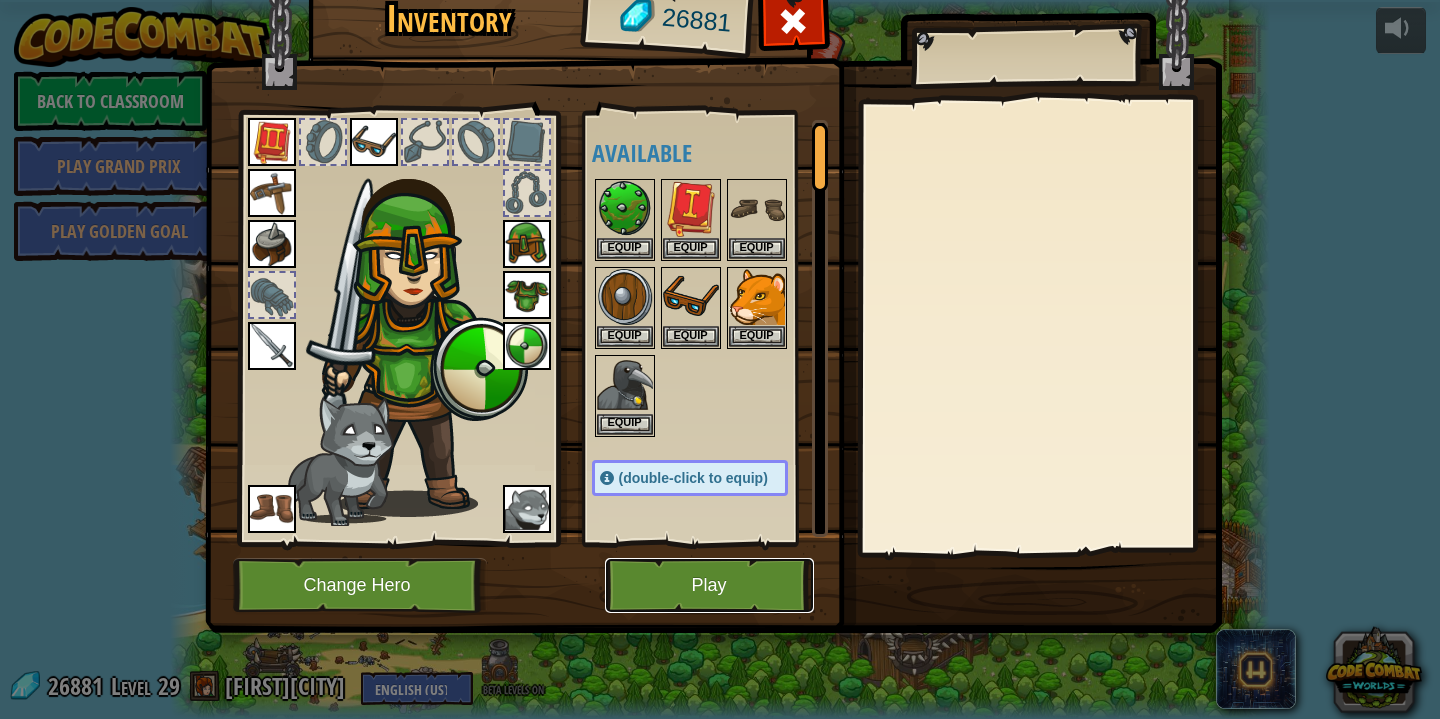 click on "Play" at bounding box center (709, 585) 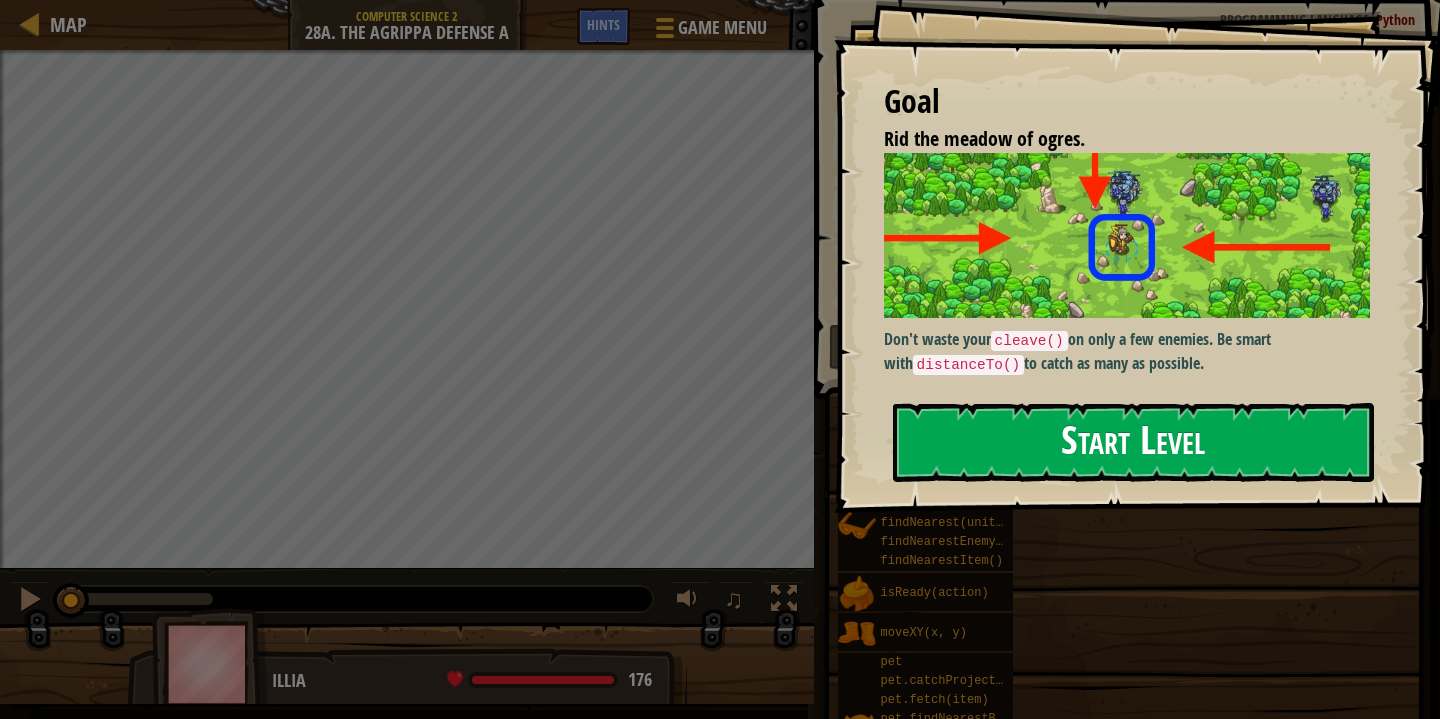 click on "Start Level" at bounding box center [1133, 442] 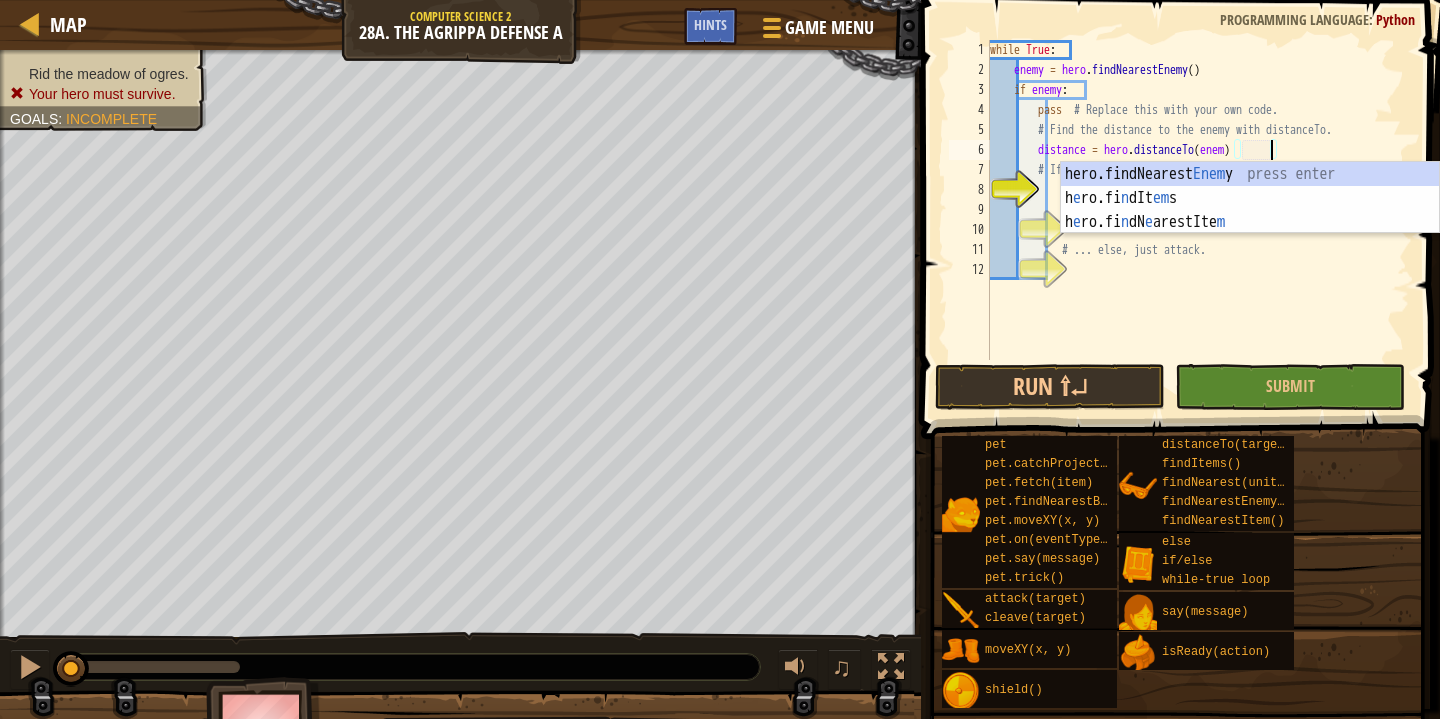scroll, scrollTop: 9, scrollLeft: 23, axis: both 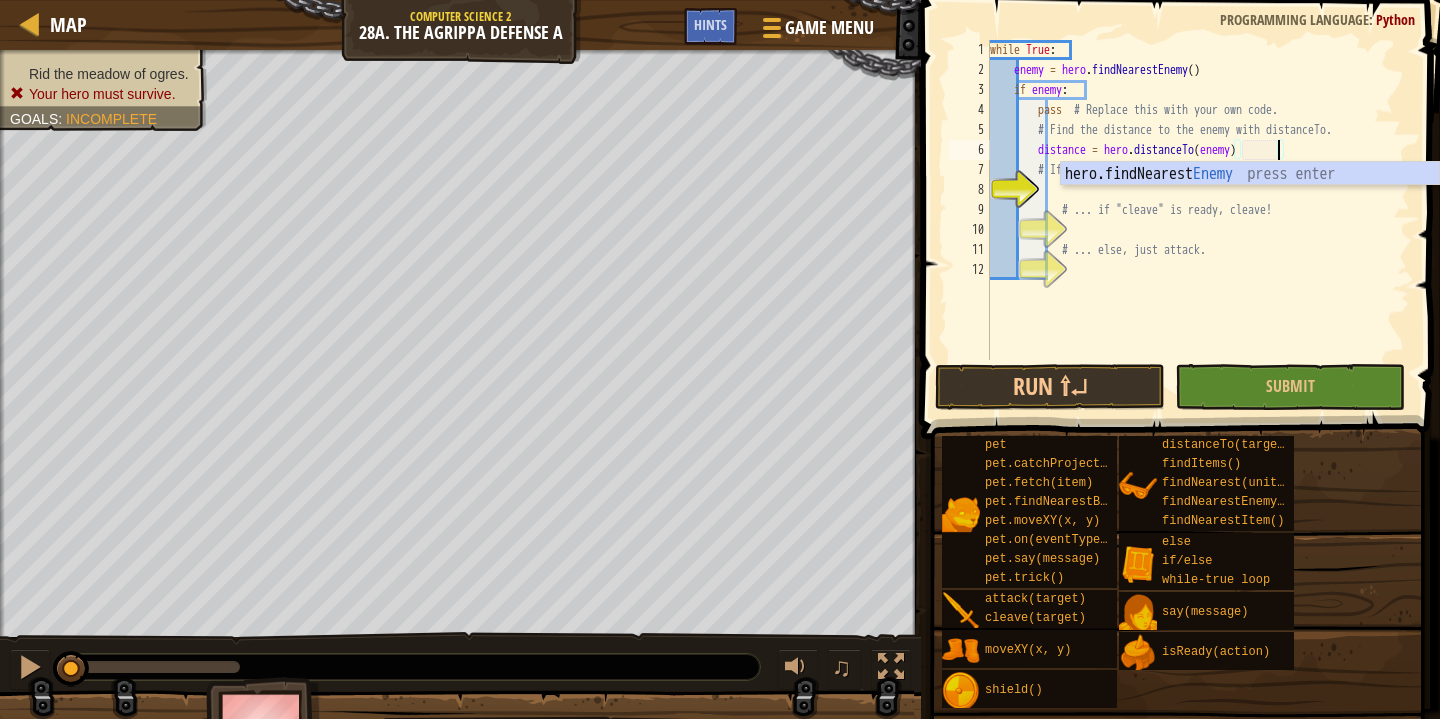 click on "while   True :      enemy   =   hero . findNearestEnemy ( )      if   enemy :          pass    # Replace this with your own code.          # Find the distance to the enemy with distanceTo.          distance   =   hero . distanceTo ( enemy )          # If the distance is less than 5 meters...                       # ... if "cleave" is ready, cleave!                           # ... else, just attack." at bounding box center [1198, 220] 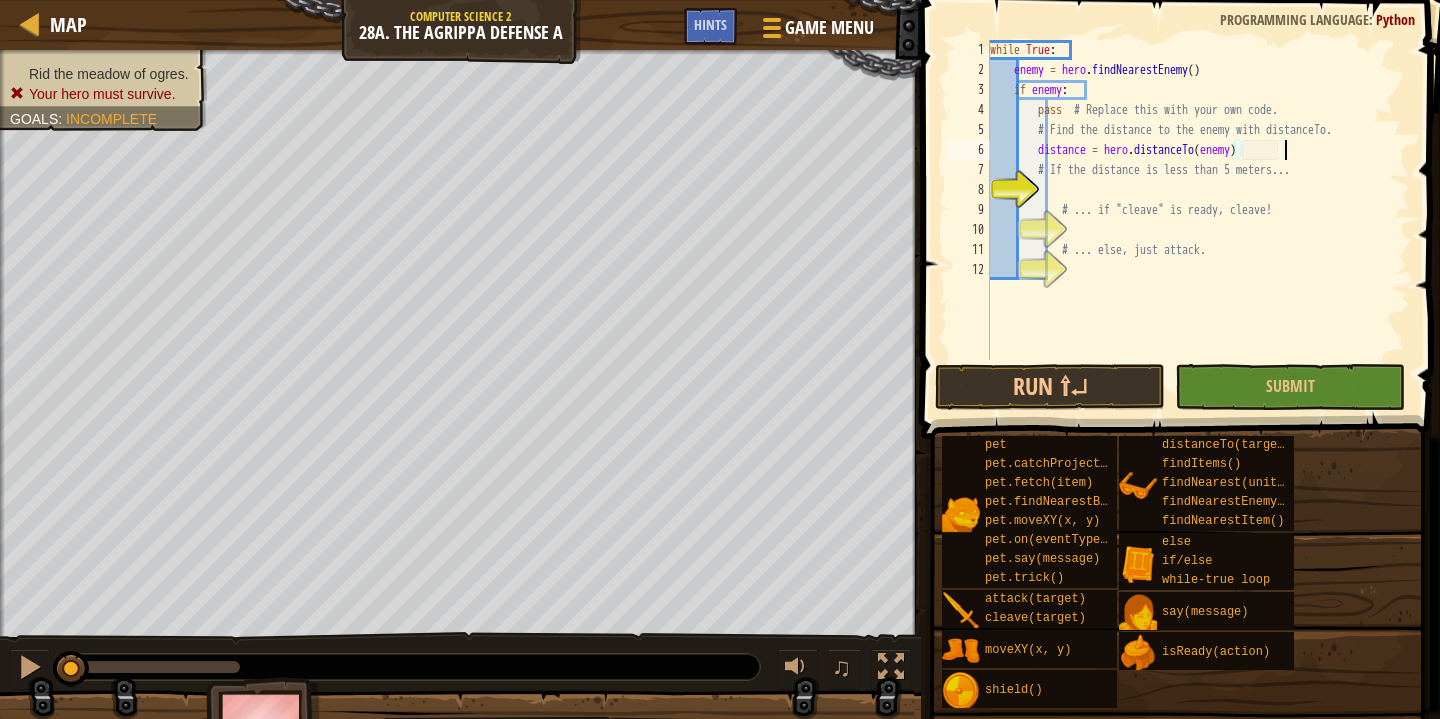 type on "distance = hero.distanceTo(enemy)" 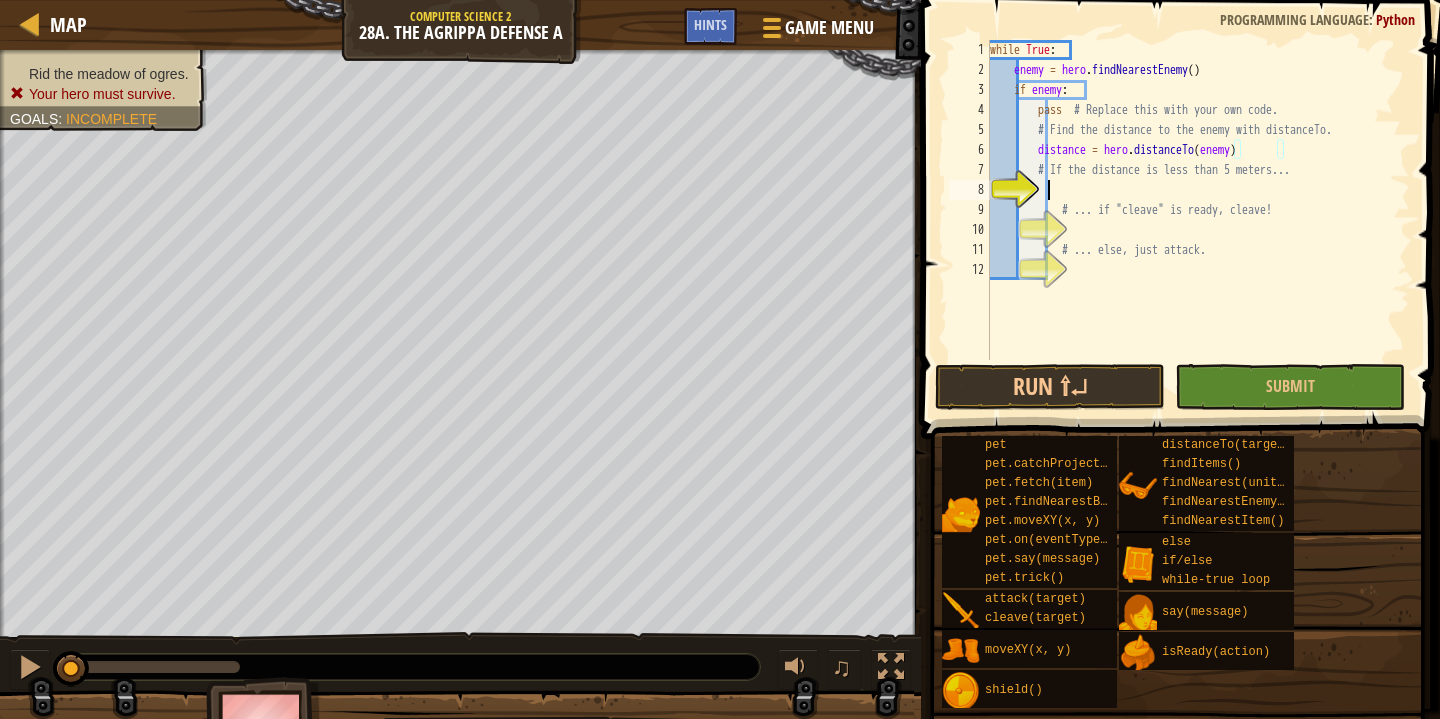 click on "while   True :      enemy   =   hero . findNearestEnemy ( )      if   enemy :          pass    # Replace this with your own code.          # Find the distance to the enemy with distanceTo.          distance   =   hero . distanceTo ( enemy )          # If the distance is less than 5 meters...                       # ... if "cleave" is ready, cleave!                           # ... else, just attack." at bounding box center (1198, 220) 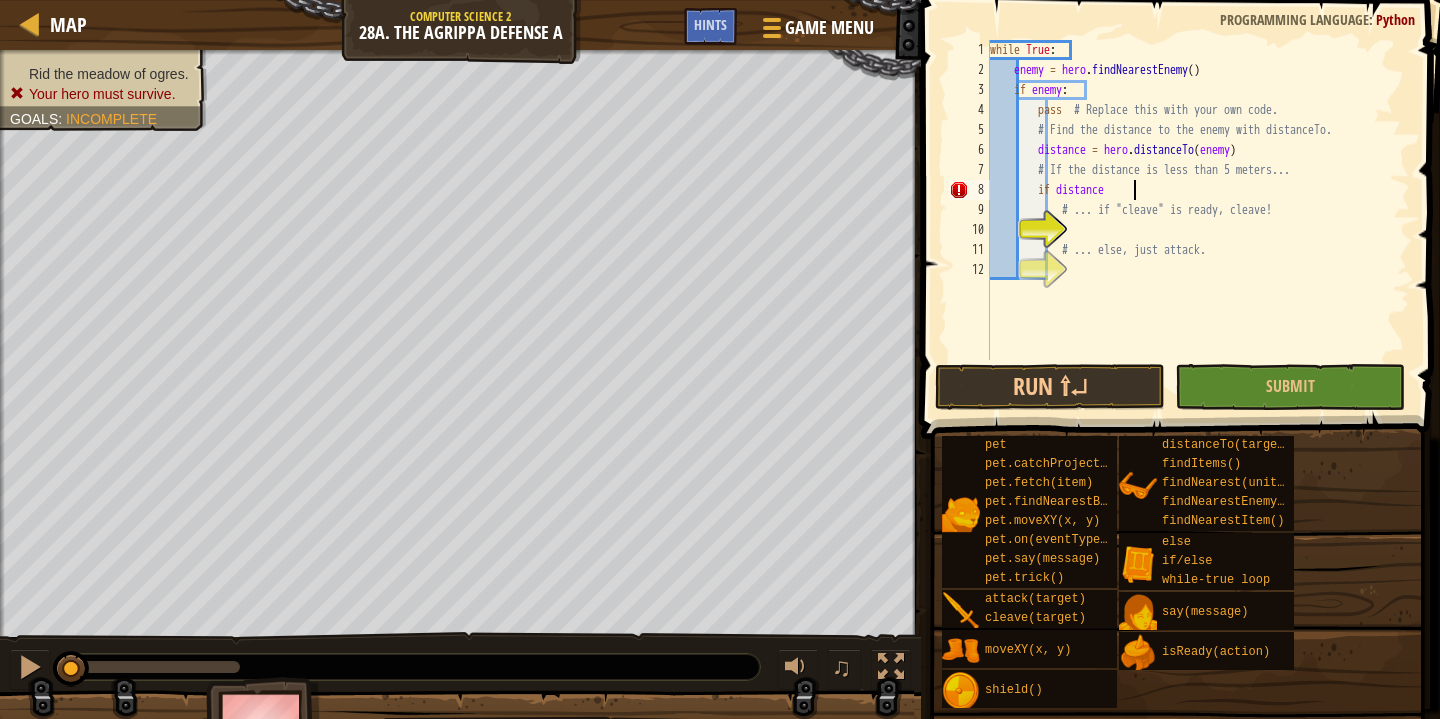 scroll, scrollTop: 9, scrollLeft: 11, axis: both 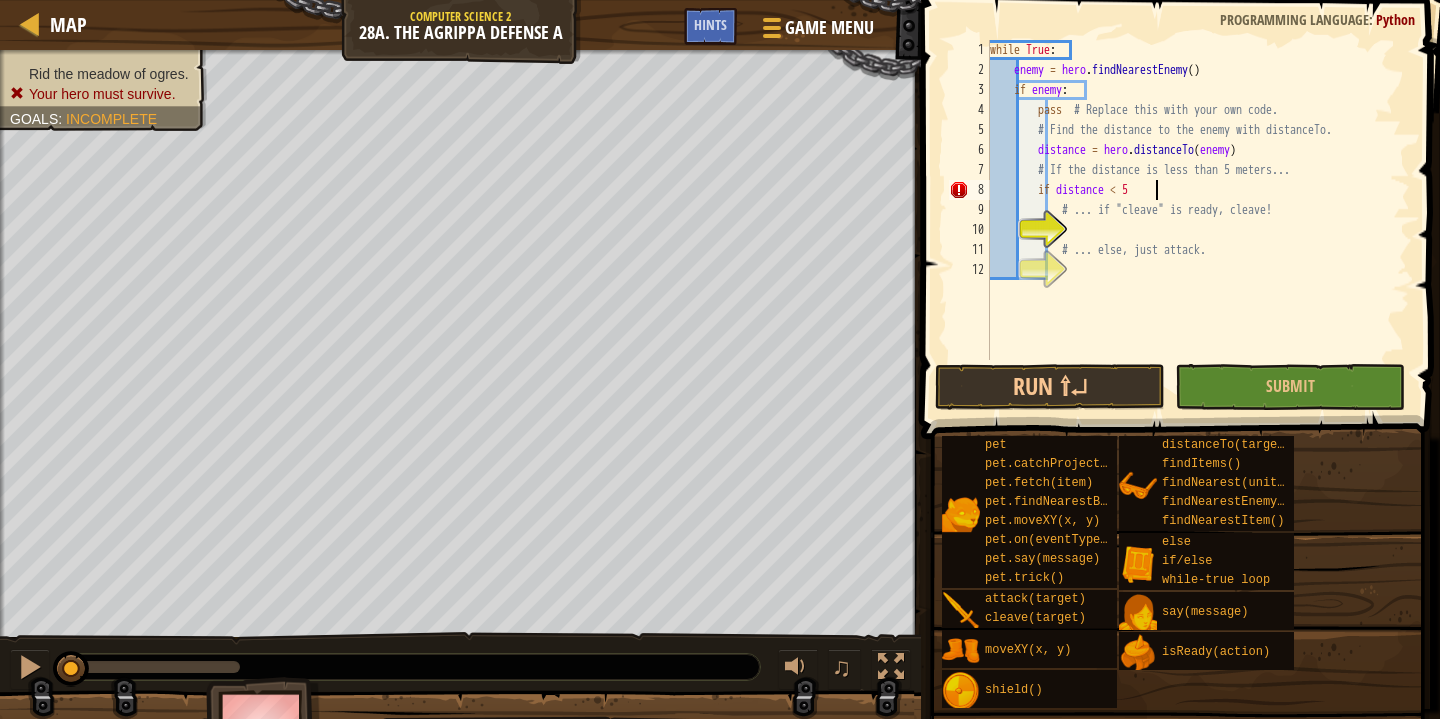 type on "if distance < 5:" 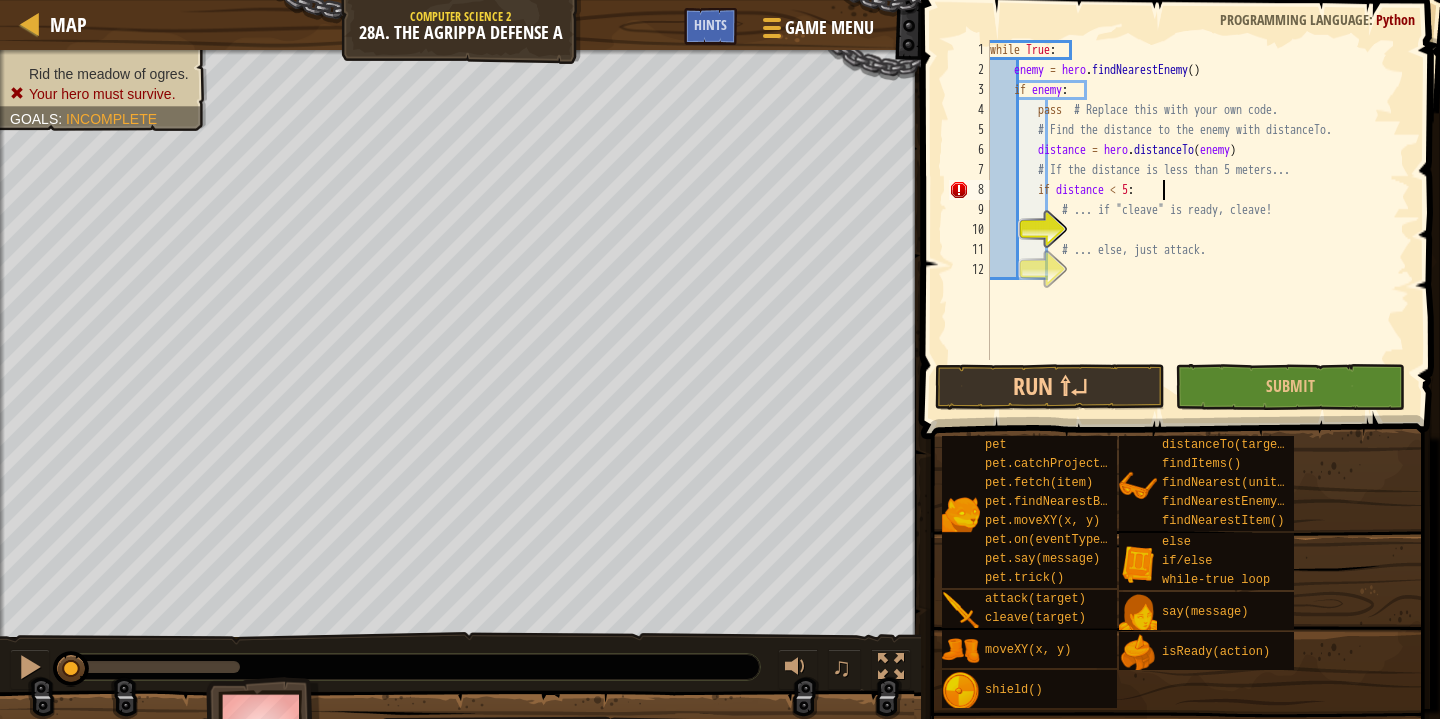 scroll, scrollTop: 9, scrollLeft: 13, axis: both 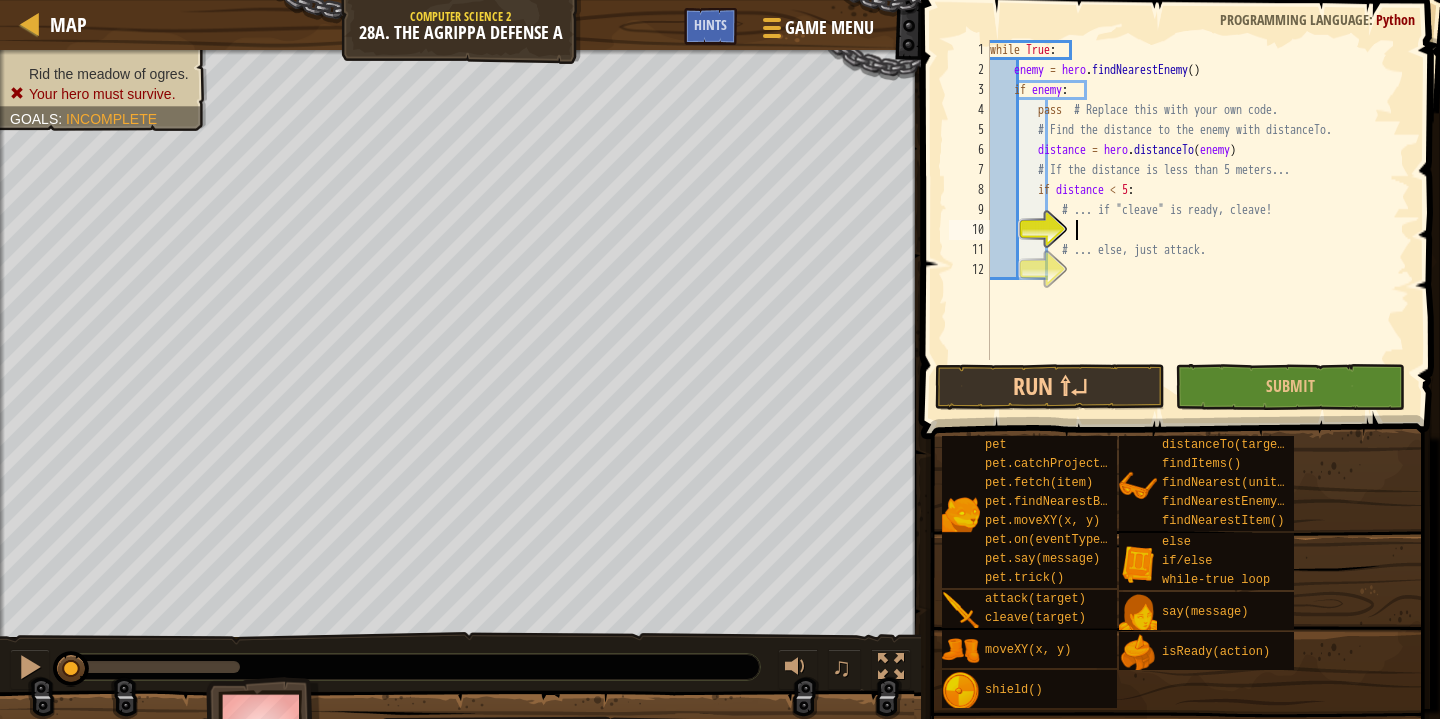 click on "while   True :      enemy   =   hero . findNearestEnemy ( )      if   enemy :          pass    # Replace this with your own code.          # Find the distance to the enemy with distanceTo.          distance   =   hero . distanceTo ( enemy )          # If the distance is less than 5 meters...          if   distance   <   5 :              # ... if "cleave" is ready, cleave!                           # ... else, just attack." at bounding box center (1198, 220) 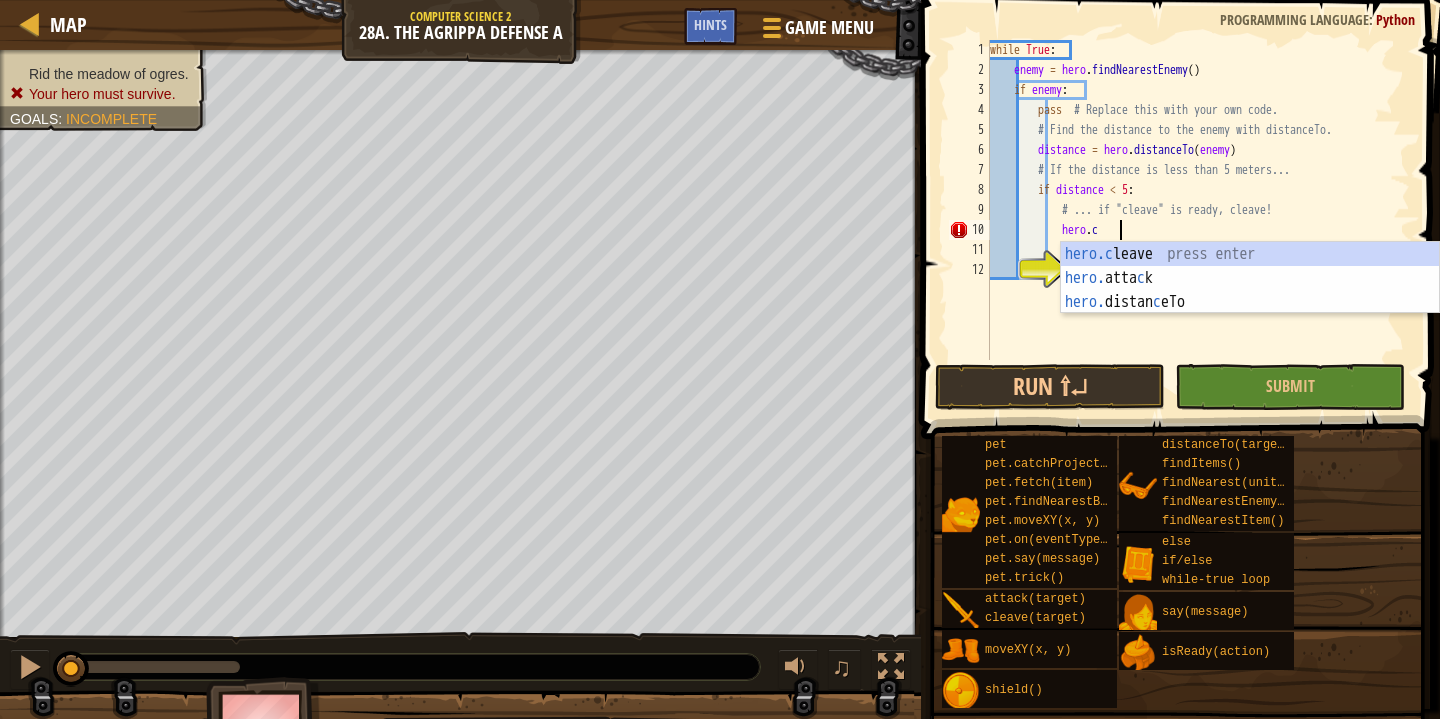 scroll, scrollTop: 9, scrollLeft: 9, axis: both 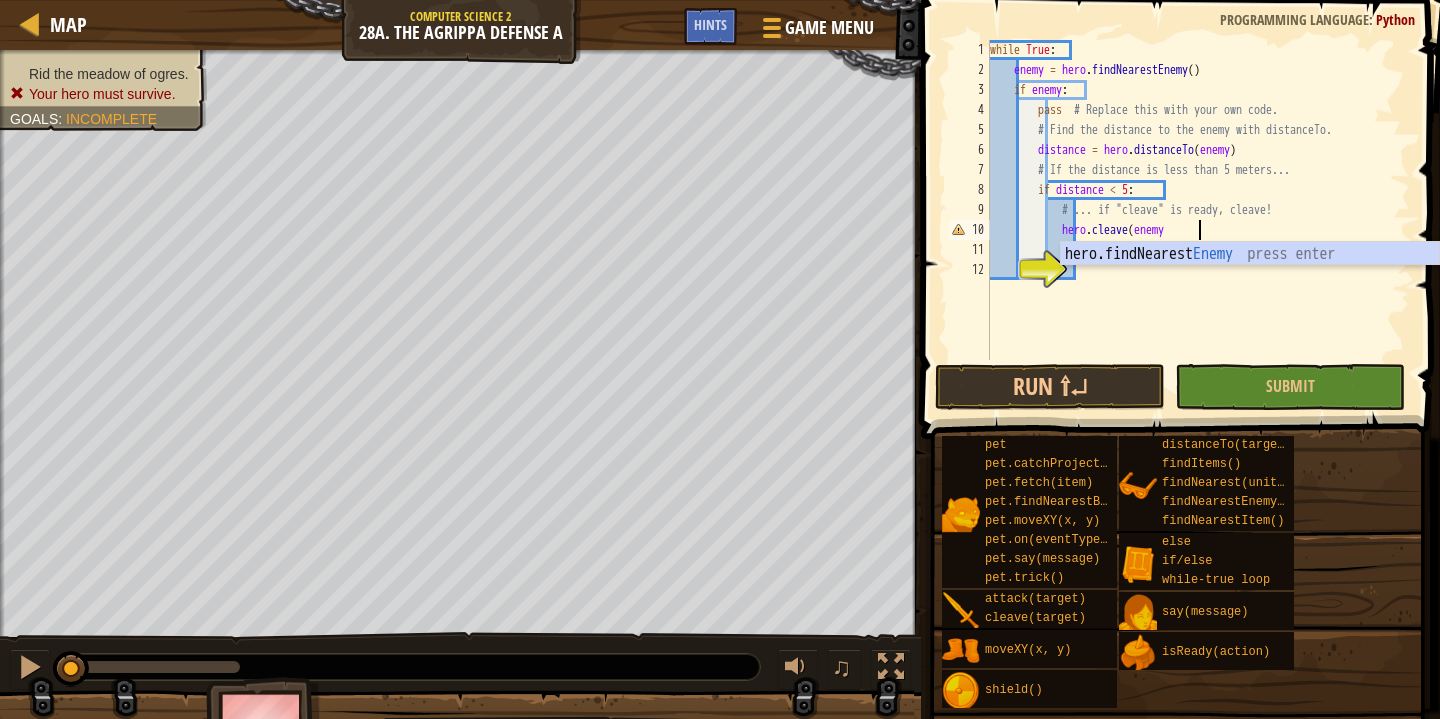 type on "hero.cleave(enemy)" 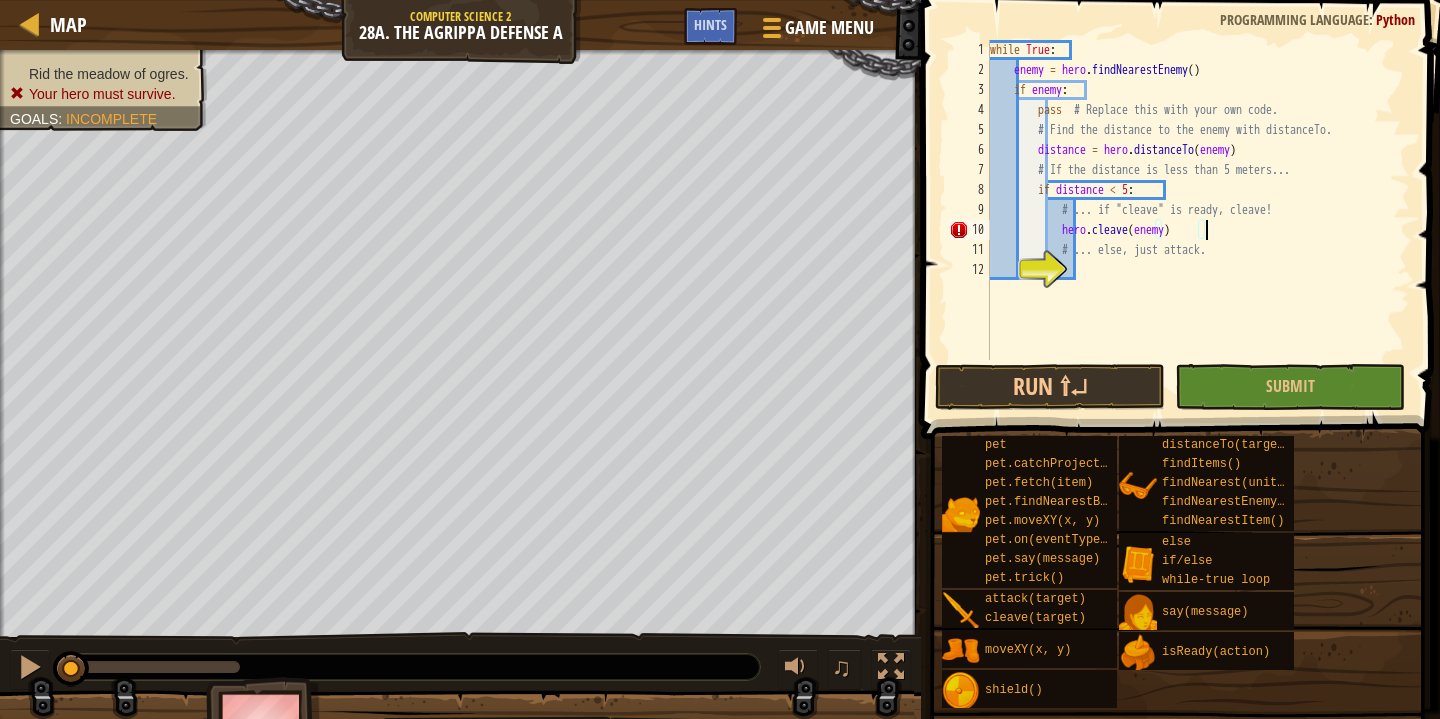 scroll, scrollTop: 9, scrollLeft: 17, axis: both 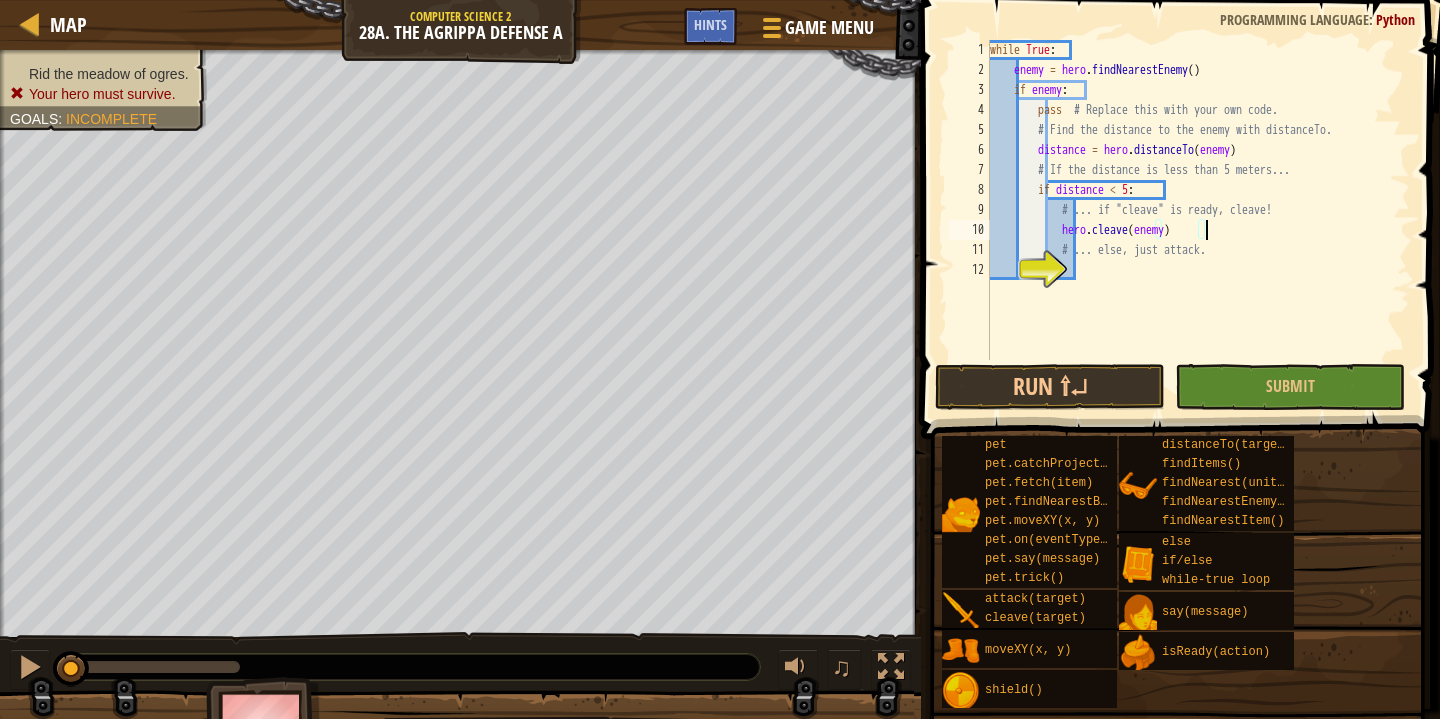 click on "while   True :      enemy   =   hero . findNearestEnemy ( )      if   enemy :          pass    # Replace this with your own code.          # Find the distance to the enemy with distanceTo.          distance   =   hero . distanceTo ( enemy )          # If the distance is less than 5 meters...          if   distance   <   5 :              # ... if "cleave" is ready, cleave!              hero . cleave ( enemy )              # ... else, just attack." at bounding box center [1198, 220] 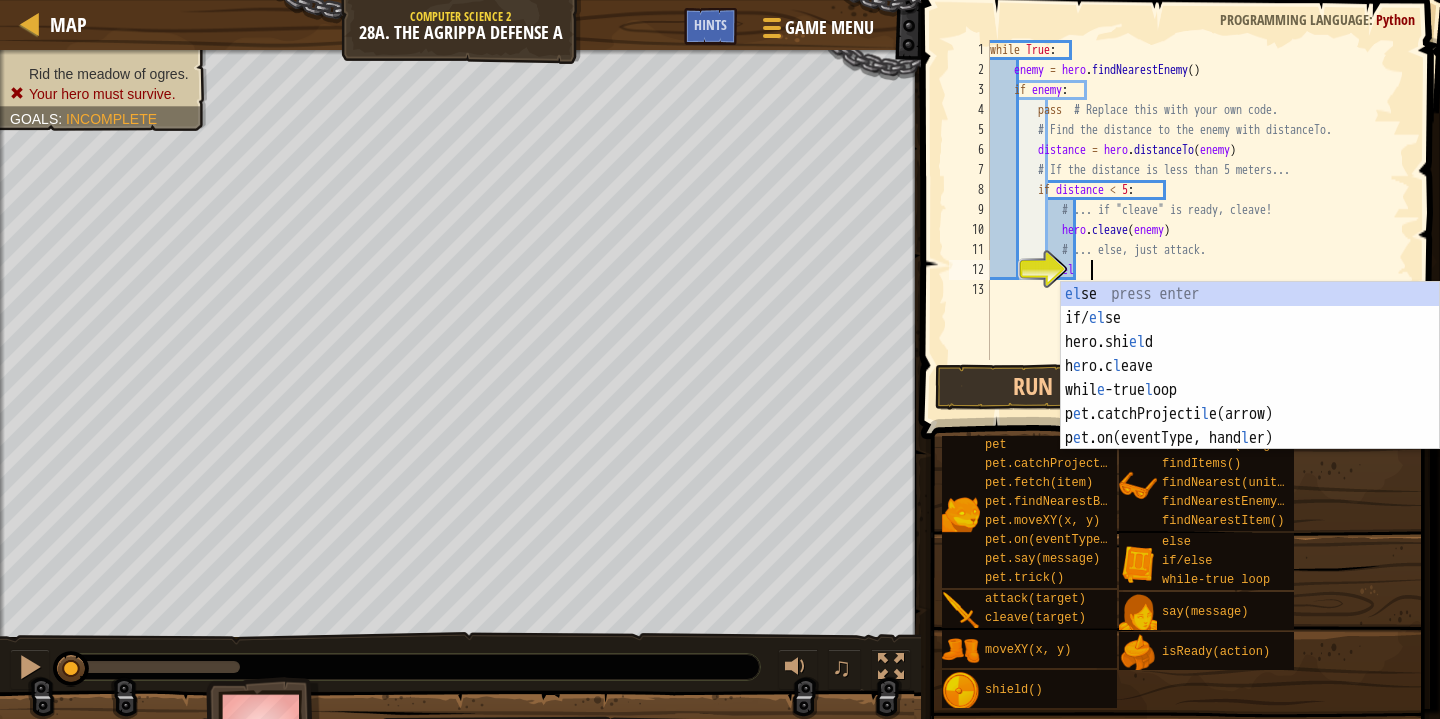 type on "else" 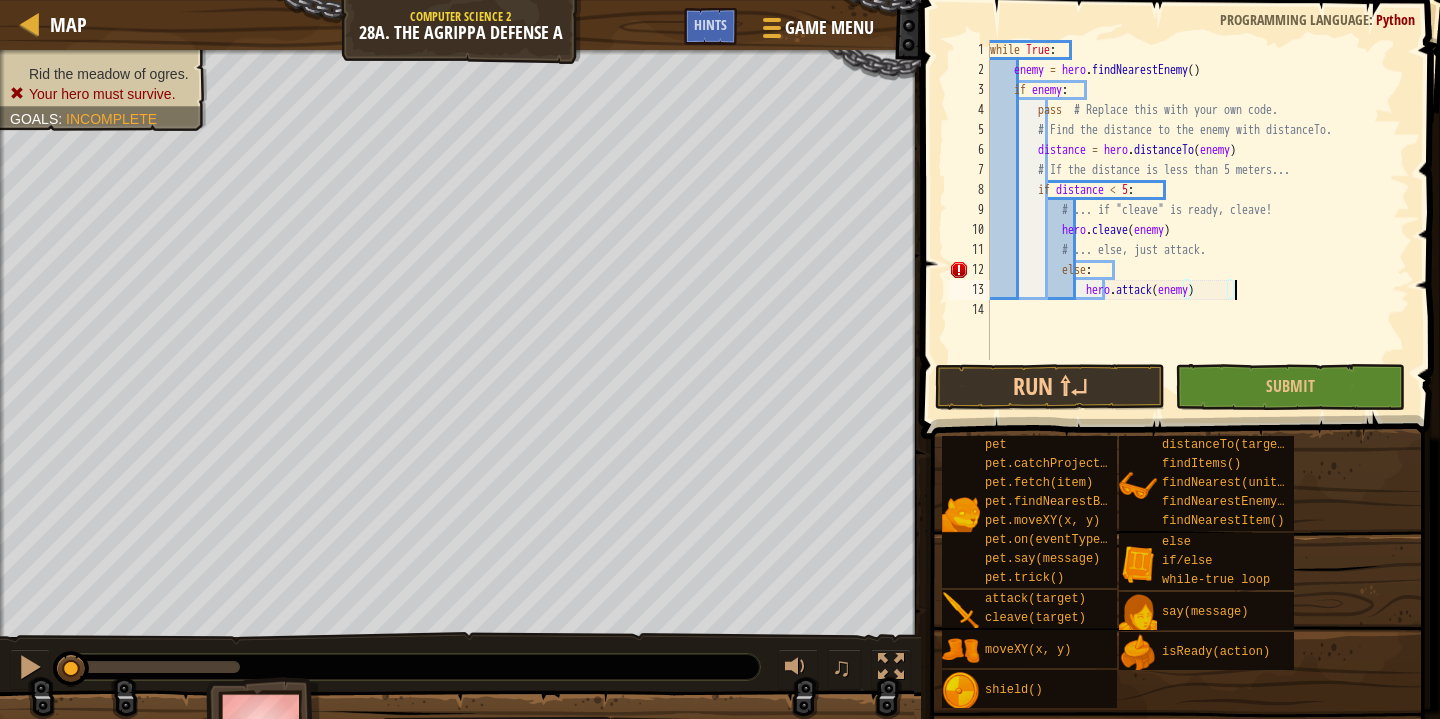 scroll, scrollTop: 9, scrollLeft: 19, axis: both 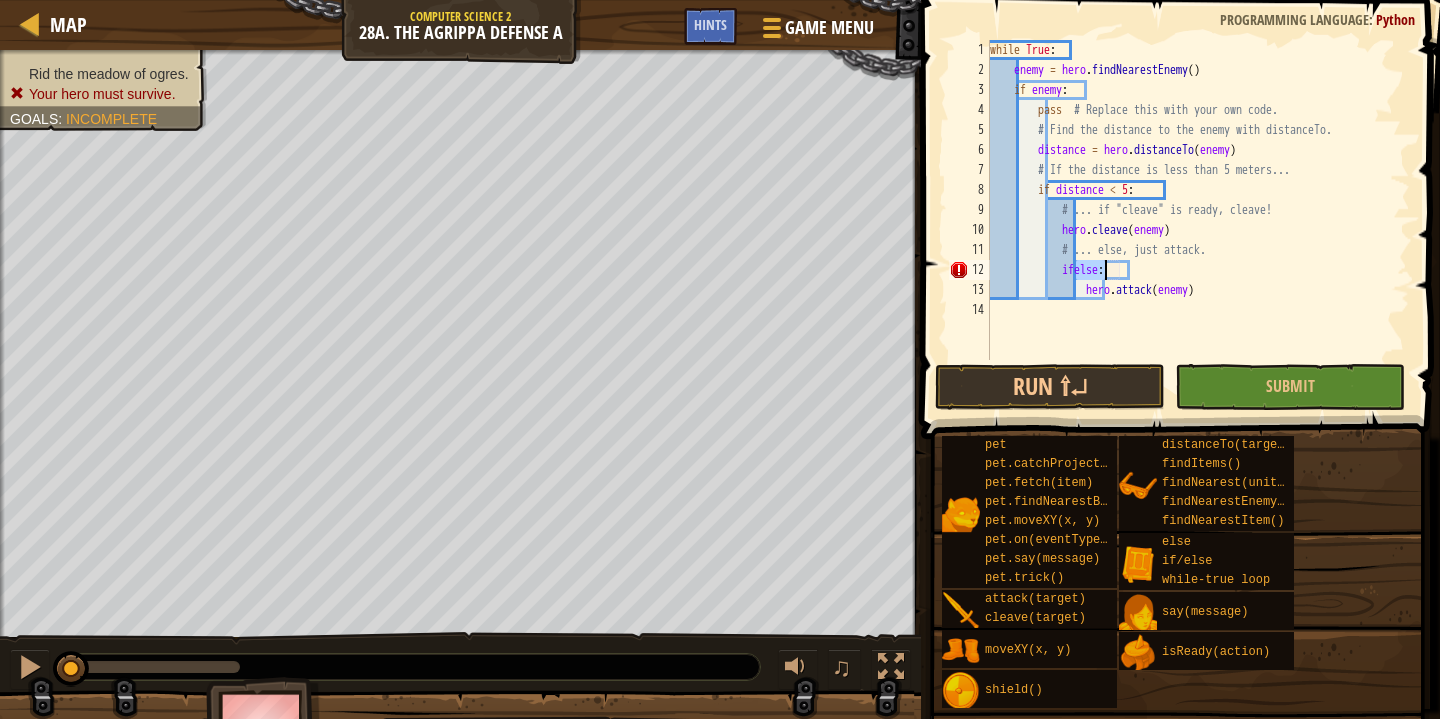 click on "while   True :      enemy   =   hero . findNearestEnemy ( )      if   enemy :          pass    # Replace this with your own code.          # Find the distance to the enemy with distanceTo.          distance   =   hero . distanceTo ( enemy )          # If the distance is less than 5 meters...          if   distance   <   5 :              # ... if "cleave" is ready, cleave!              hero . cleave ( enemy )              # ... else, just attack.              ifelse :                  hero . attack ( enemy )" at bounding box center (1198, 220) 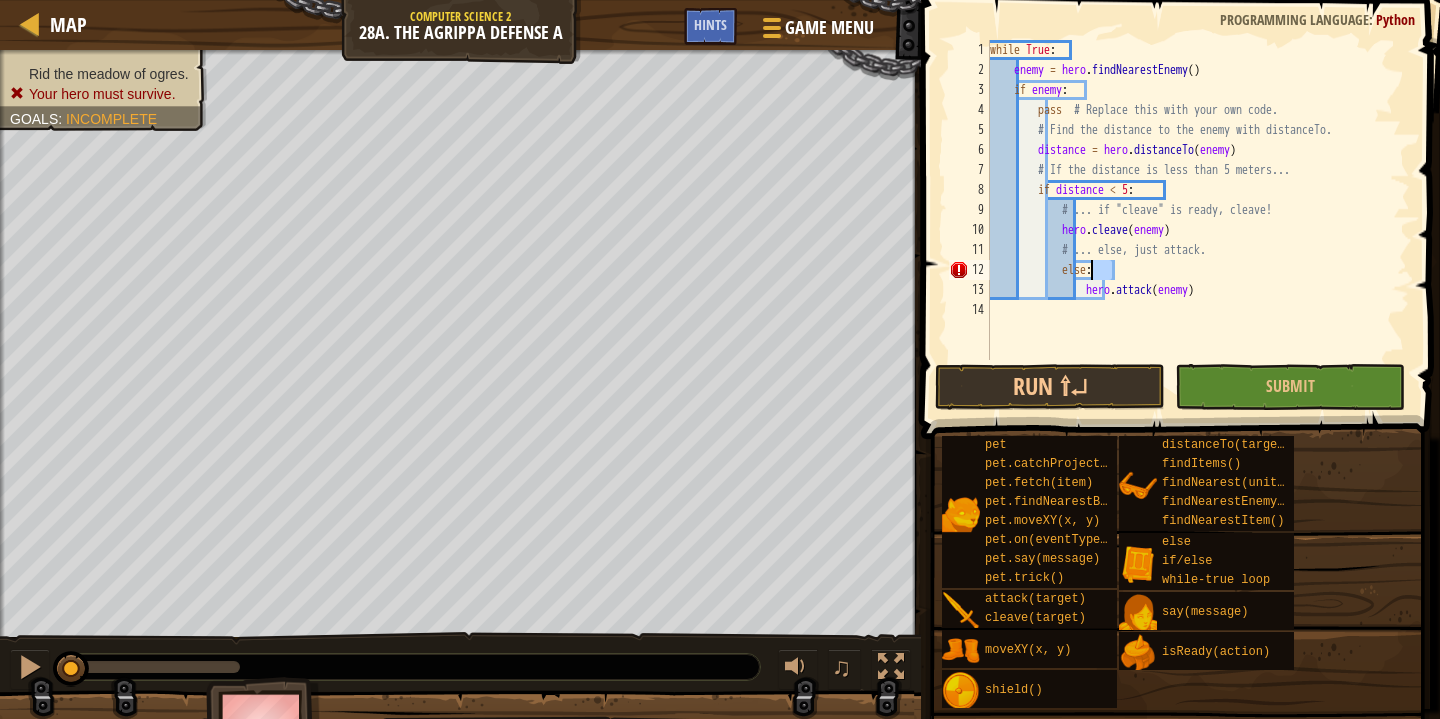 drag, startPoint x: 1139, startPoint y: 269, endPoint x: 1088, endPoint y: 270, distance: 51.009804 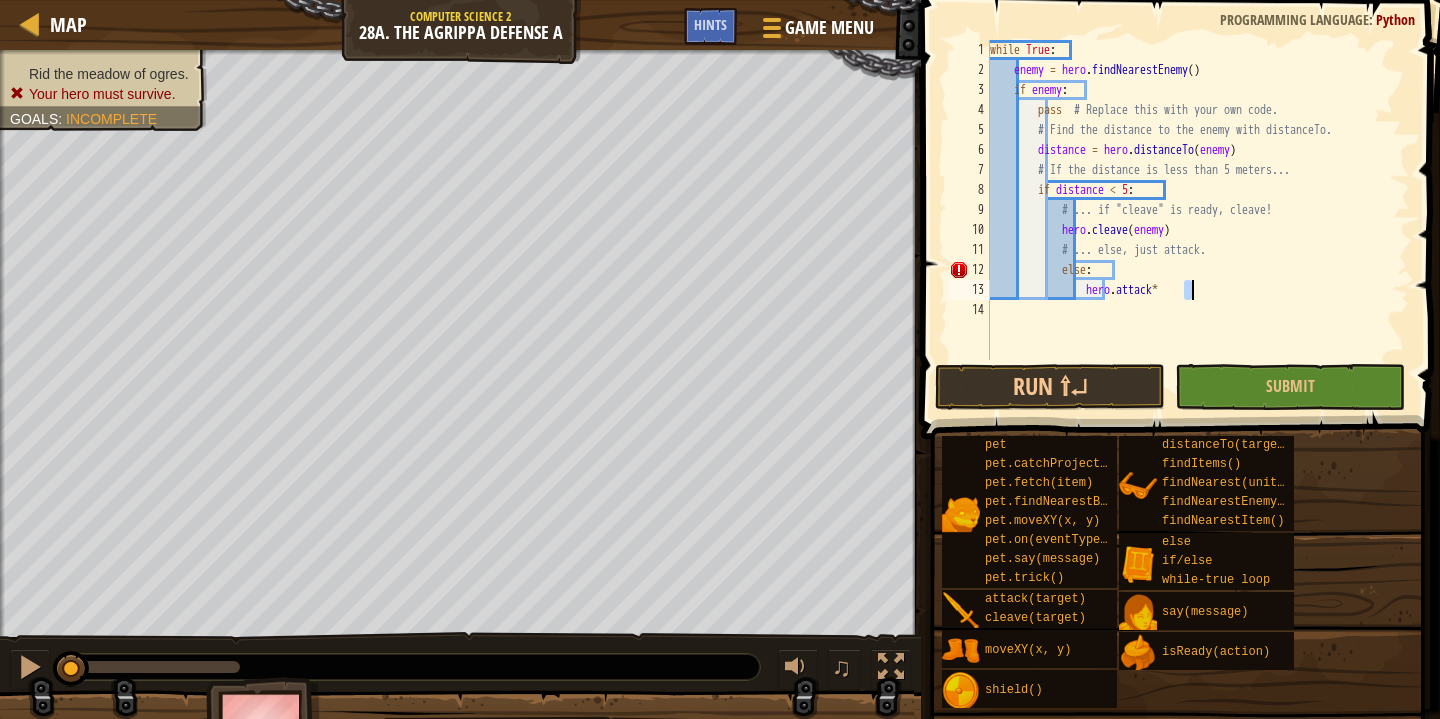 type on "hero.attac" 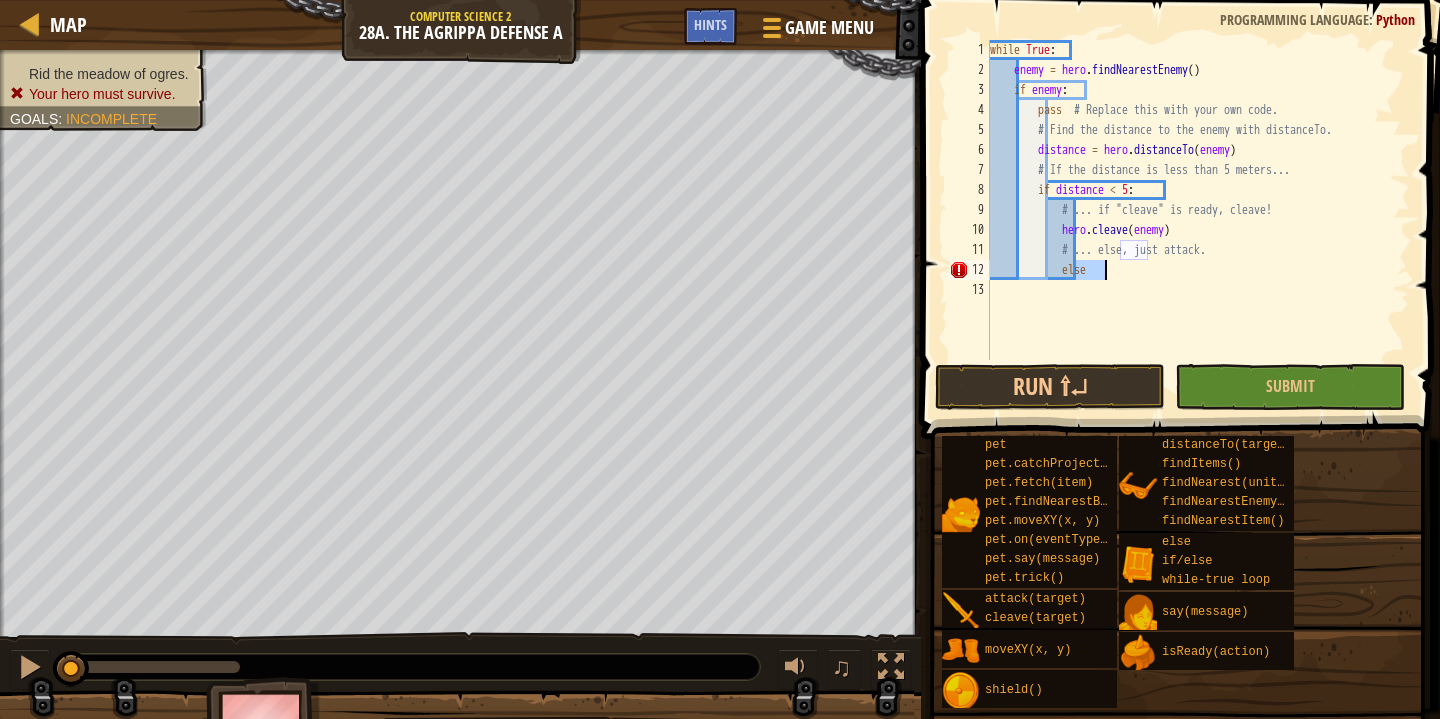 click on "while   True :      enemy   =   hero . findNearestEnemy ( )      if   enemy :          pass    # Replace this with your own code.          # Find the distance to the enemy with distanceTo.          distance   =   hero . distanceTo ( enemy )          # If the distance is less than 5 meters...          if   distance   <   5 :              # ... if "cleave" is ready, cleave!              hero . cleave ( enemy )              # ... else, just attack.              else" at bounding box center [1198, 220] 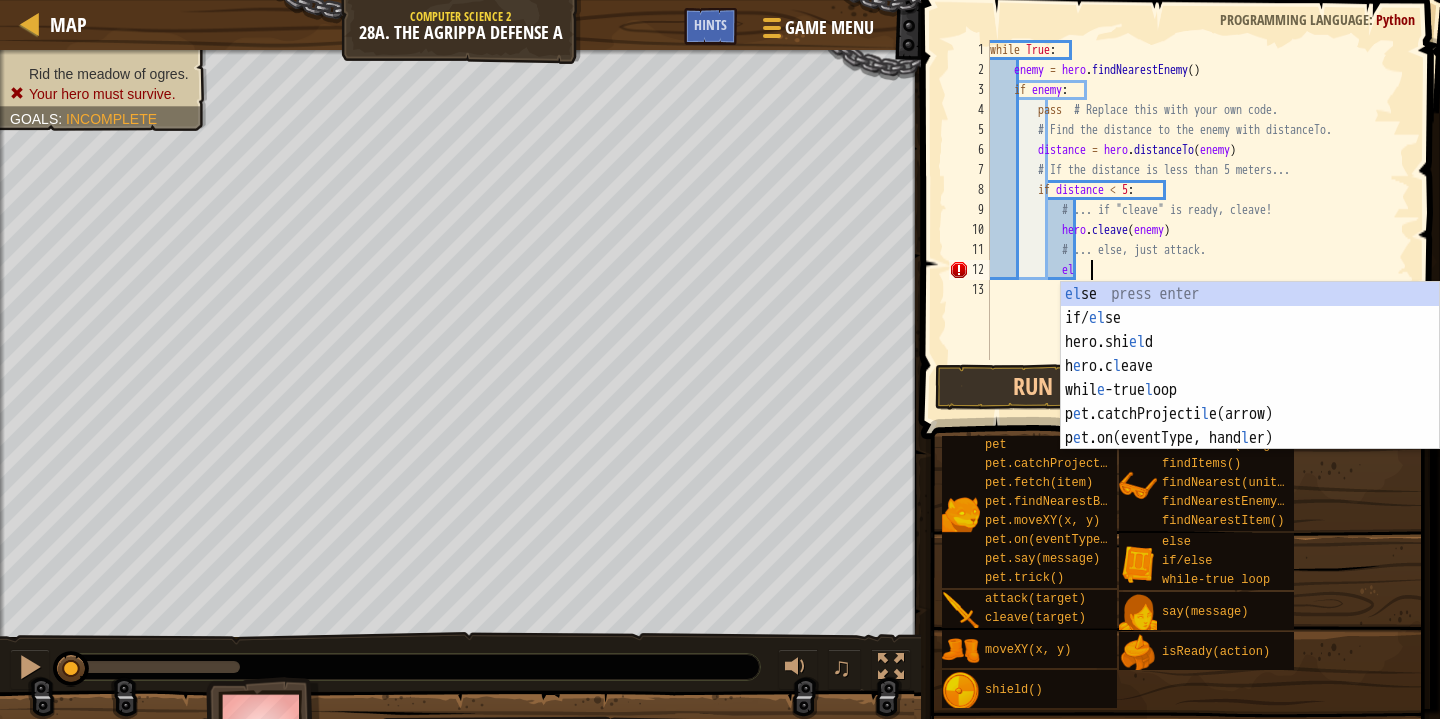 type on "e" 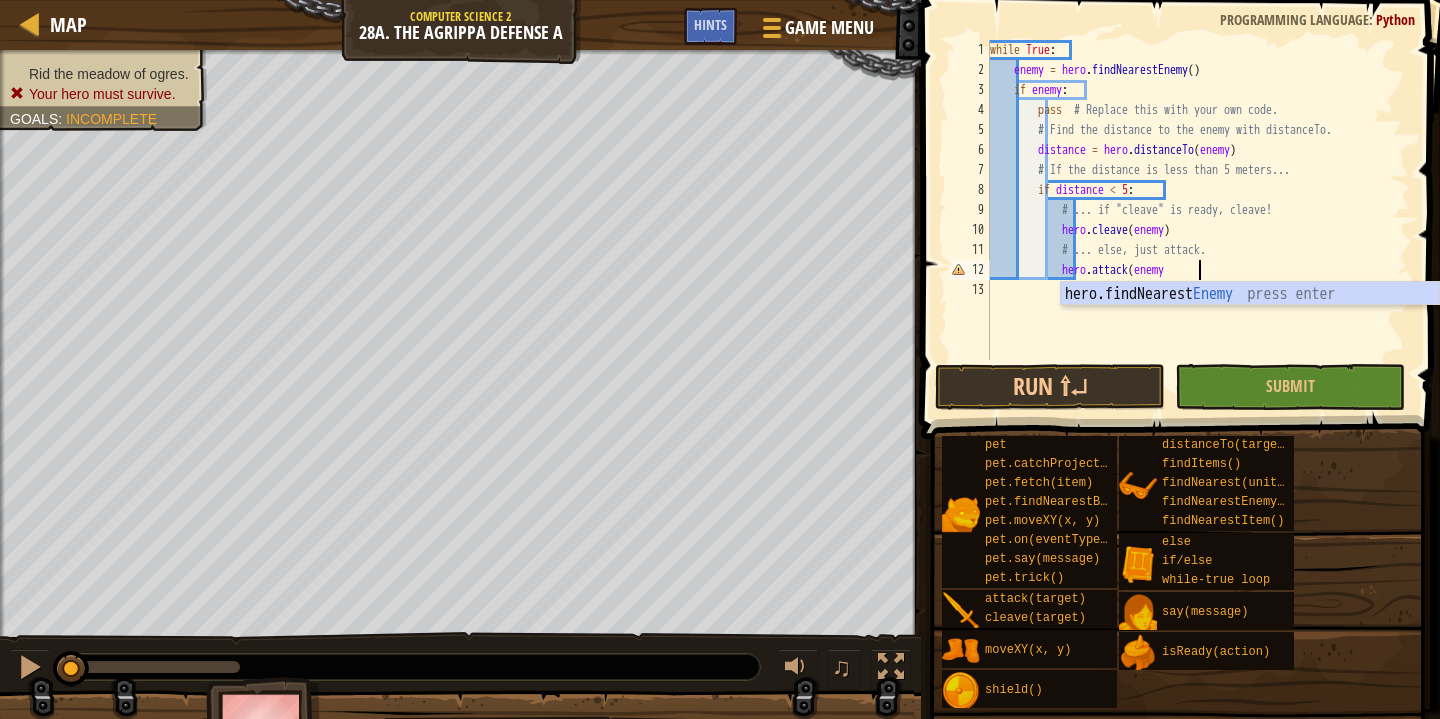 scroll, scrollTop: 9, scrollLeft: 17, axis: both 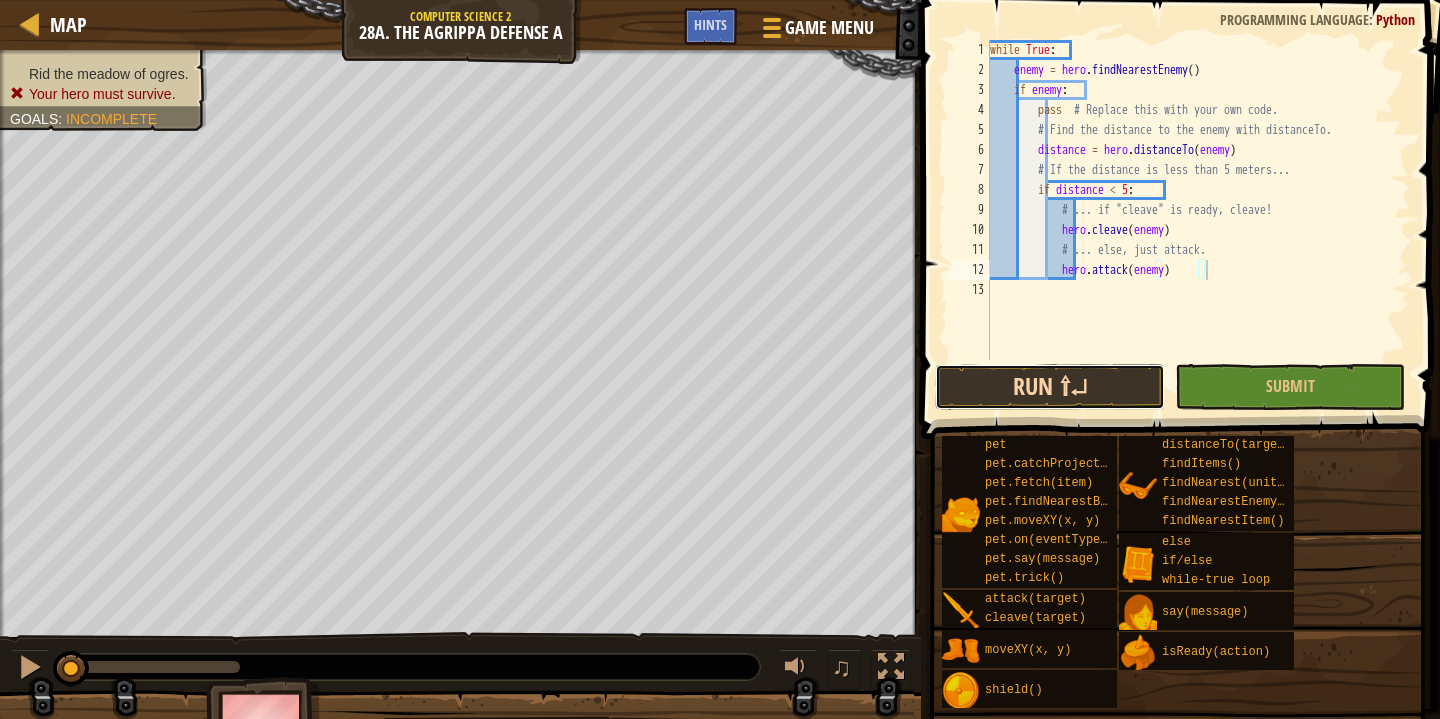 click on "Run ⇧↵" at bounding box center (1050, 387) 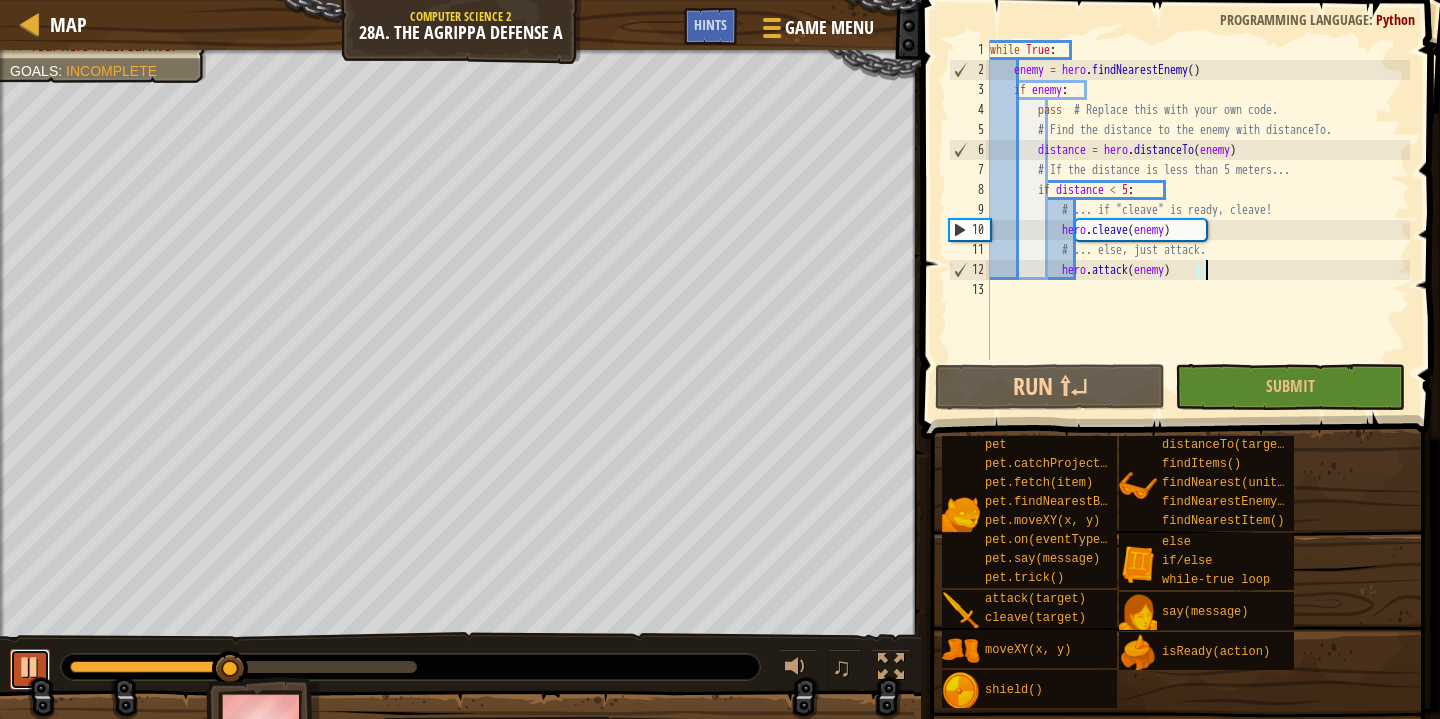 click at bounding box center (30, 669) 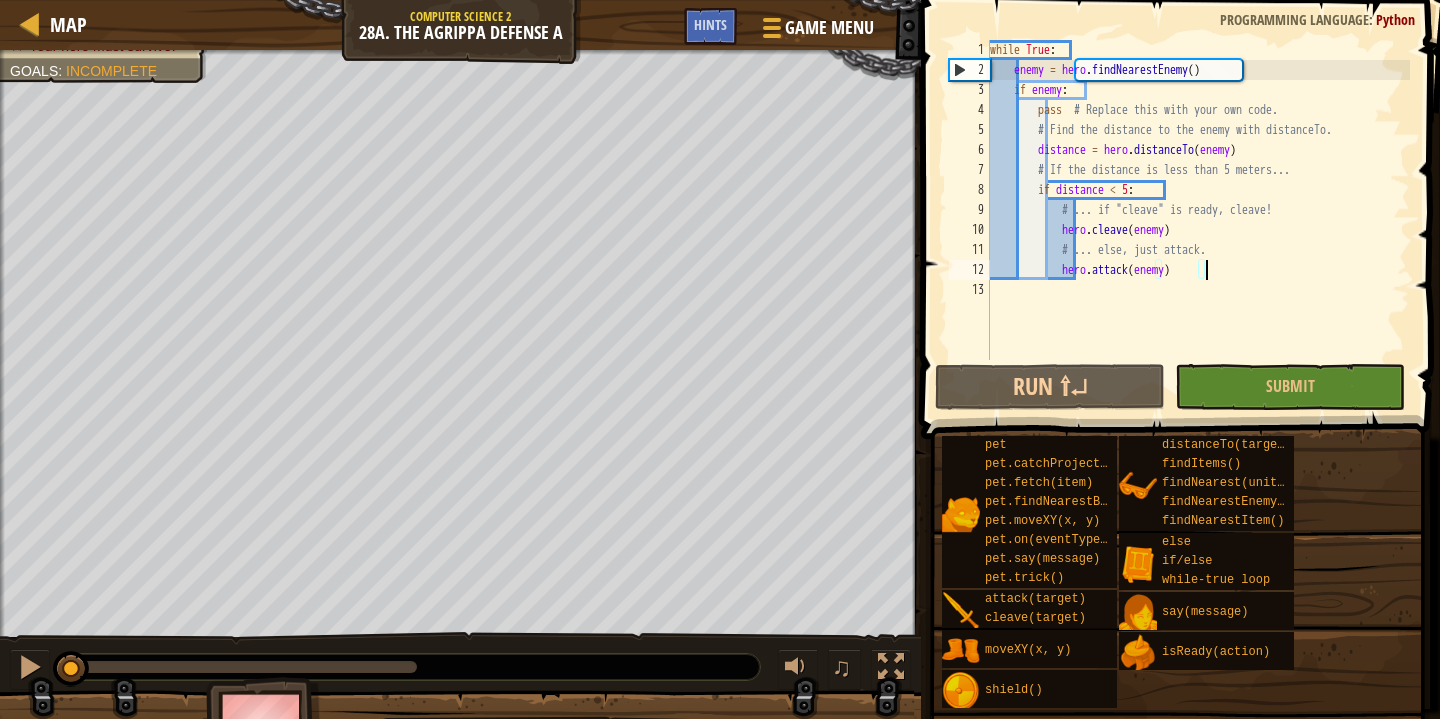 drag, startPoint x: 231, startPoint y: 663, endPoint x: 0, endPoint y: 682, distance: 231.78008 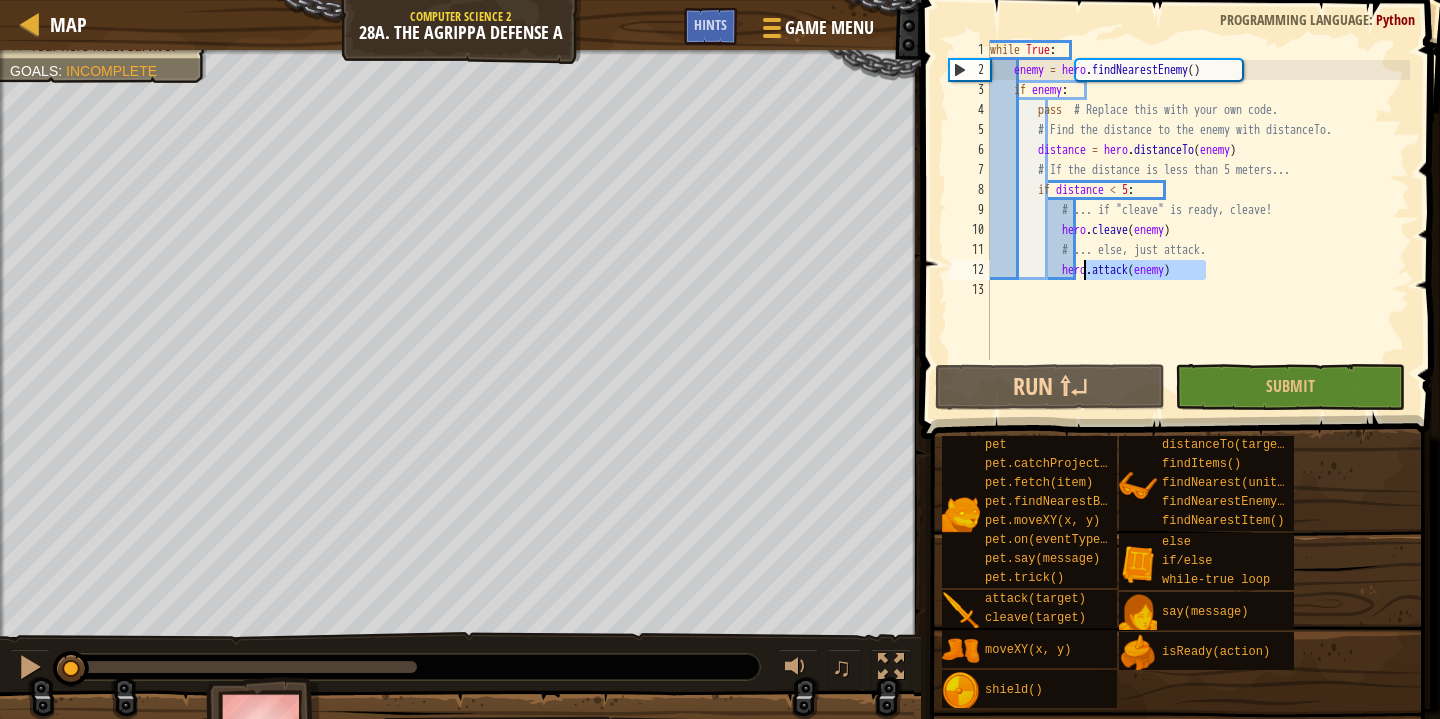drag, startPoint x: 1220, startPoint y: 277, endPoint x: 1082, endPoint y: 274, distance: 138.03261 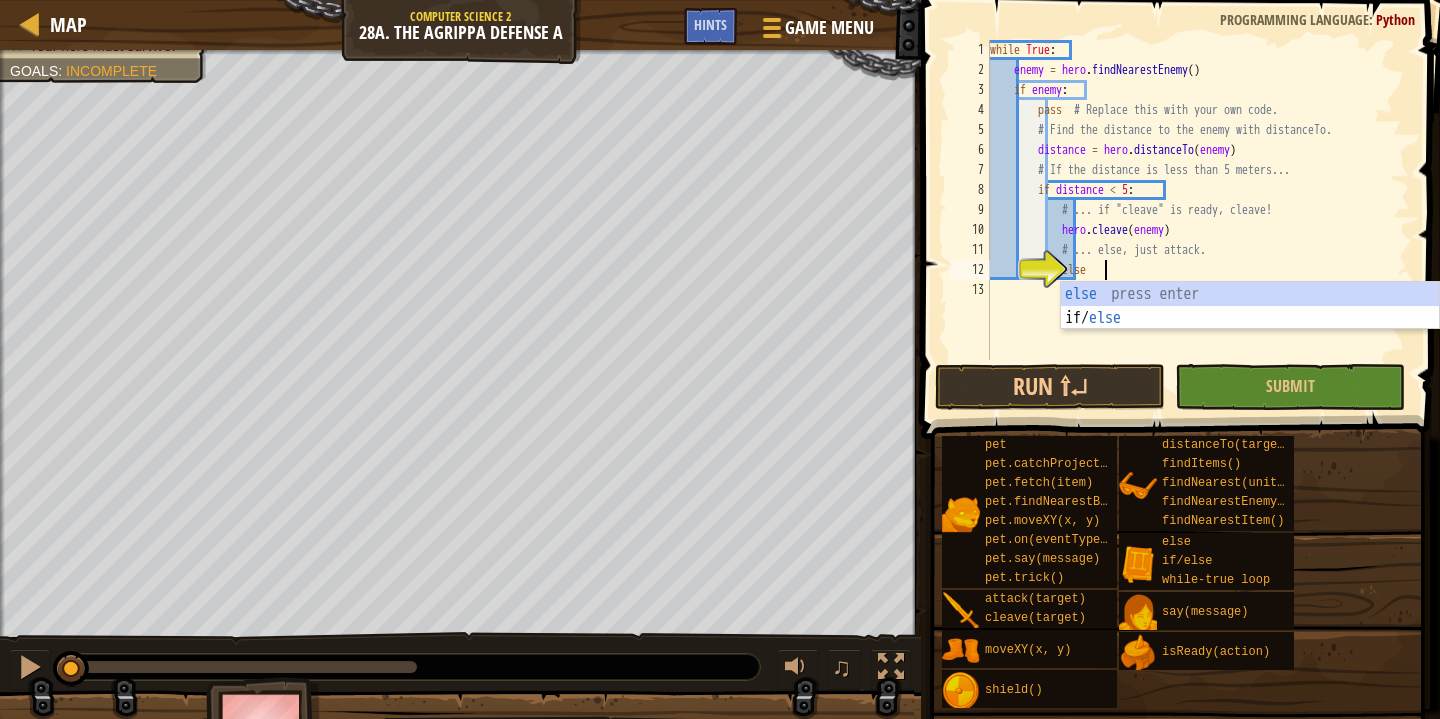 scroll, scrollTop: 9, scrollLeft: 8, axis: both 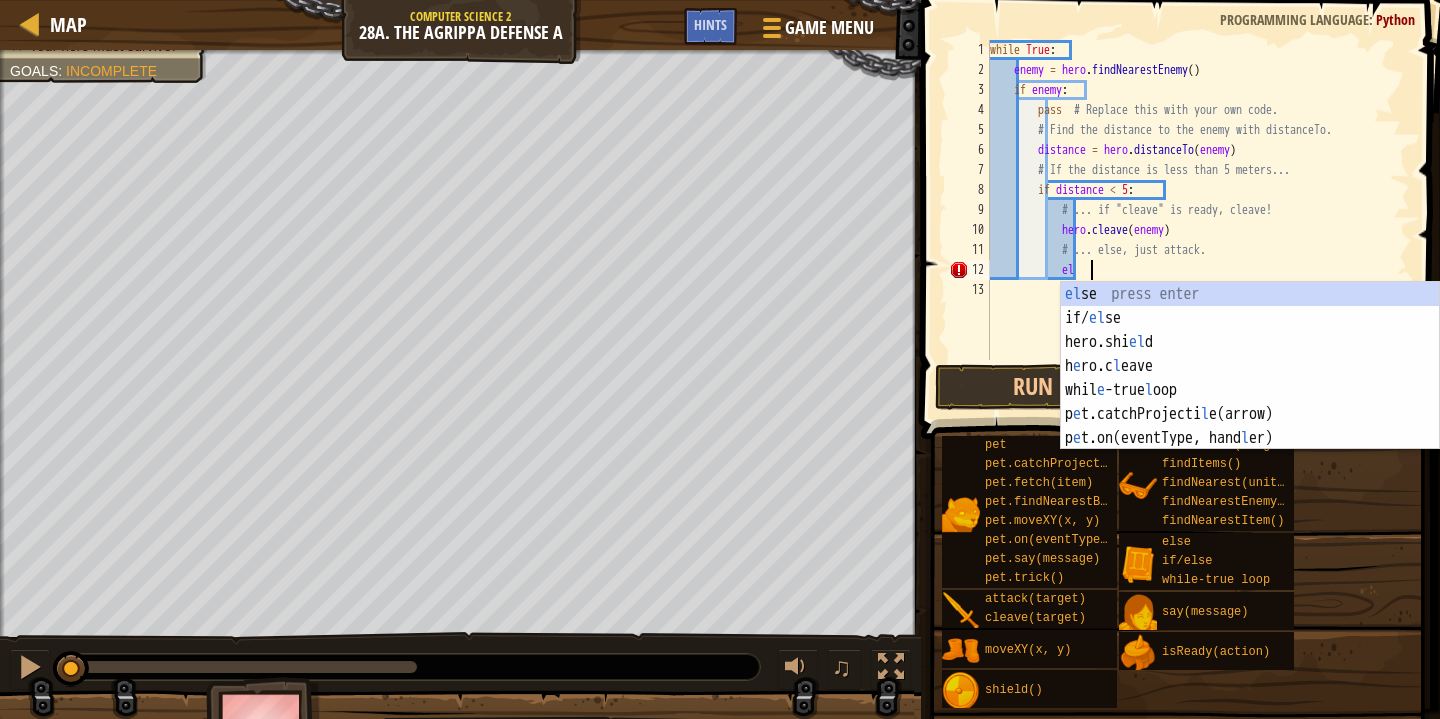 type on "e" 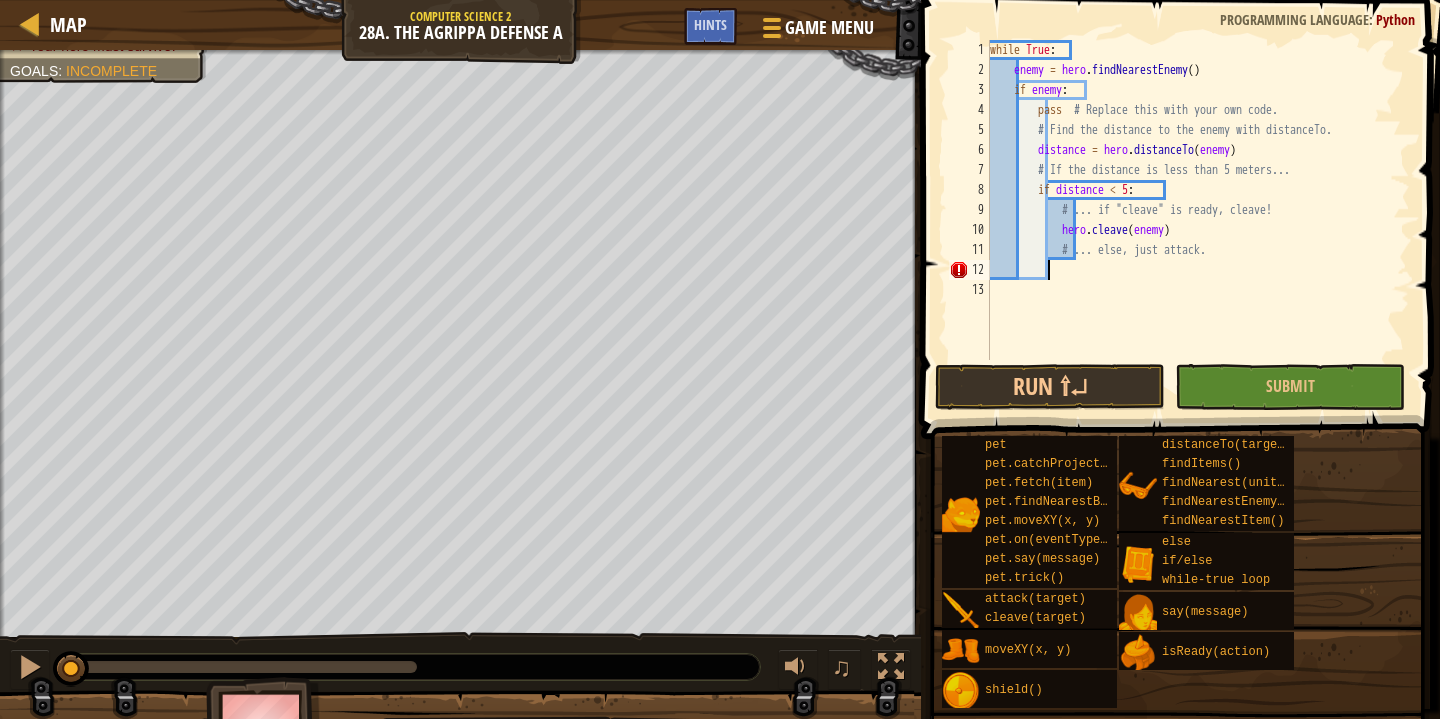 scroll, scrollTop: 9, scrollLeft: 4, axis: both 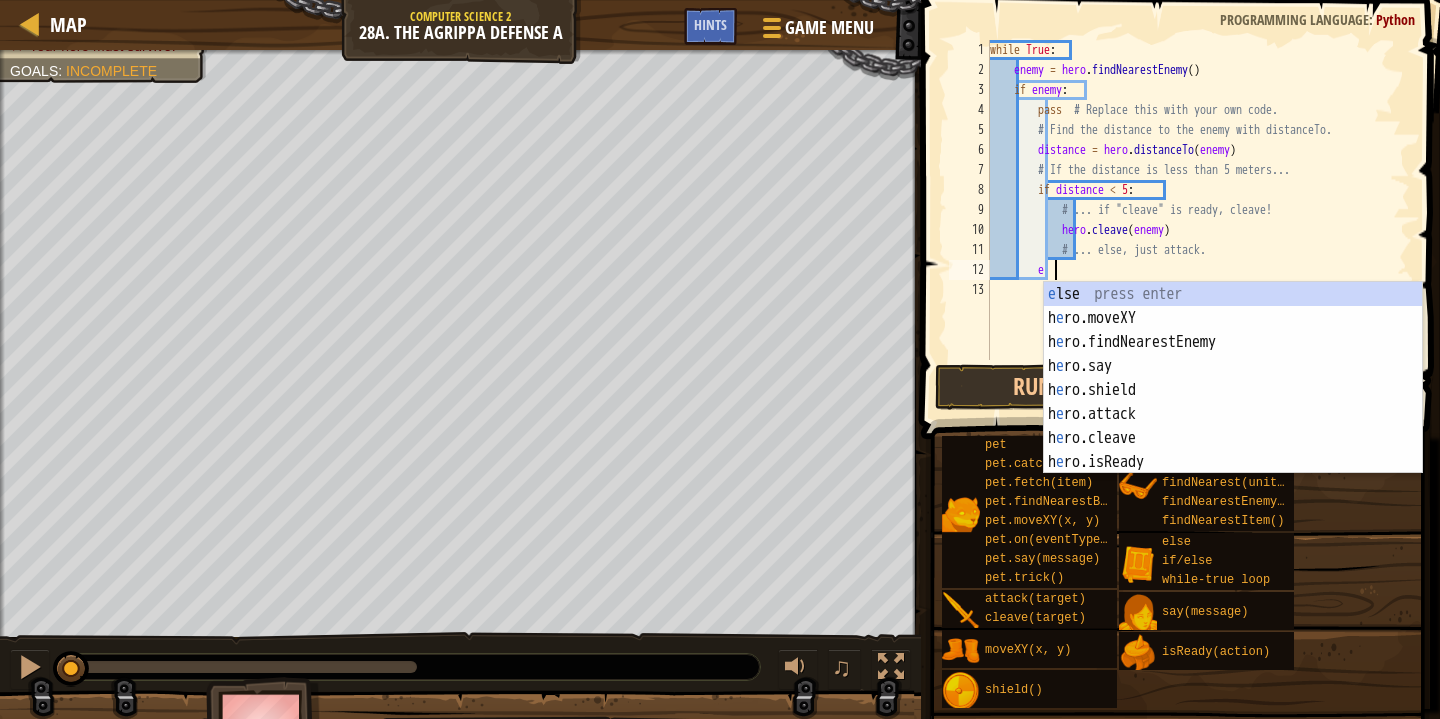 type on "else" 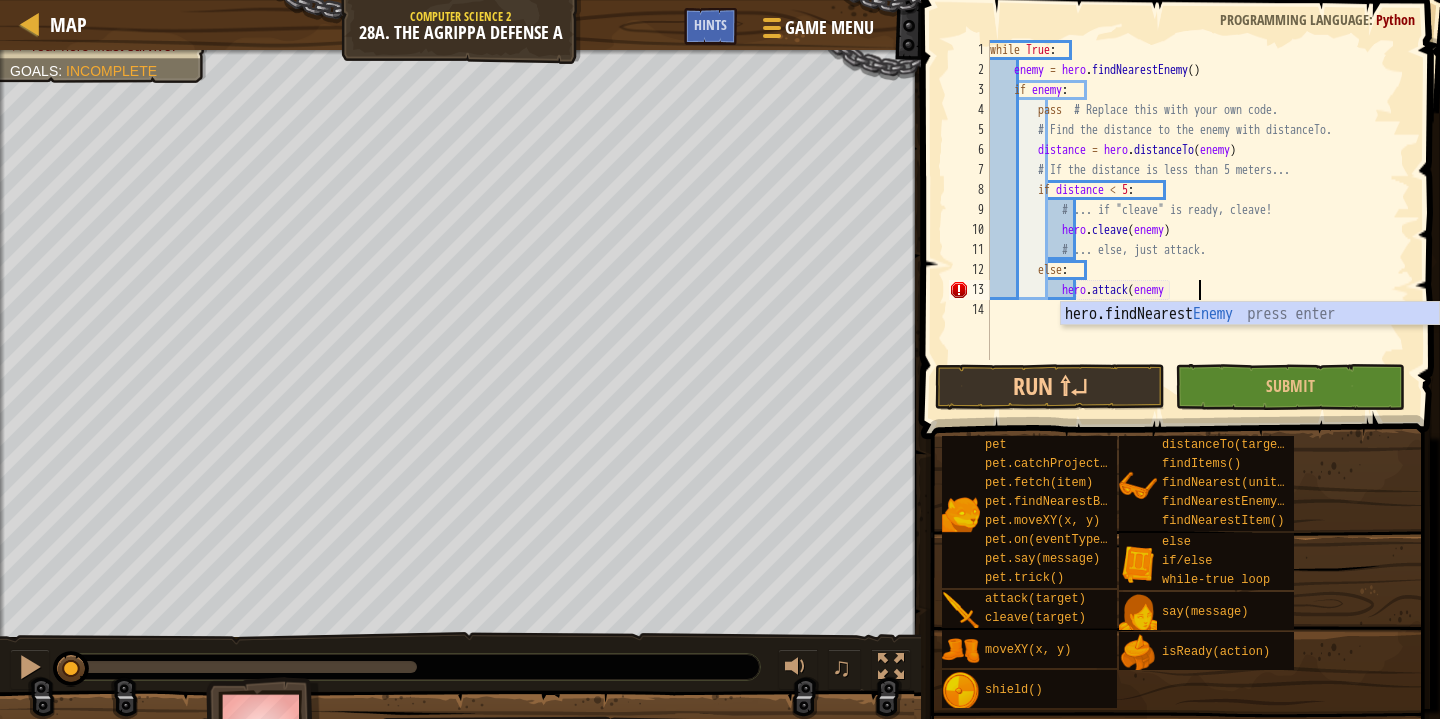 scroll, scrollTop: 9, scrollLeft: 17, axis: both 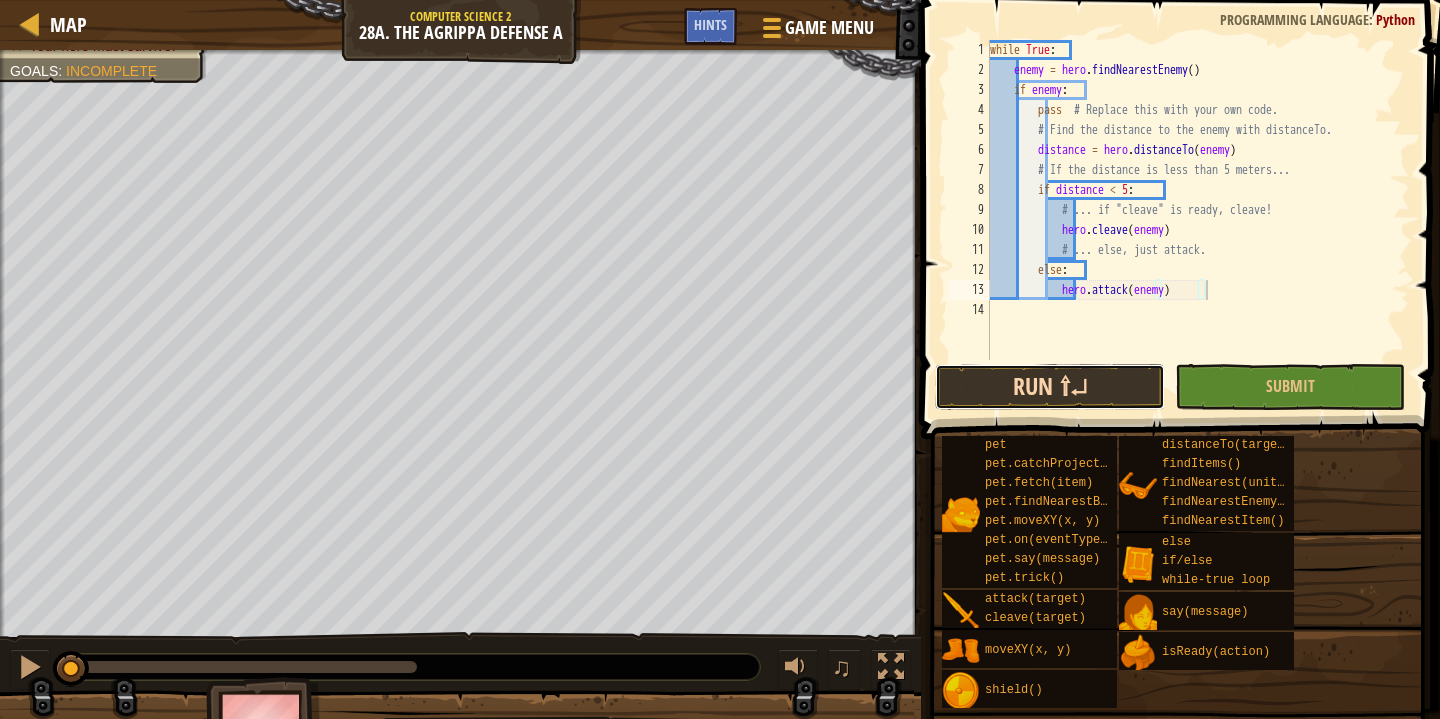 click on "Run ⇧↵" at bounding box center (1050, 387) 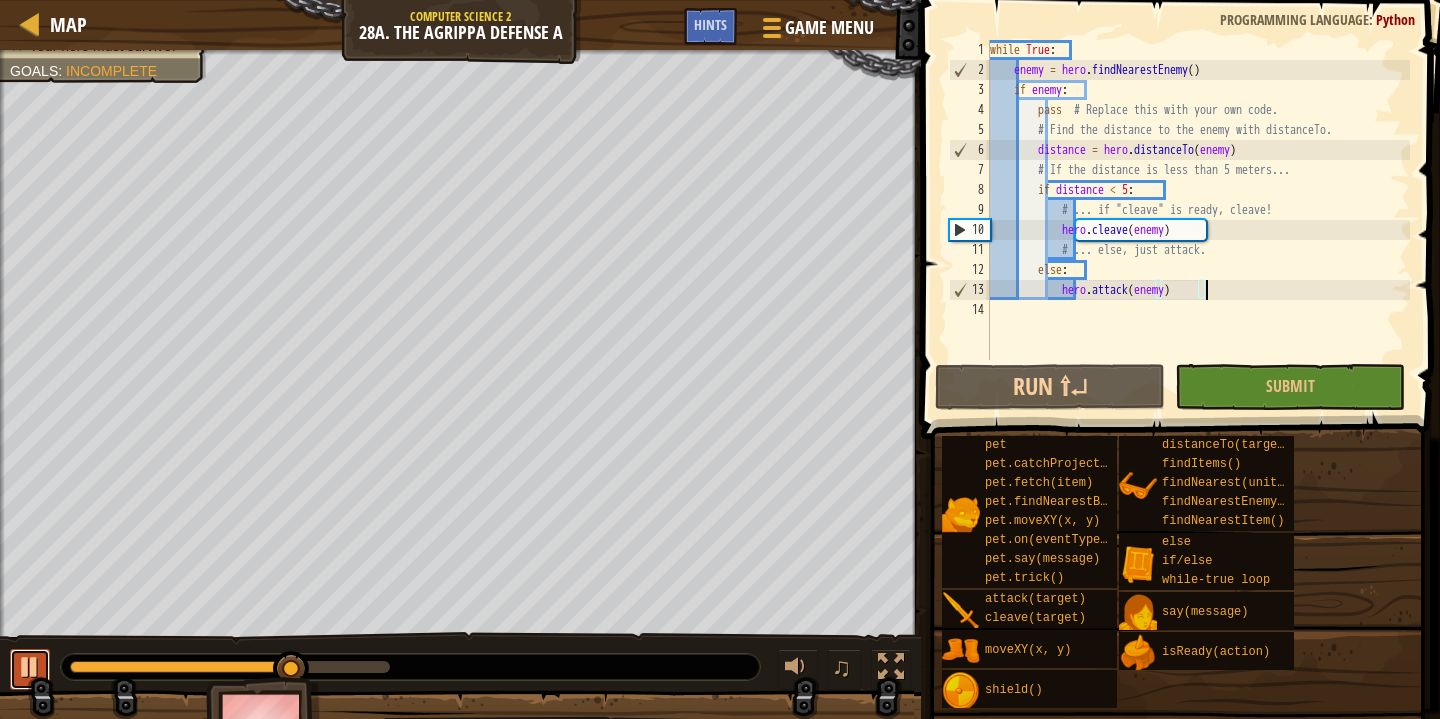 click at bounding box center (30, 667) 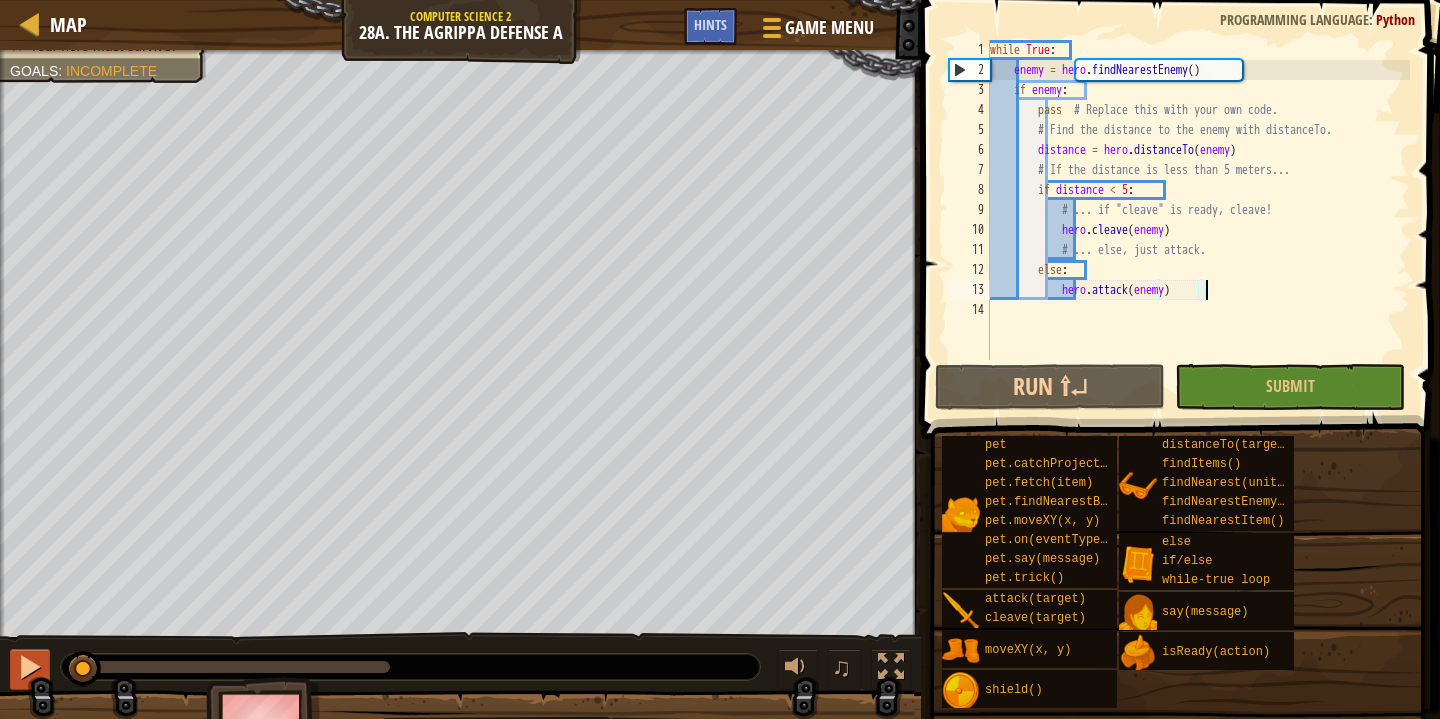 drag, startPoint x: 84, startPoint y: 666, endPoint x: 17, endPoint y: 666, distance: 67 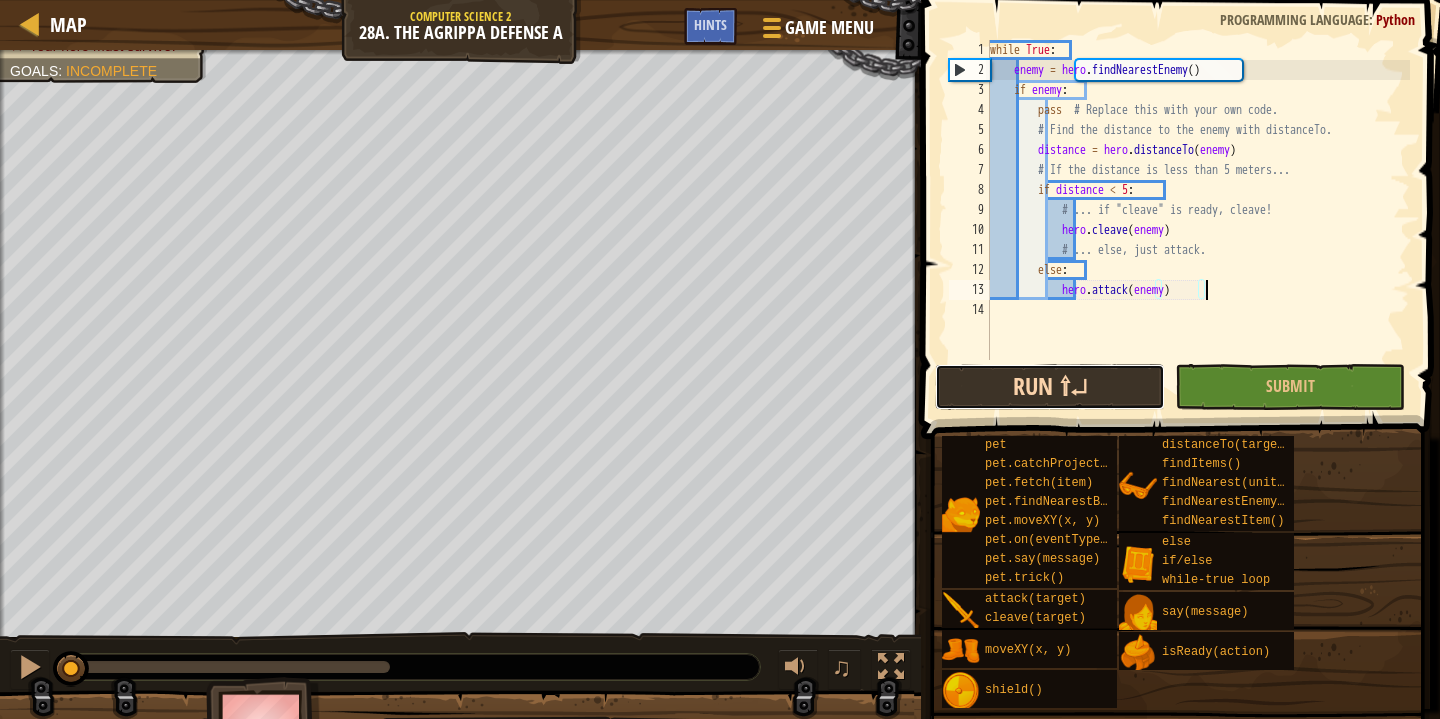 click on "Run ⇧↵" at bounding box center (1050, 387) 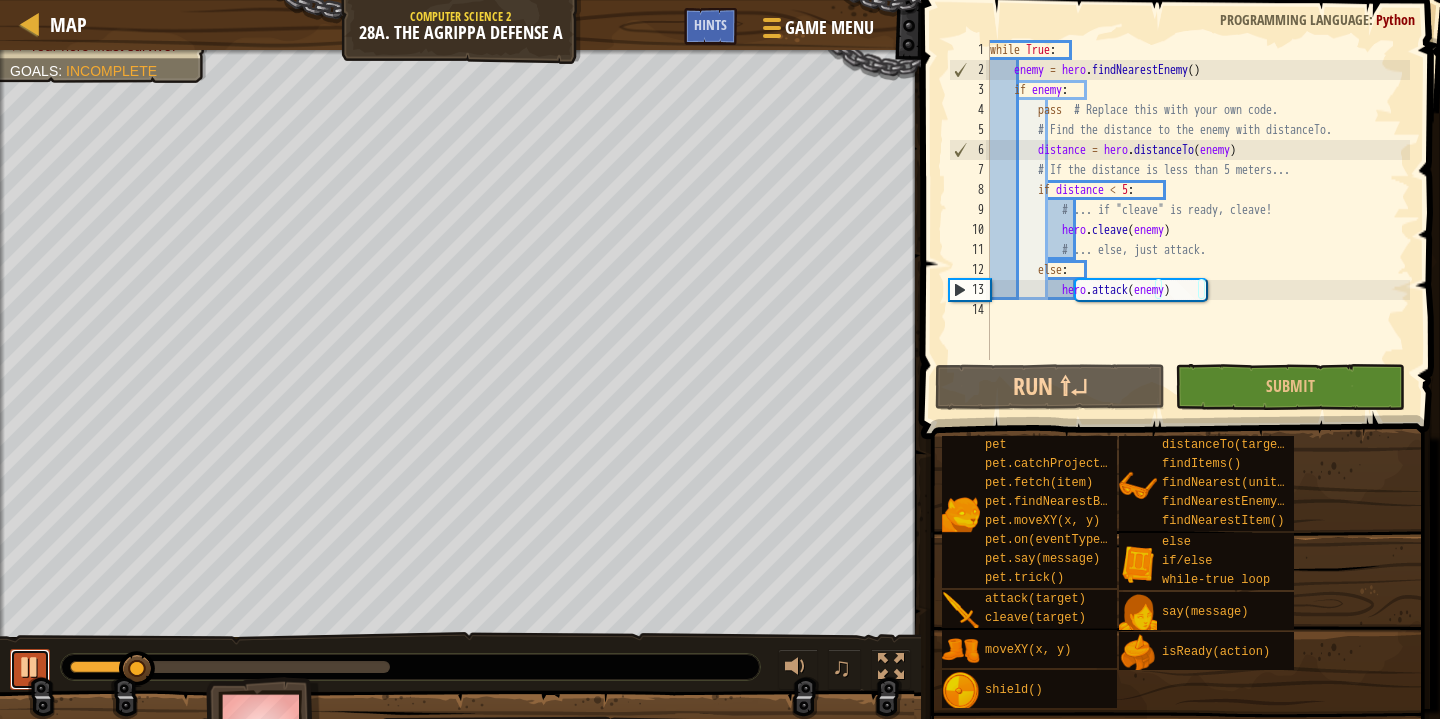 click at bounding box center [30, 667] 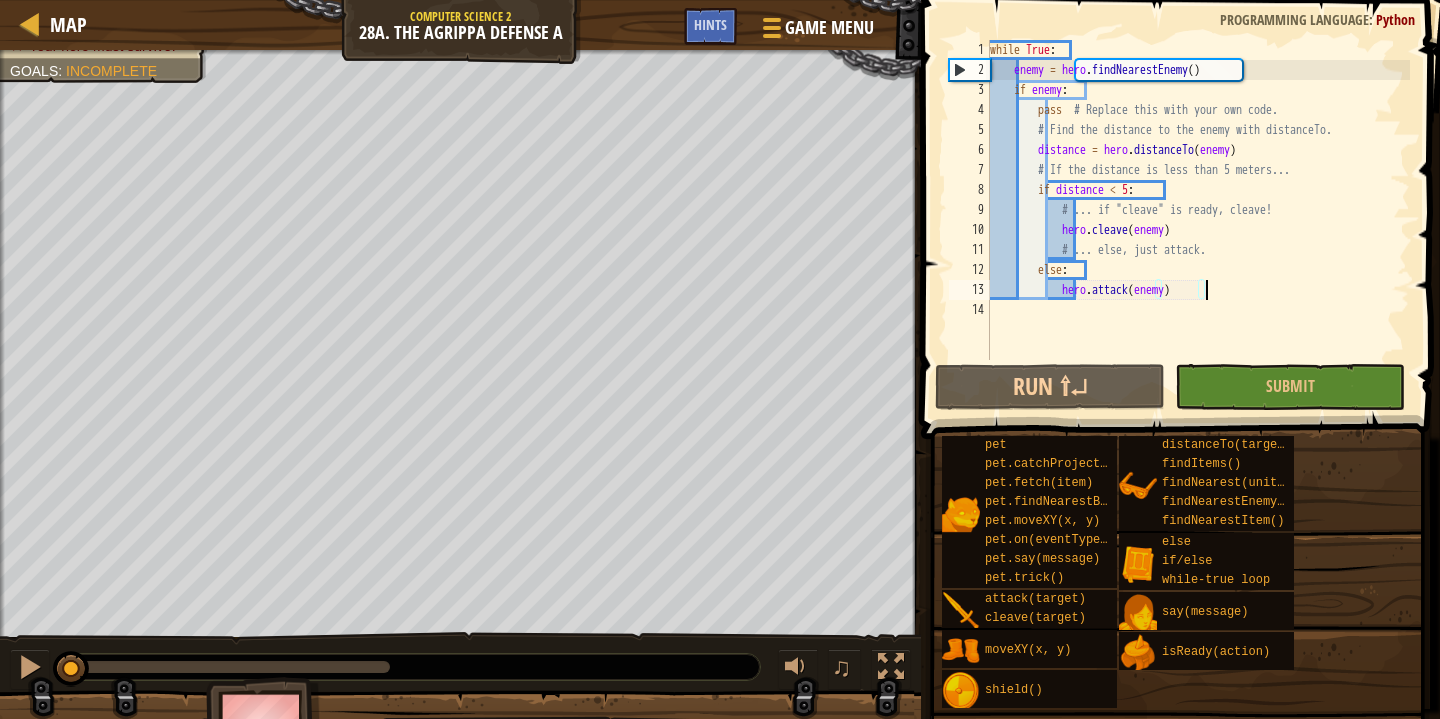 drag, startPoint x: 135, startPoint y: 664, endPoint x: 0, endPoint y: 660, distance: 135.05925 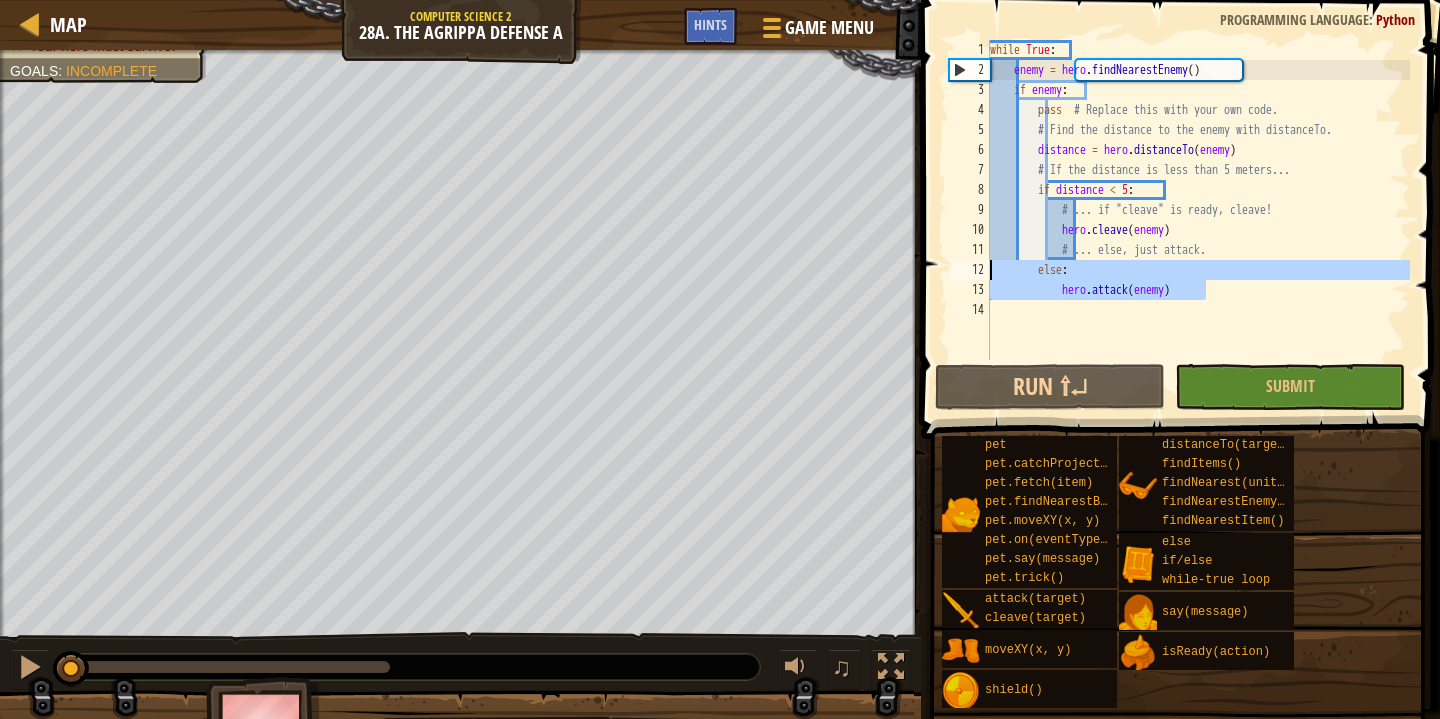 drag, startPoint x: 1219, startPoint y: 287, endPoint x: 966, endPoint y: 270, distance: 253.5705 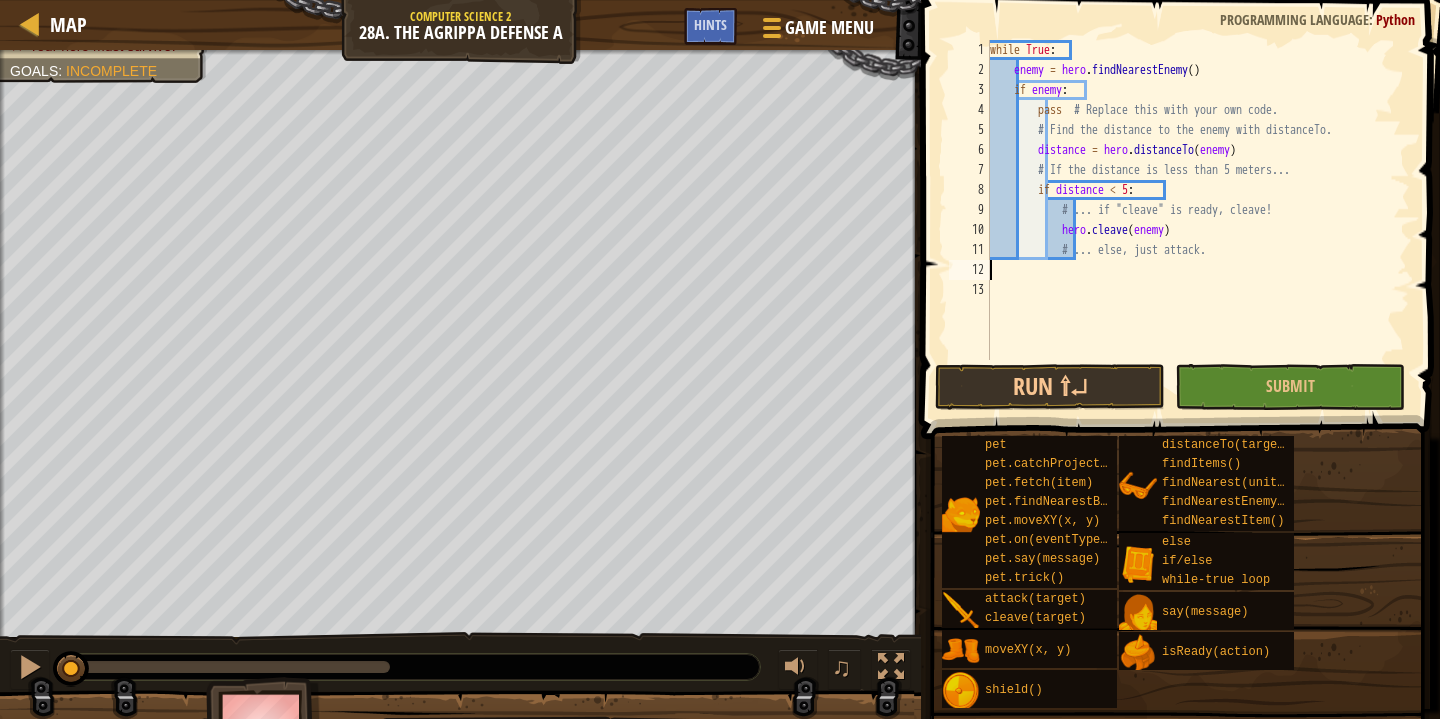 click on "while   True :      enemy   =   hero . findNearestEnemy ( )      if   enemy :          pass    # Replace this with your own code.          # Find the distance to the enemy with distanceTo.          distance   =   hero . distanceTo ( enemy )          # If the distance is less than 5 meters...          if   distance   <   5 :              # ... if "cleave" is ready, cleave!              hero . cleave ( enemy )              # ... else, just attack." at bounding box center [1198, 220] 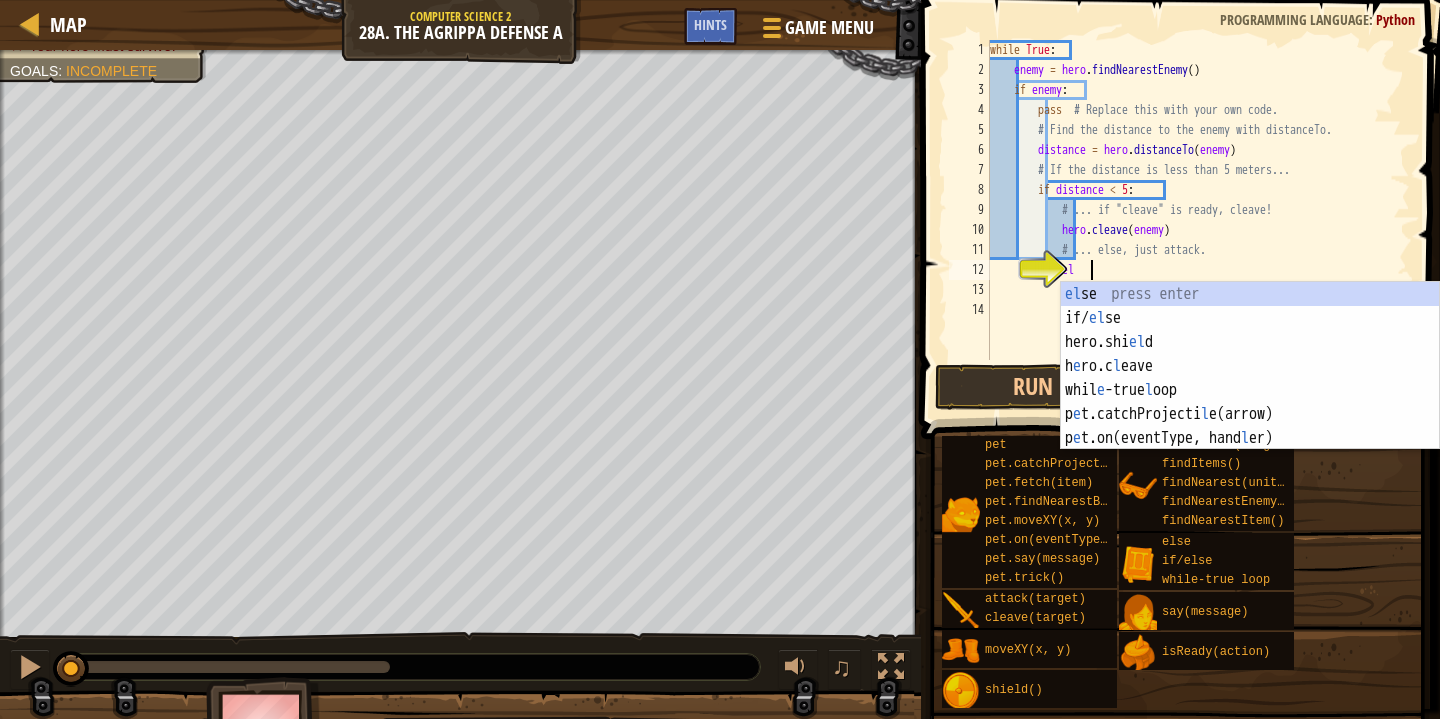 type on "else" 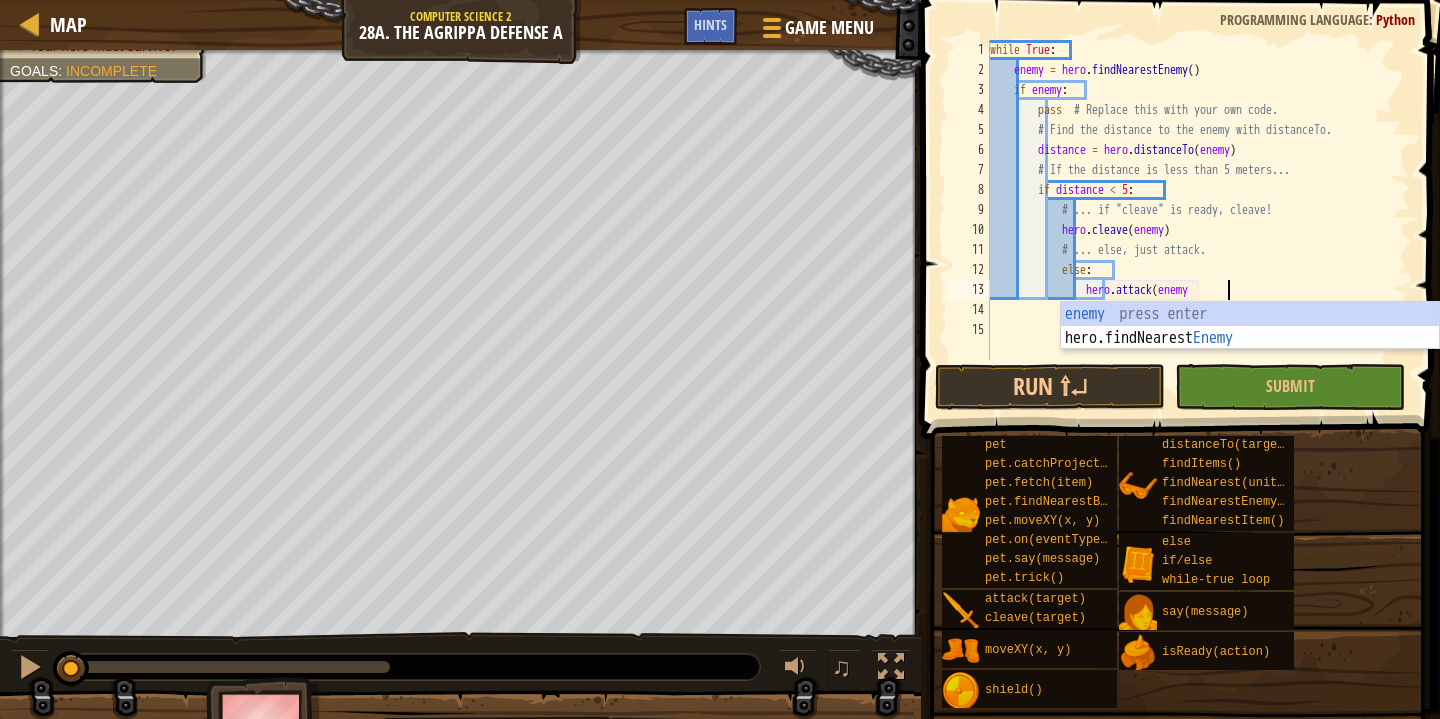scroll, scrollTop: 9, scrollLeft: 19, axis: both 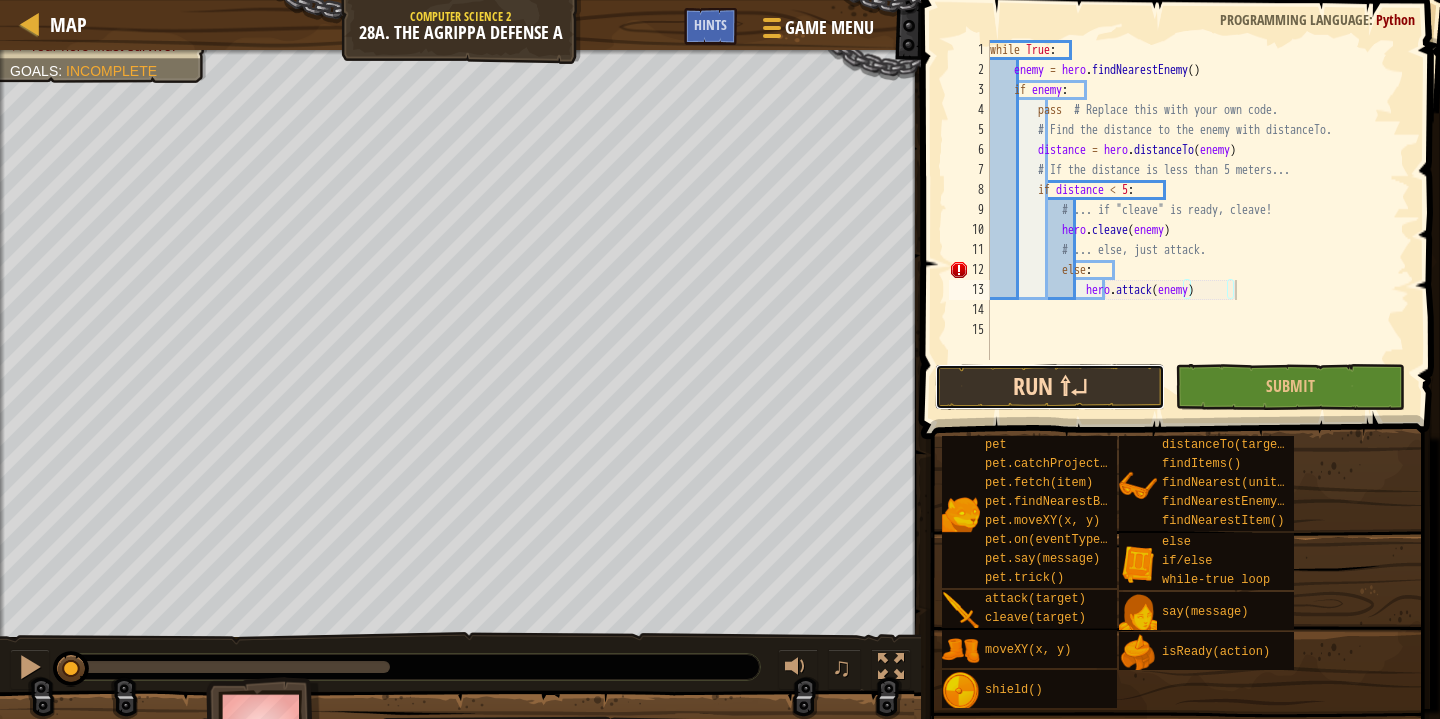 click on "Run ⇧↵" at bounding box center [1050, 387] 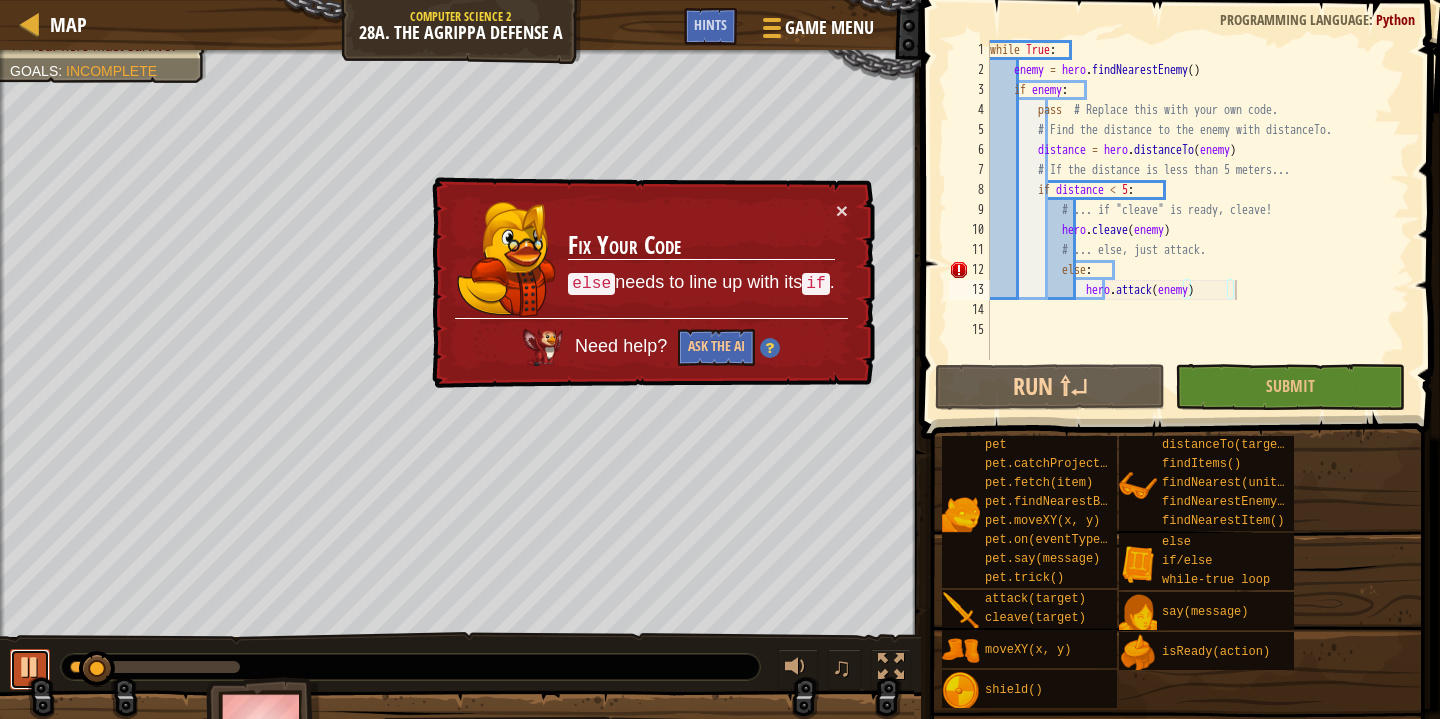 click at bounding box center [30, 667] 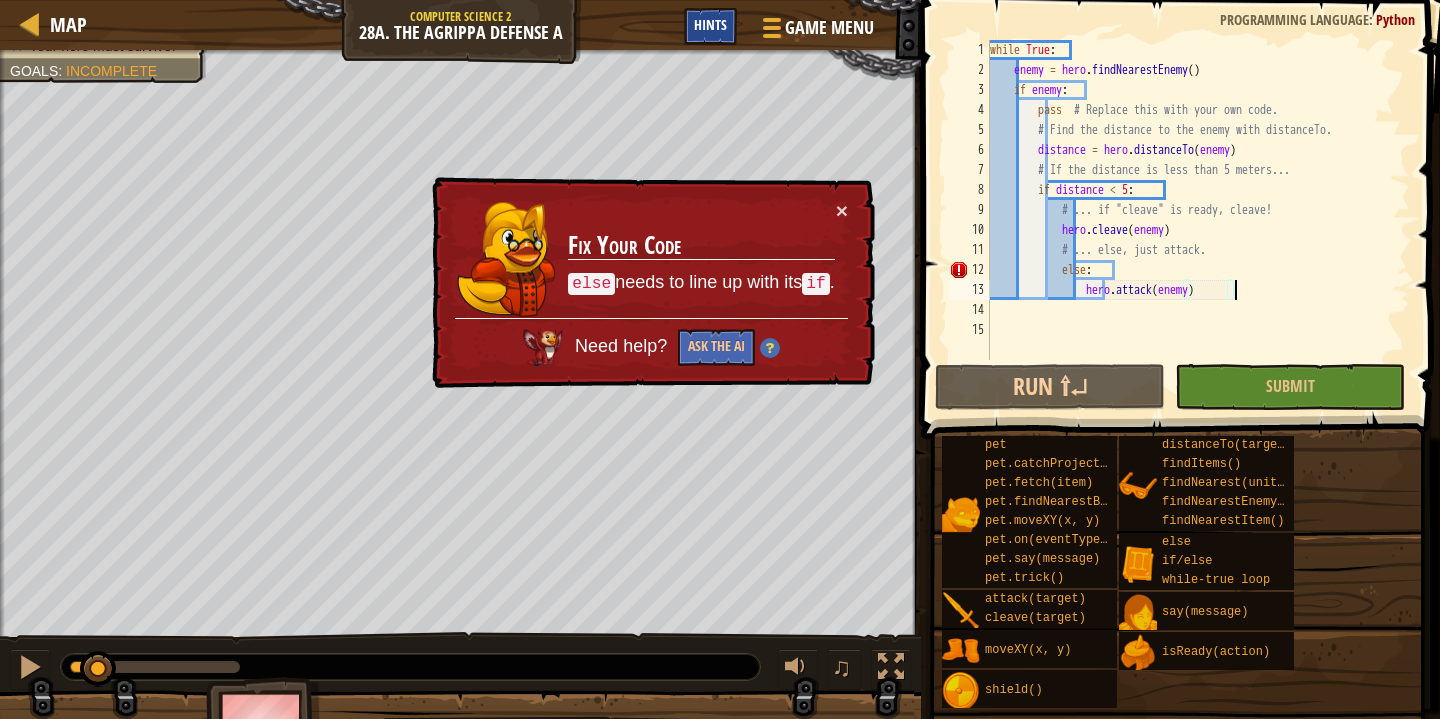 click on "Hints" at bounding box center (710, 24) 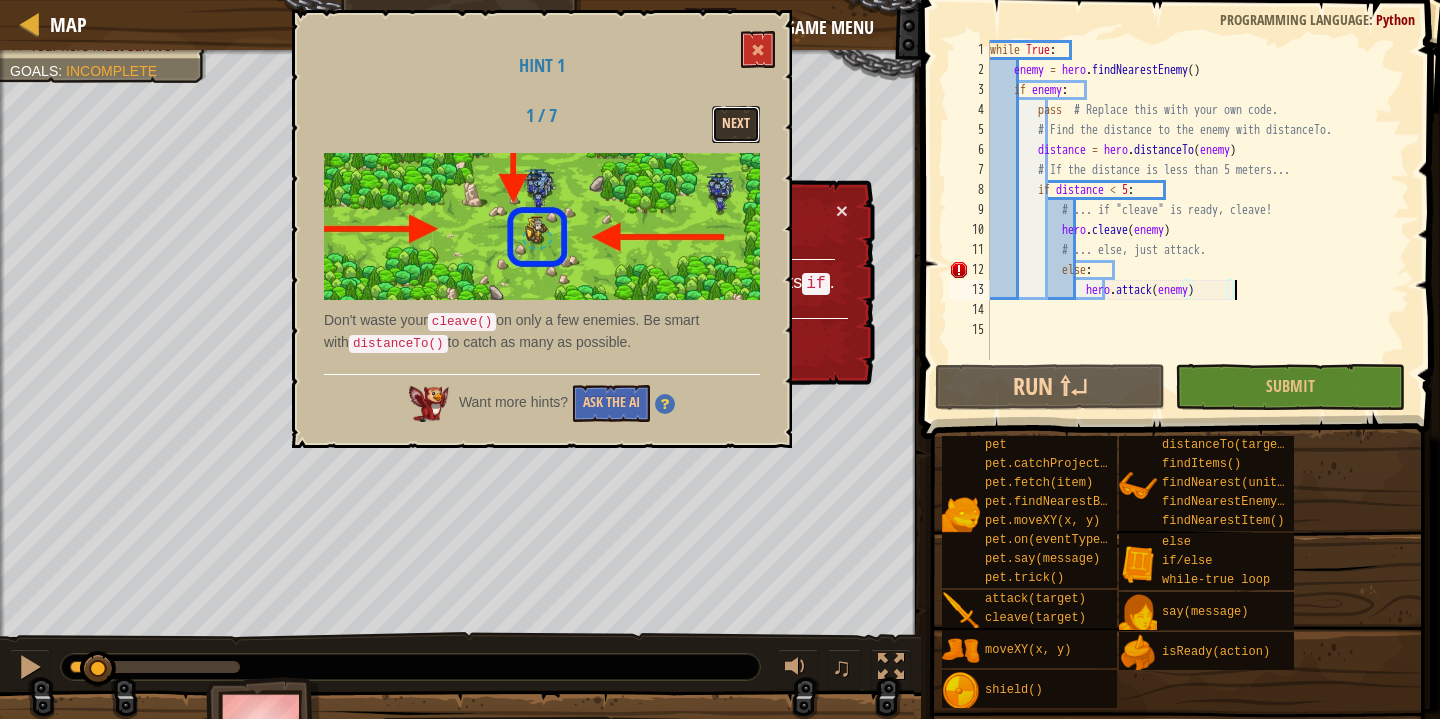 click on "Next" at bounding box center [736, 124] 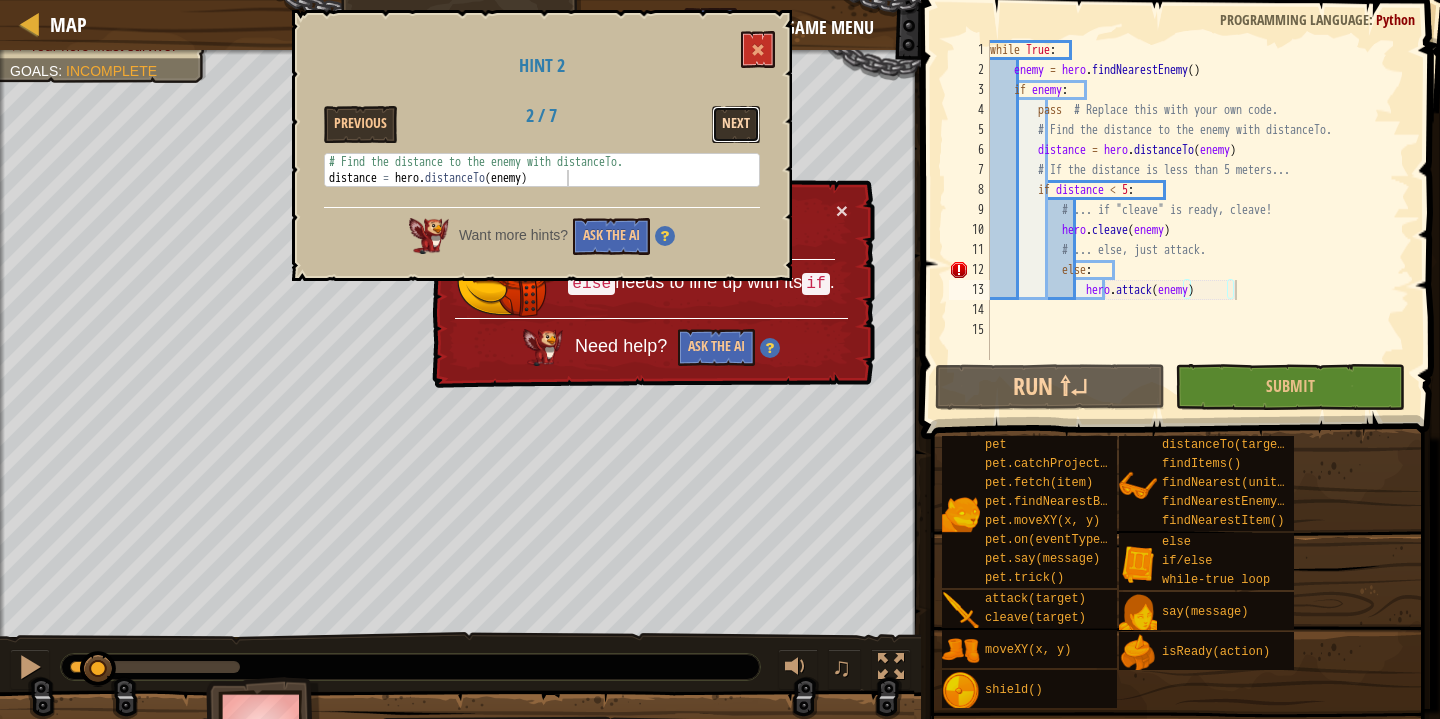 click on "Next" at bounding box center (736, 124) 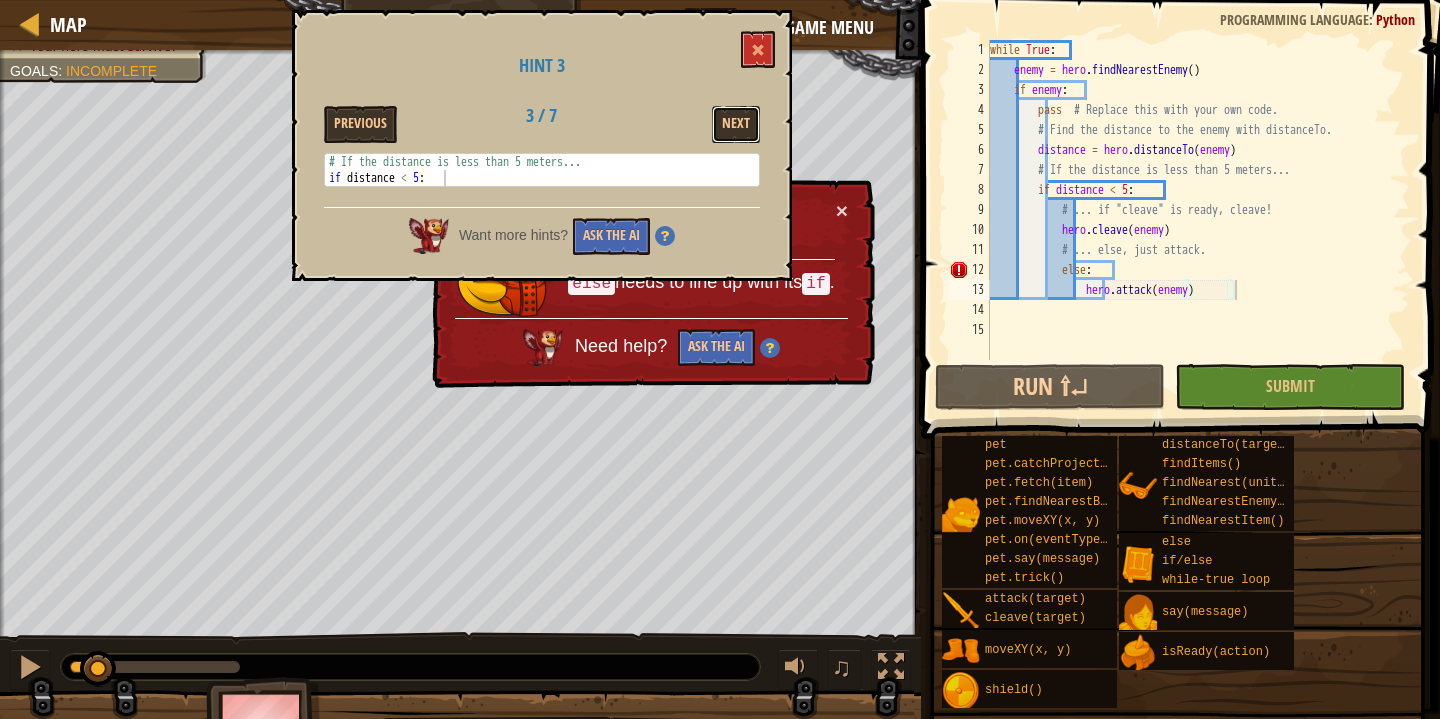 click on "Next" at bounding box center (736, 124) 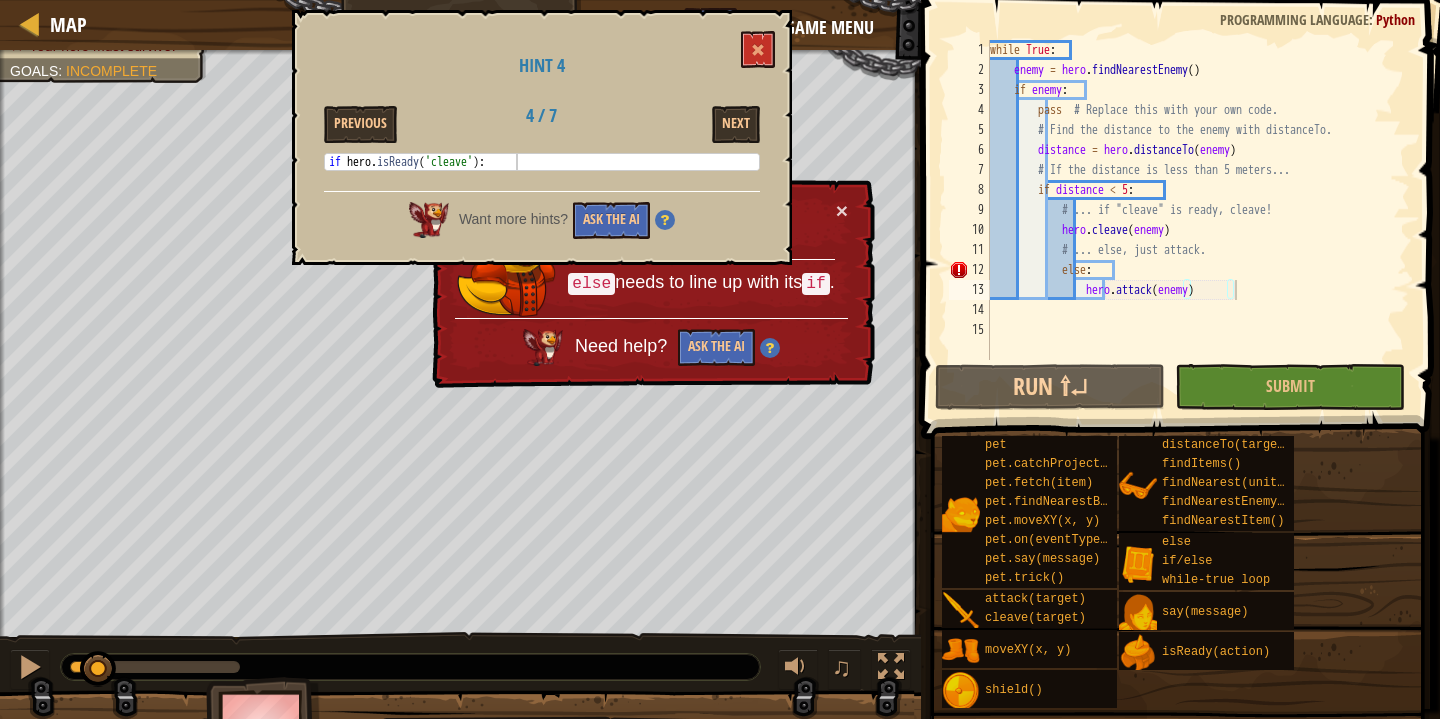type on "hero.cleave(enemy)" 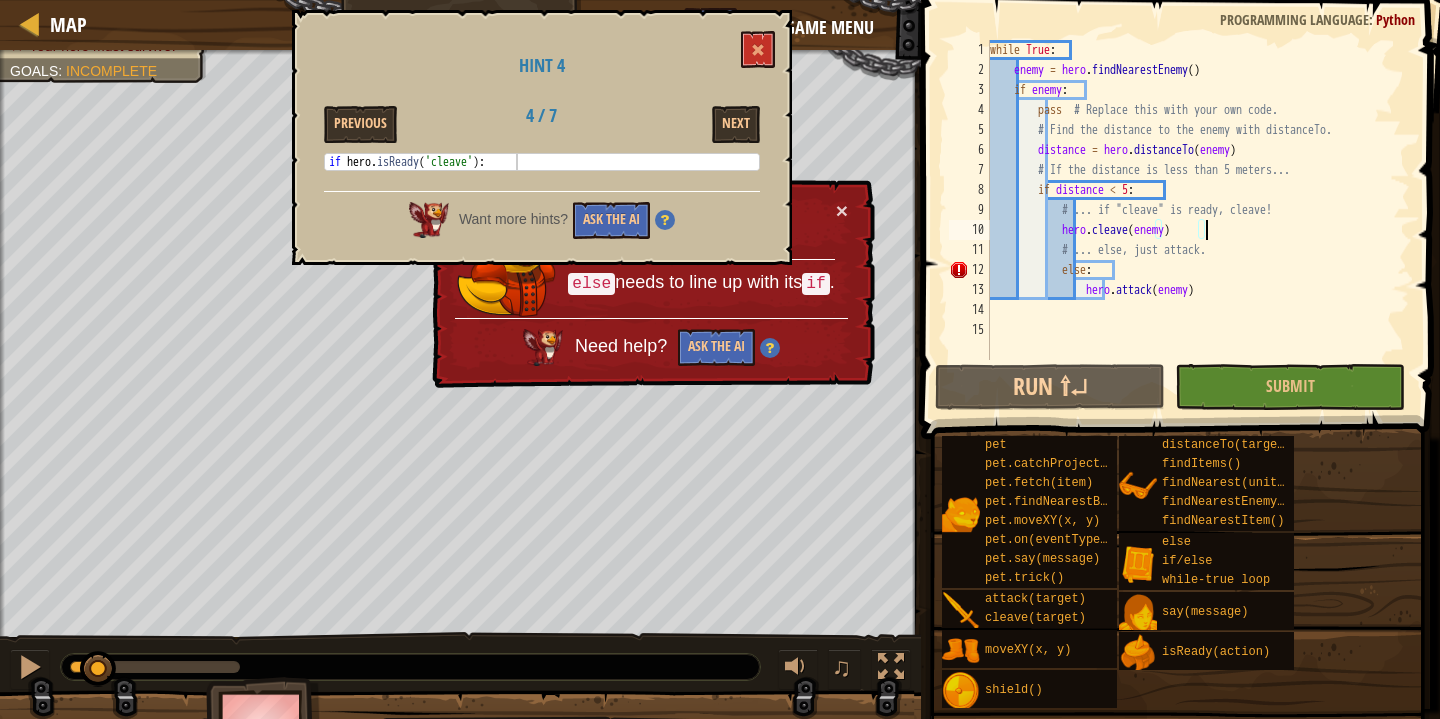 scroll, scrollTop: 9, scrollLeft: 17, axis: both 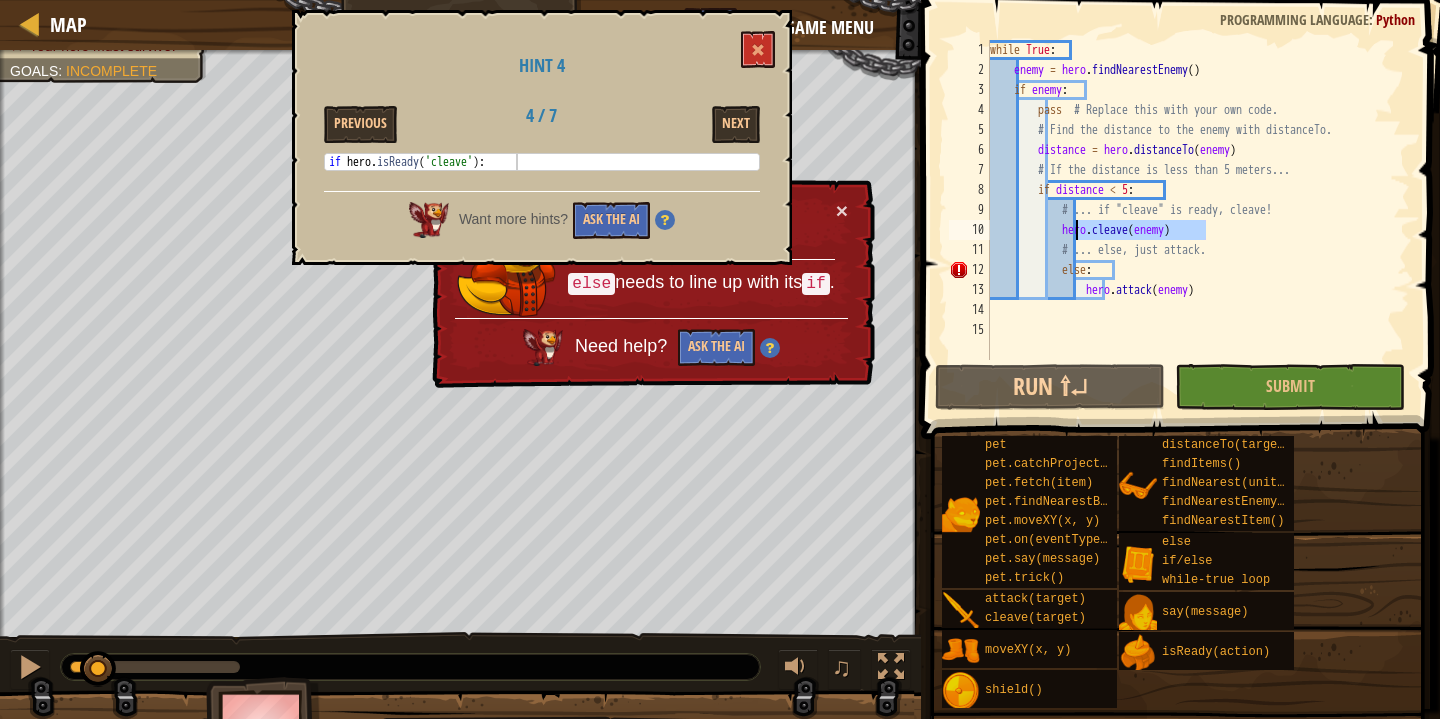 drag, startPoint x: 1214, startPoint y: 233, endPoint x: 1074, endPoint y: 227, distance: 140.12851 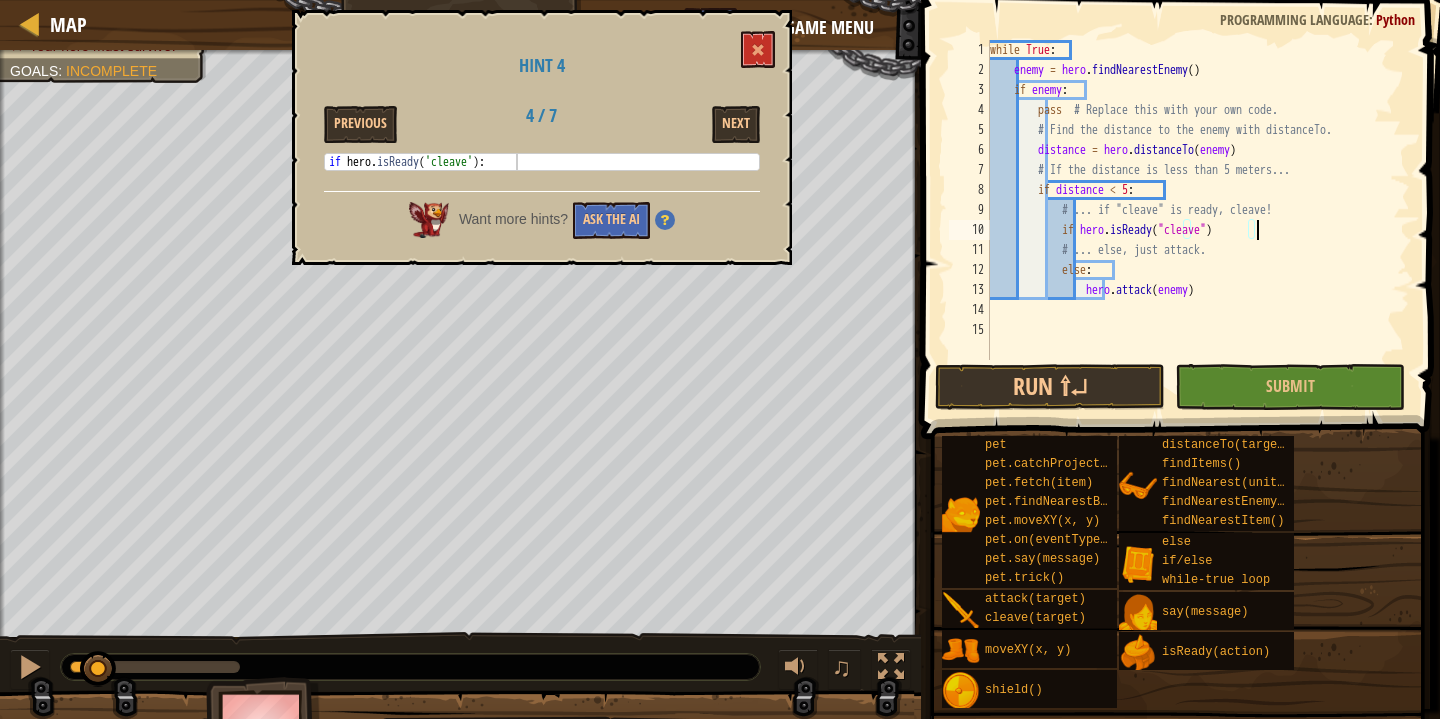 scroll, scrollTop: 9, scrollLeft: 21, axis: both 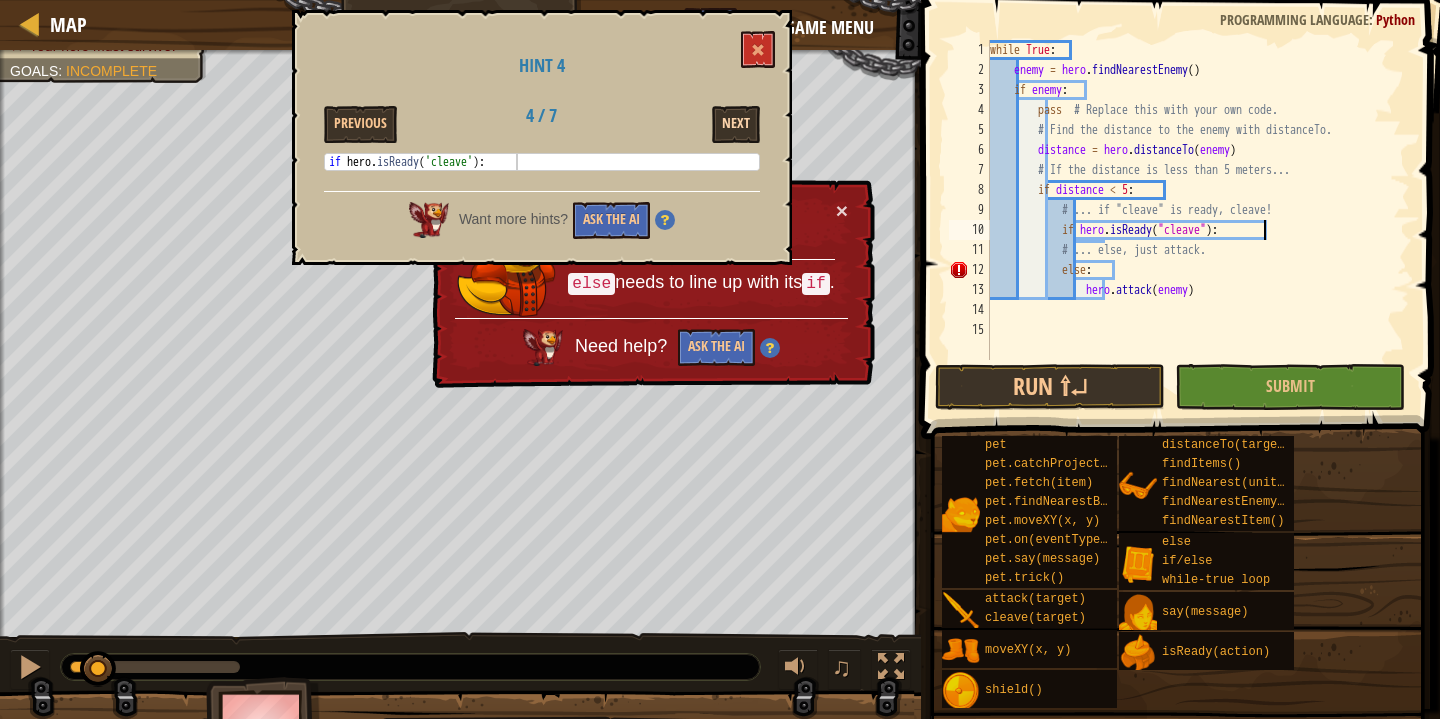 type on "if hero.isReady("cleave"):" 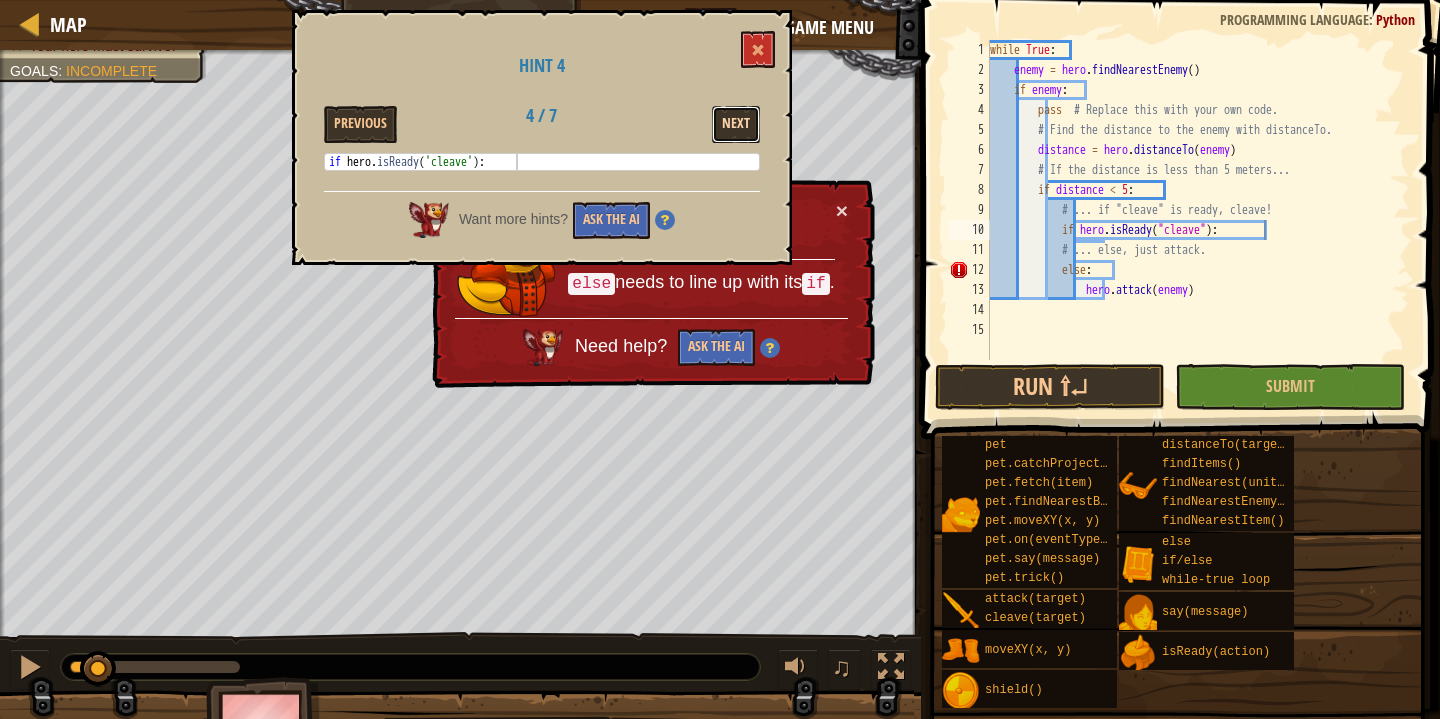 click on "Next" at bounding box center (736, 124) 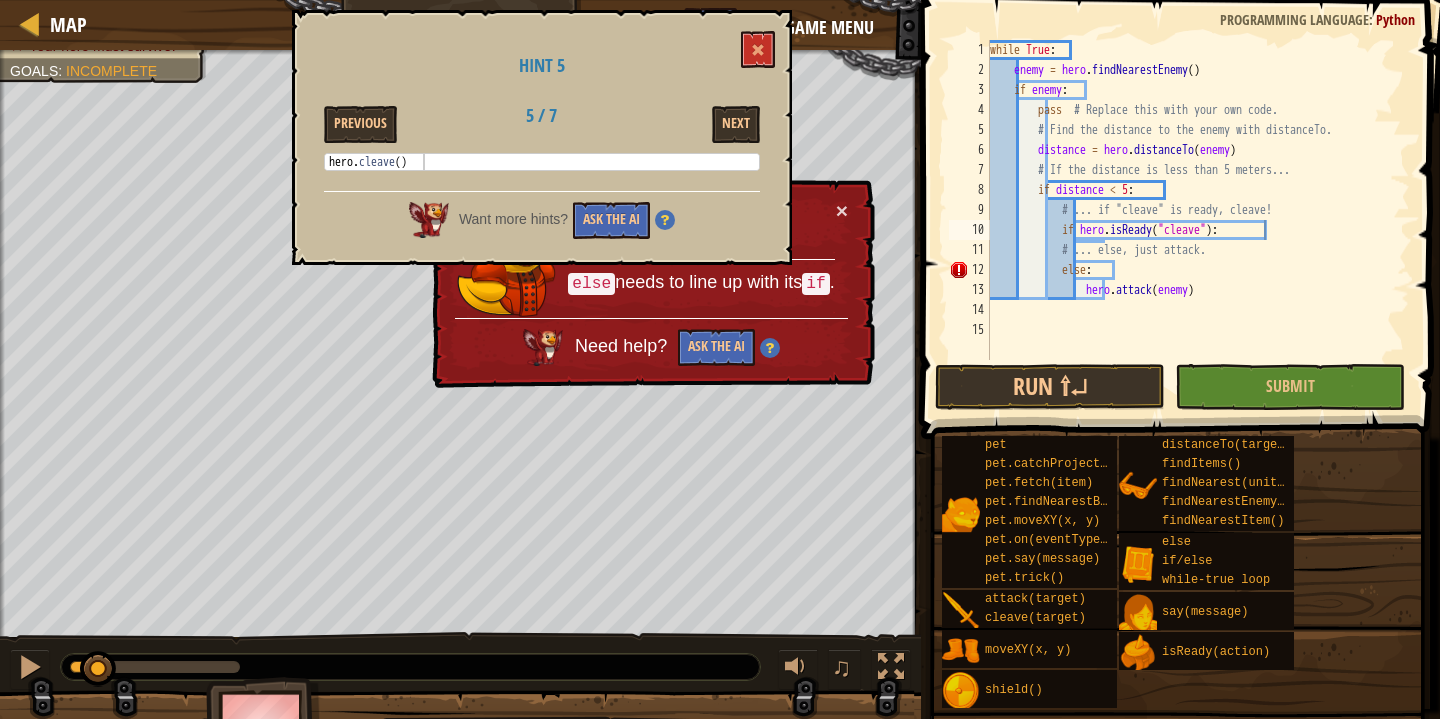 click on "while   True :      enemy   =   hero . findNearestEnemy ( )      if   enemy :          pass    # Replace this with your own code.          # Find the distance to the enemy with distanceTo.          distance   =   hero . distanceTo ( enemy )          # If the distance is less than 5 meters...          if   distance   <   5 :              # ... if "cleave" is ready, cleave!              if   hero . isReady ( "cleave" ) :              # ... else, just attack.              else :                  hero . attack ( enemy )" at bounding box center (1198, 220) 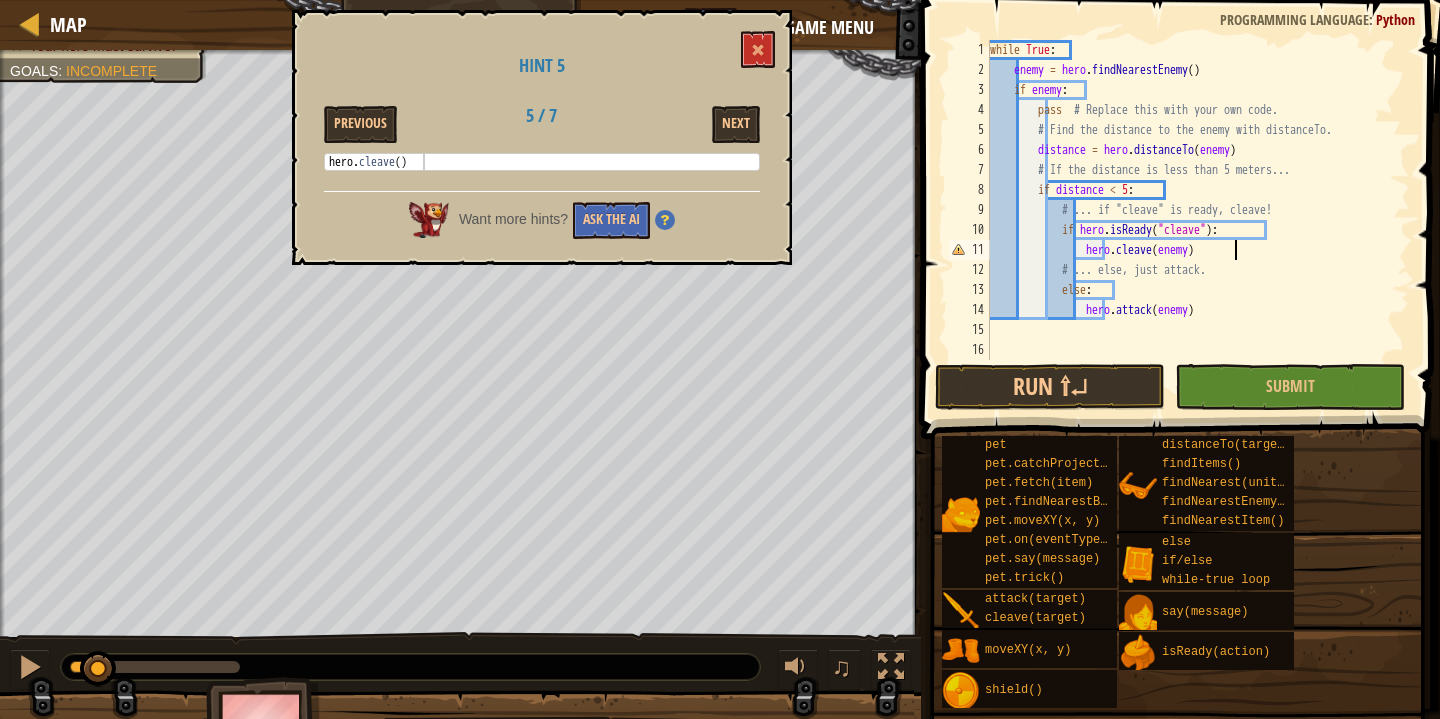 scroll, scrollTop: 9, scrollLeft: 19, axis: both 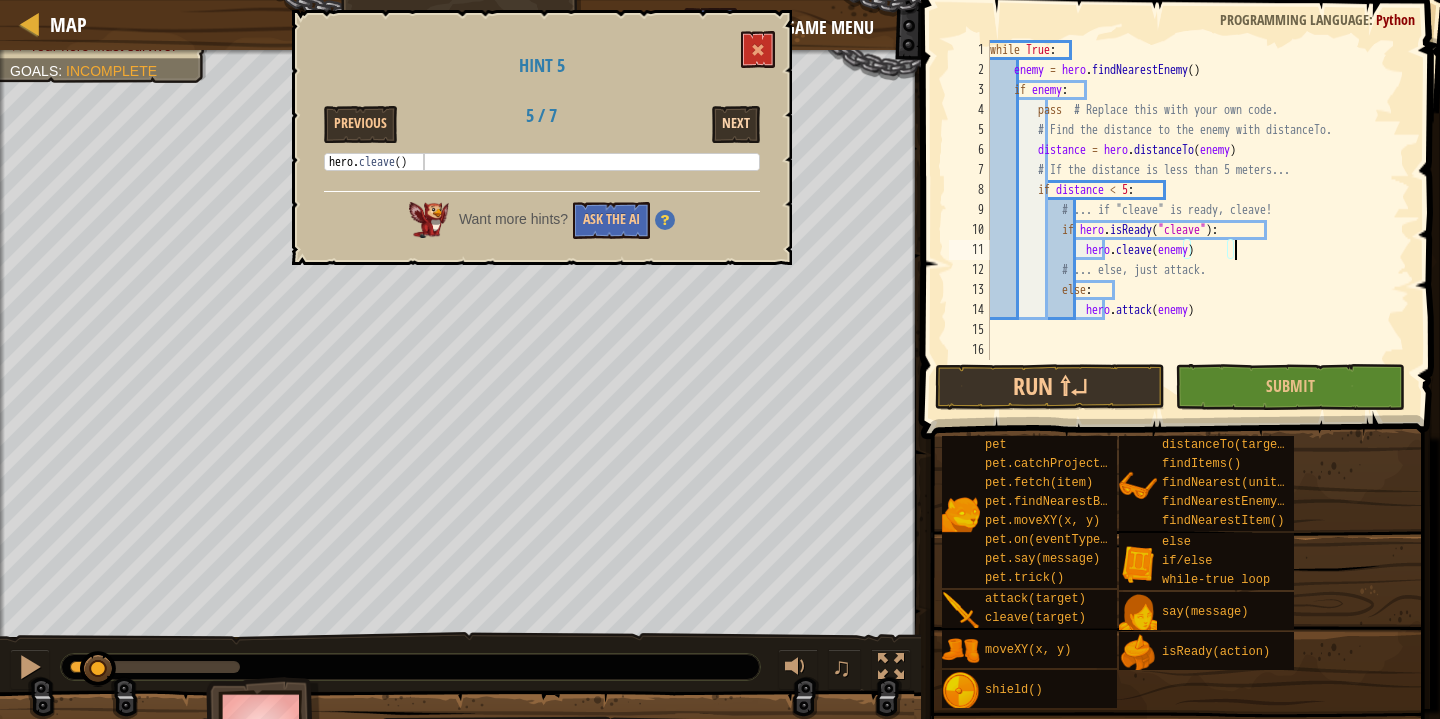 type on "hero.cleave(enemy)" 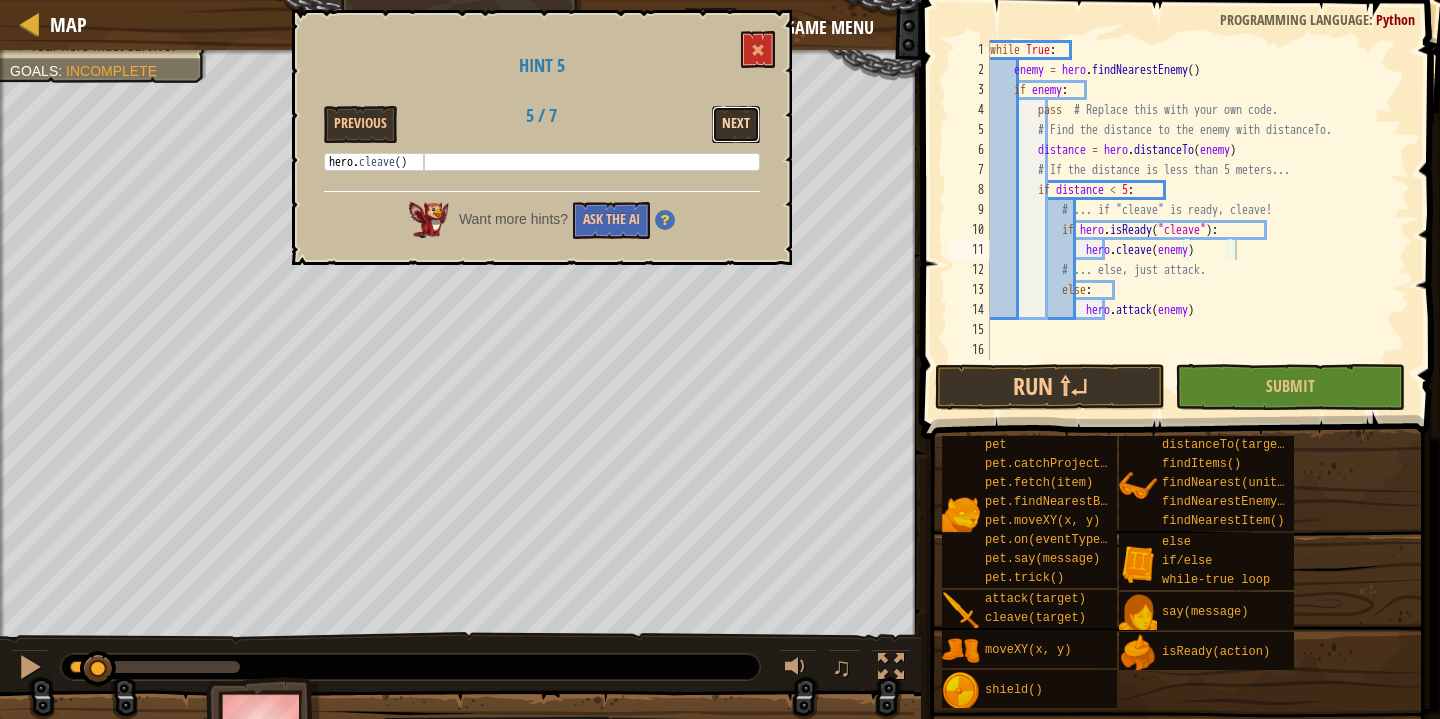 click on "Next" at bounding box center [736, 124] 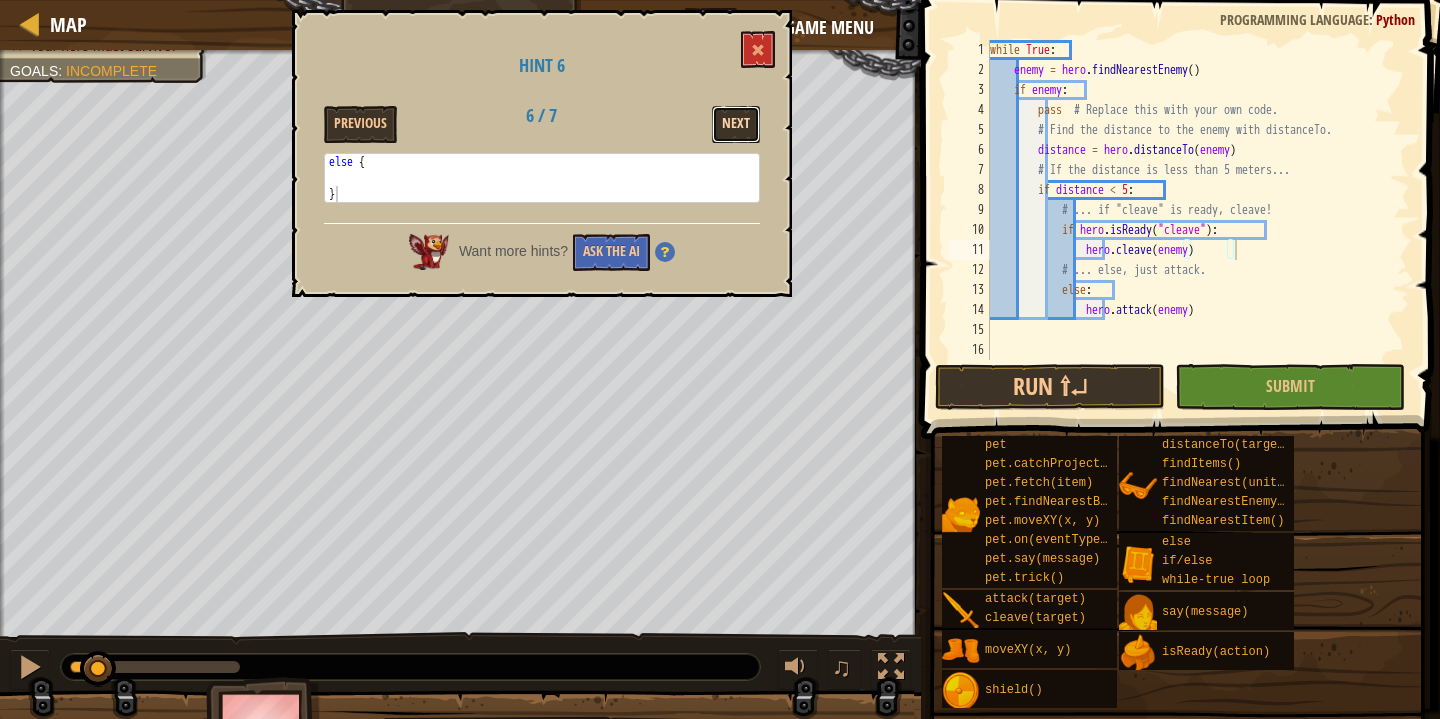 click on "Next" at bounding box center (736, 124) 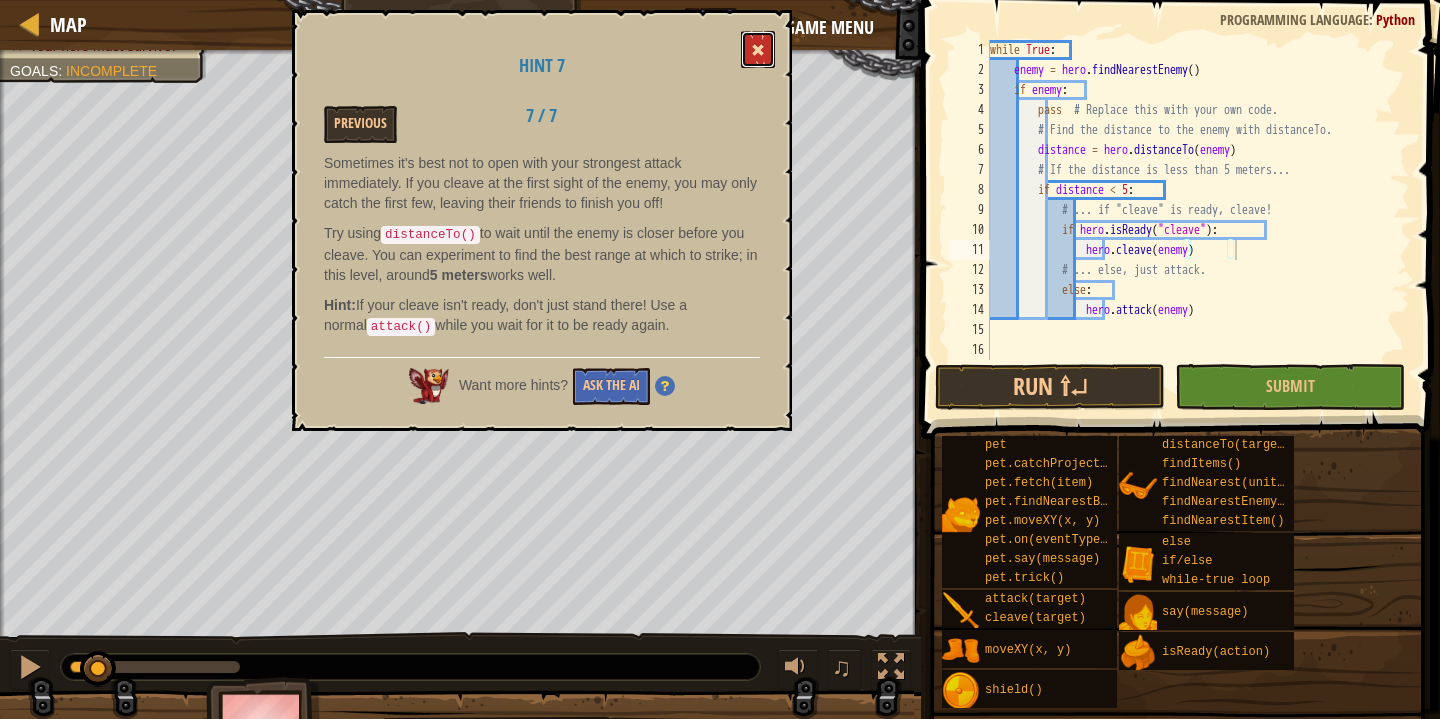 click at bounding box center [758, 50] 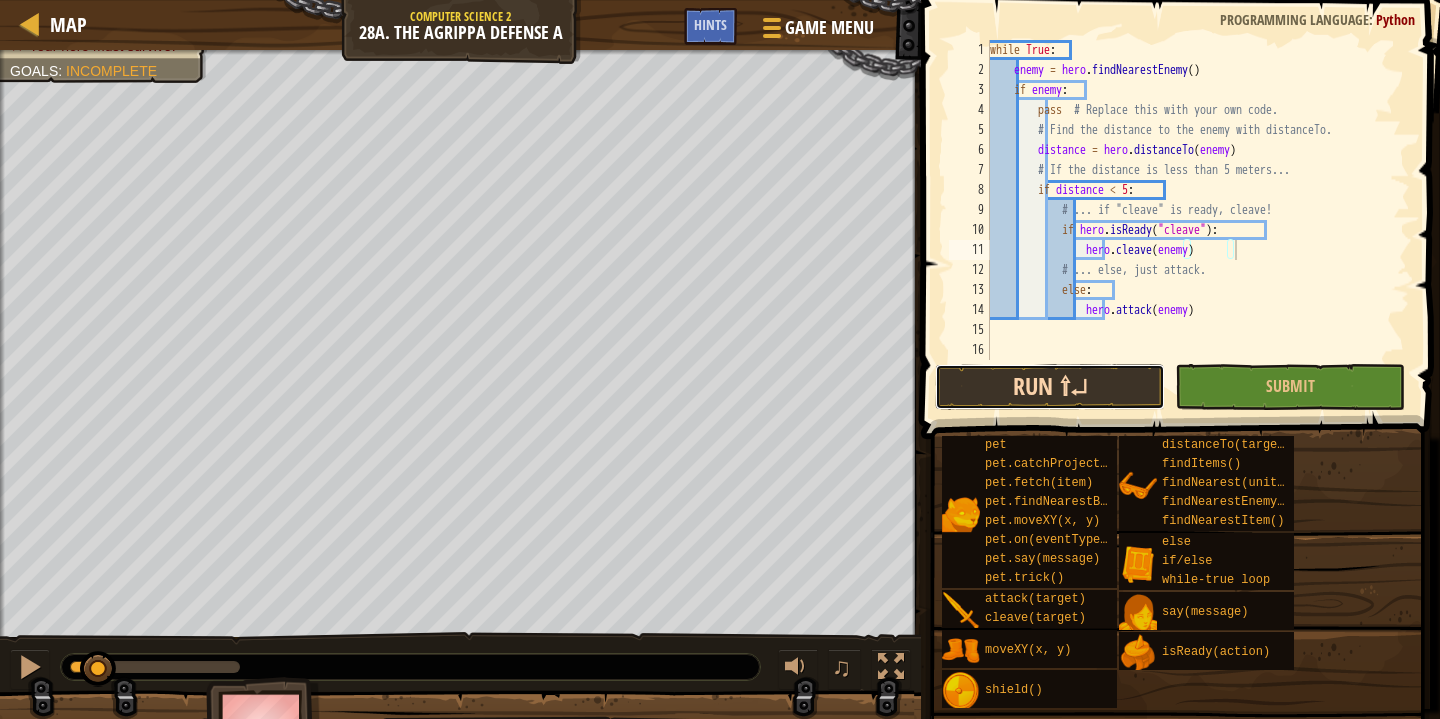 click on "Run ⇧↵" at bounding box center [1050, 387] 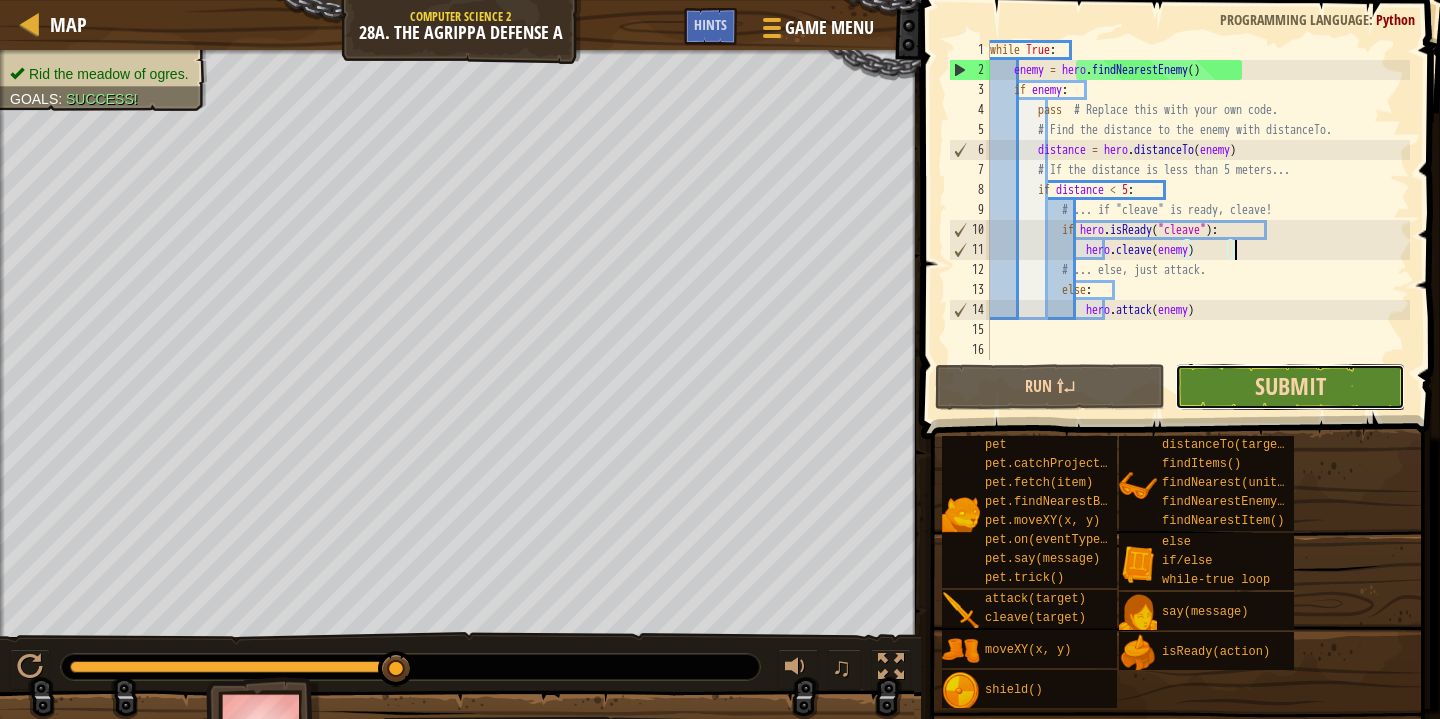 click on "Submit" at bounding box center (1290, 386) 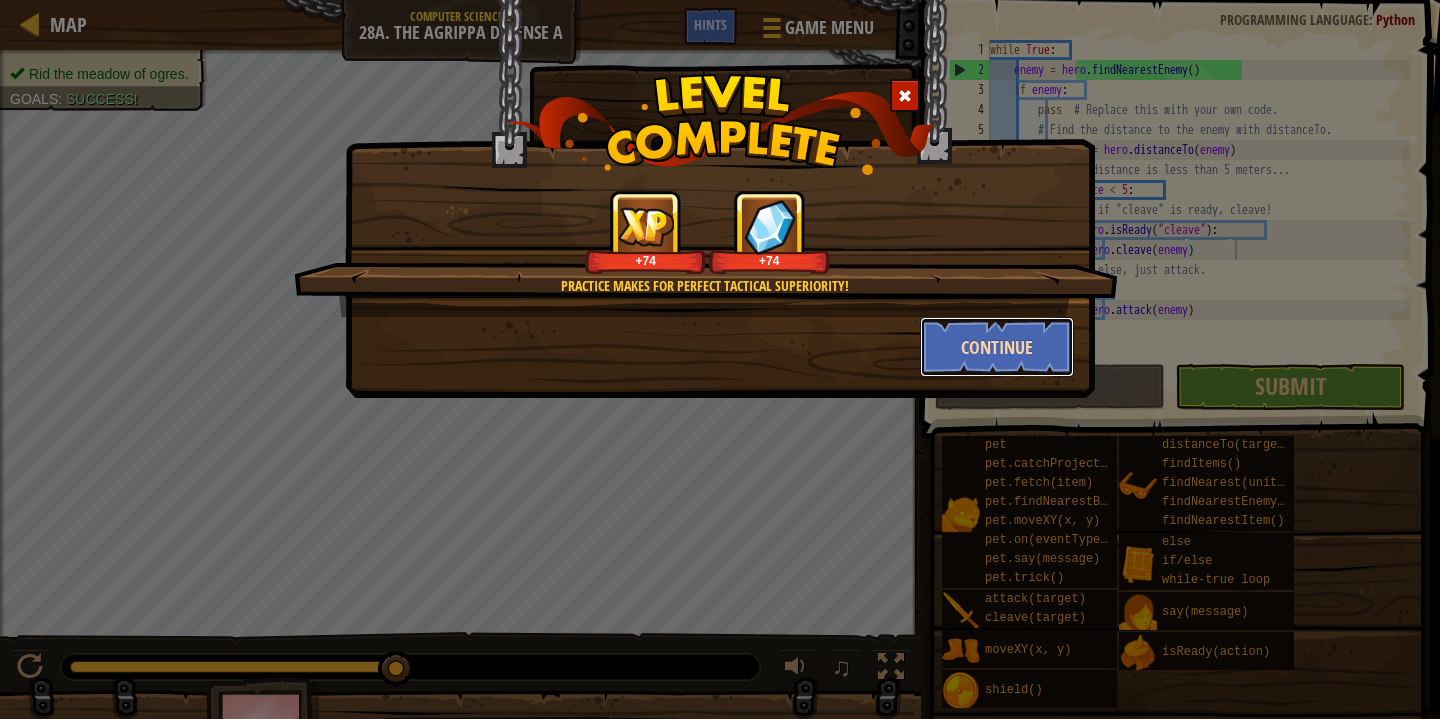 click on "Continue" at bounding box center (997, 347) 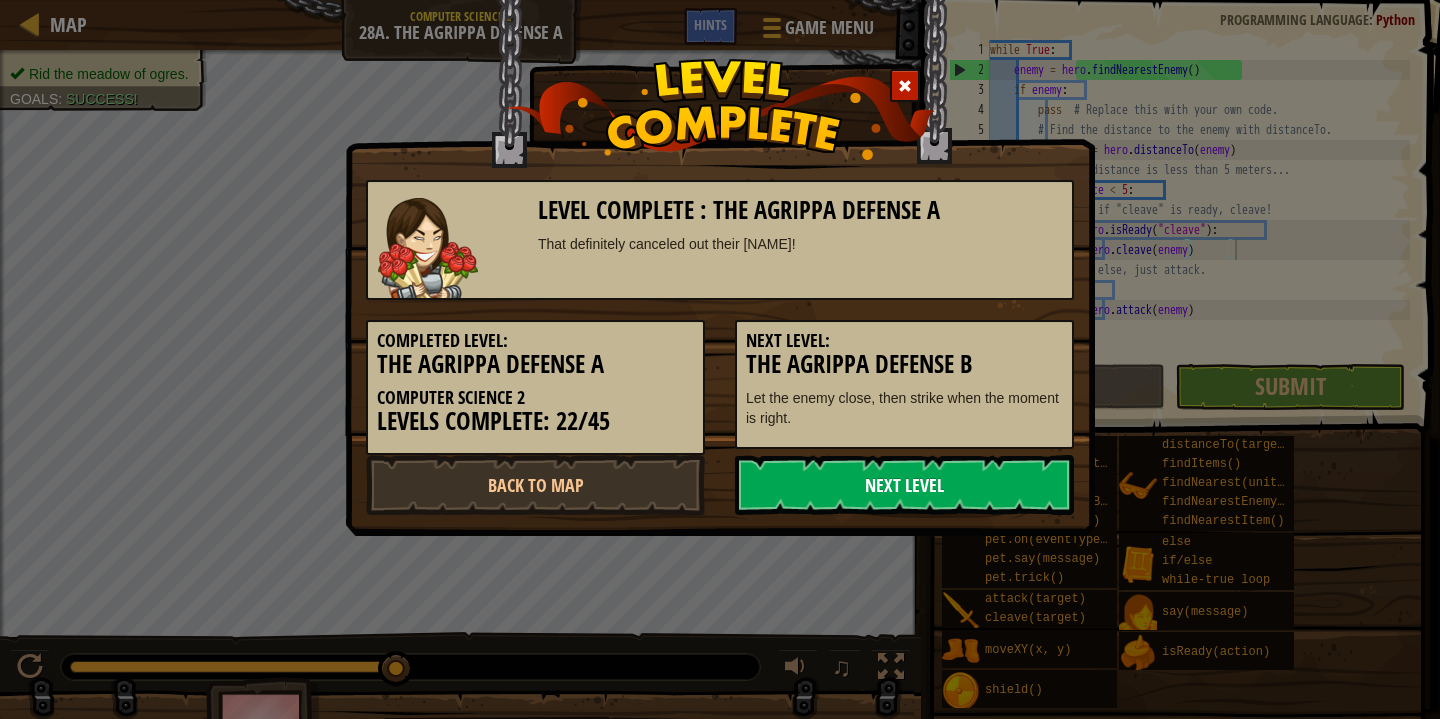click on "Next Level" at bounding box center [904, 485] 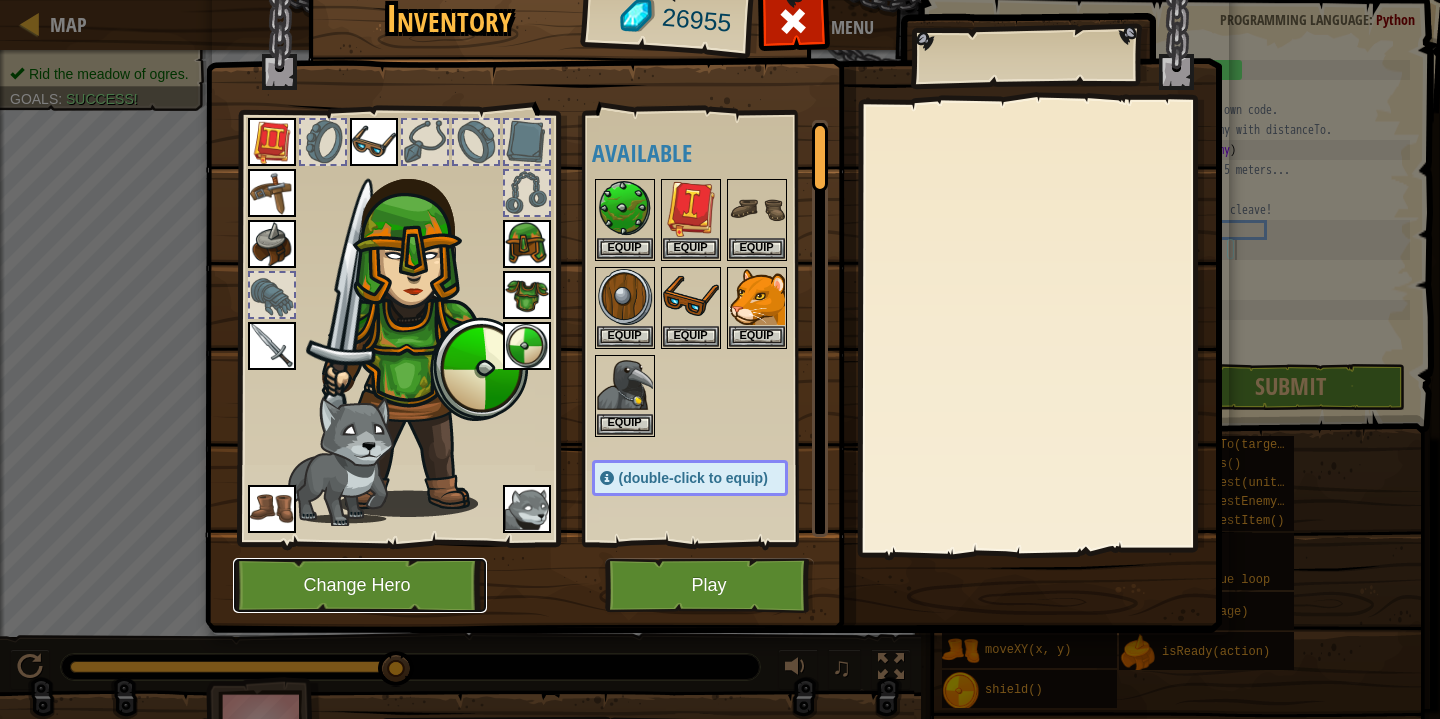 click on "Change Hero" at bounding box center (360, 585) 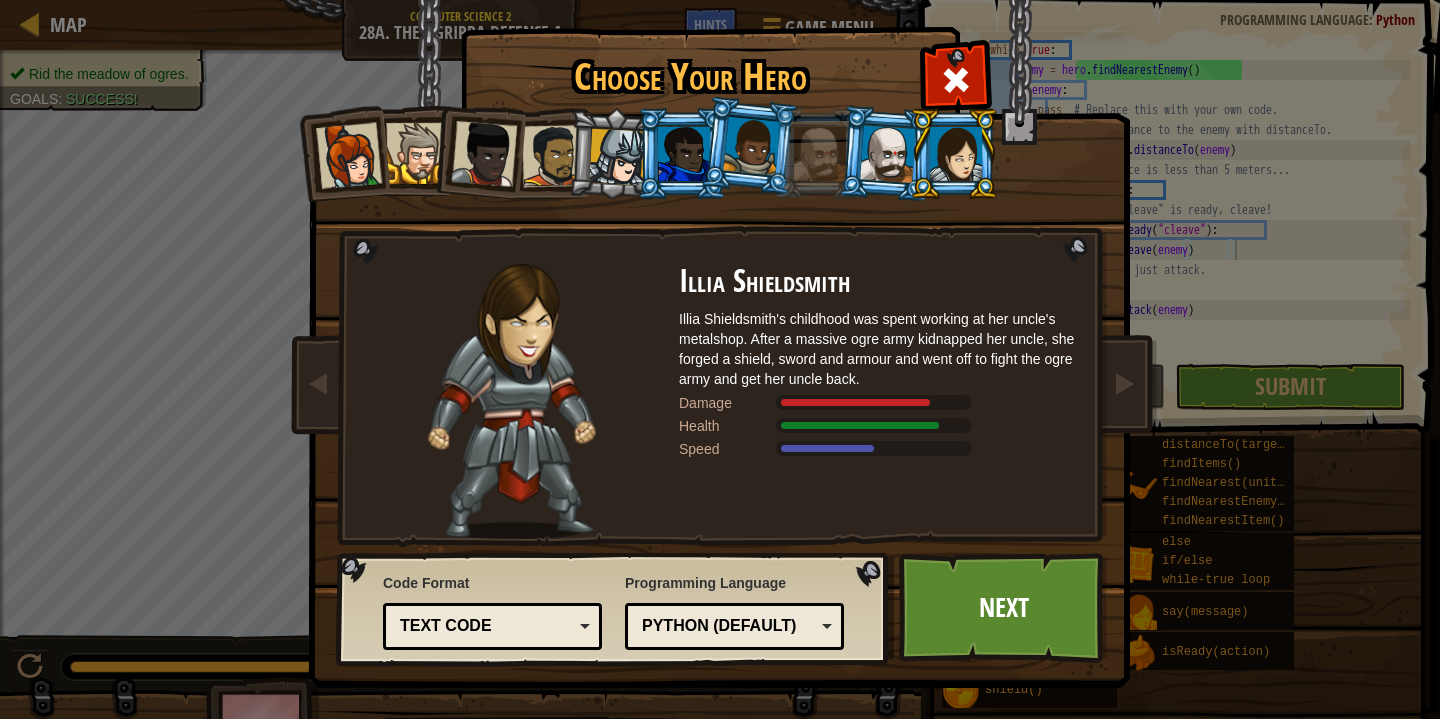 click at bounding box center [349, 156] 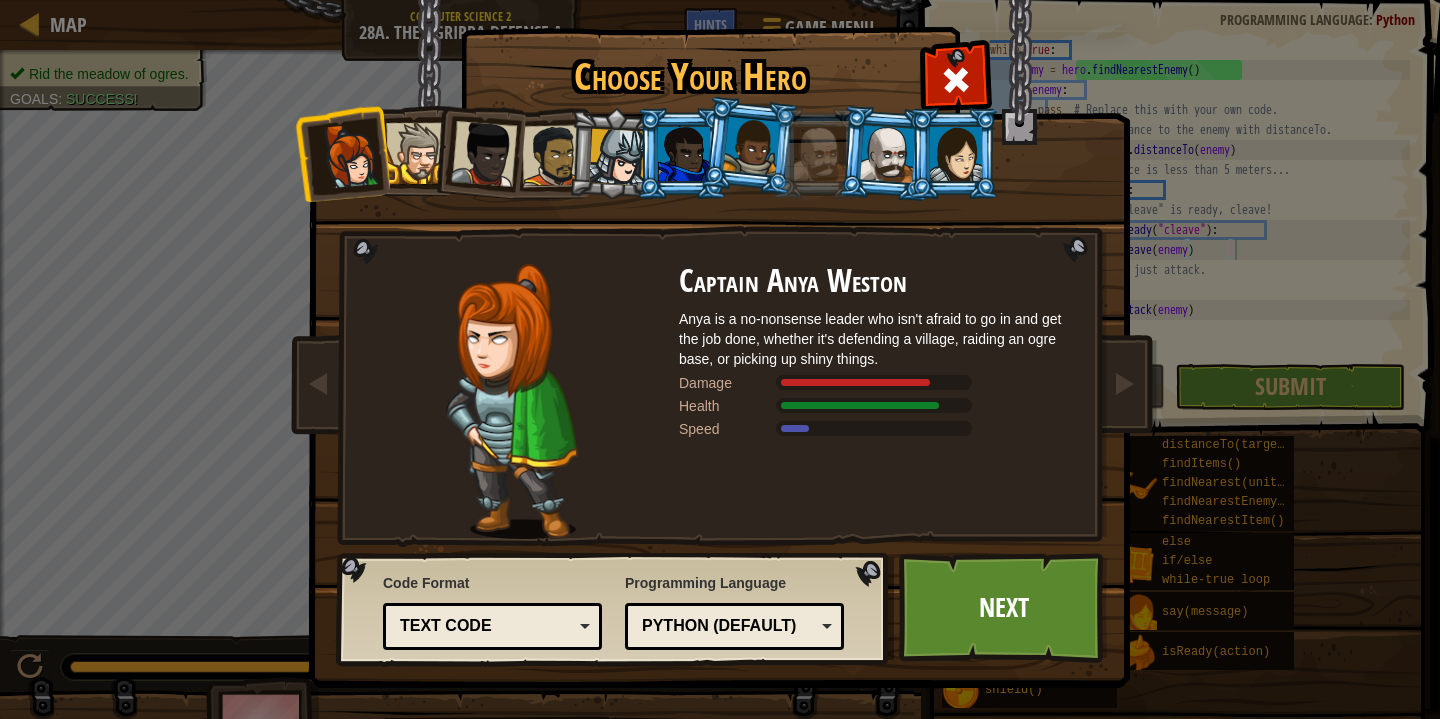 click at bounding box center [553, 156] 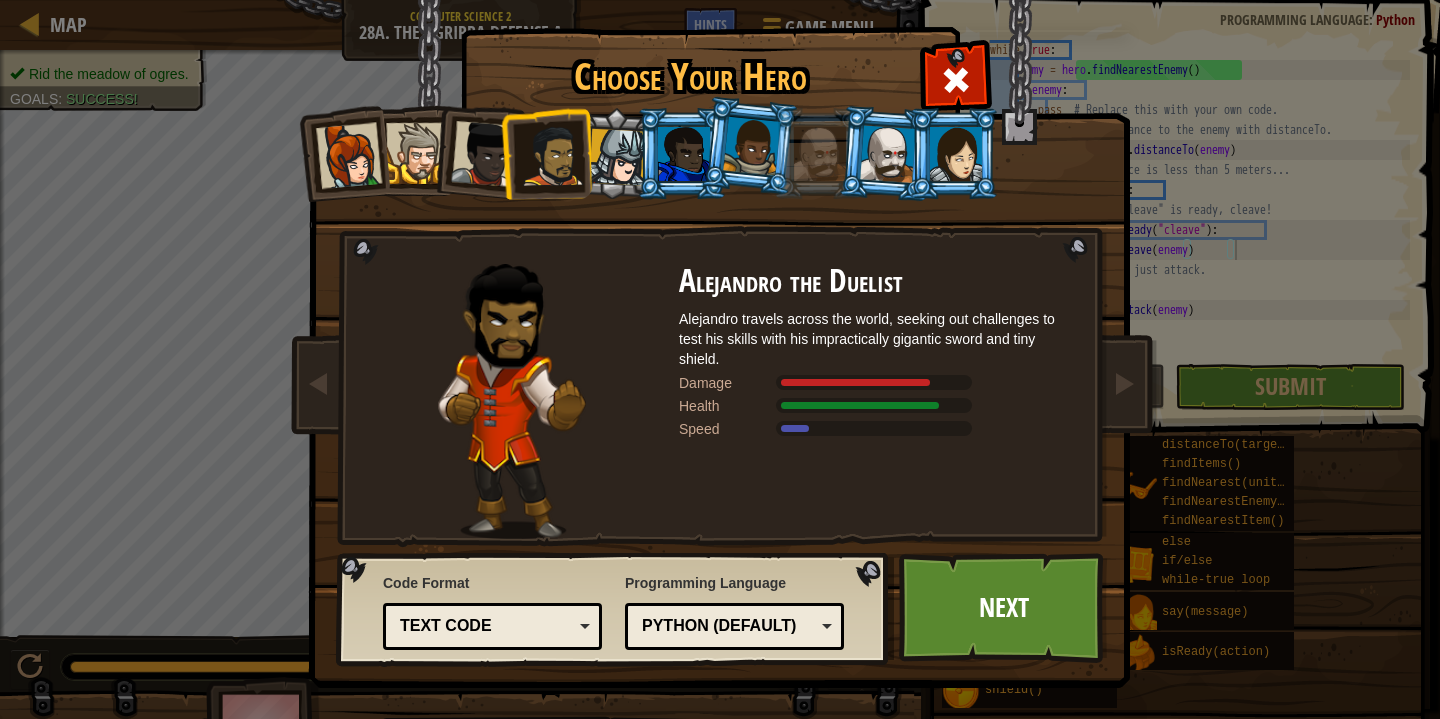 click at bounding box center (888, 153) 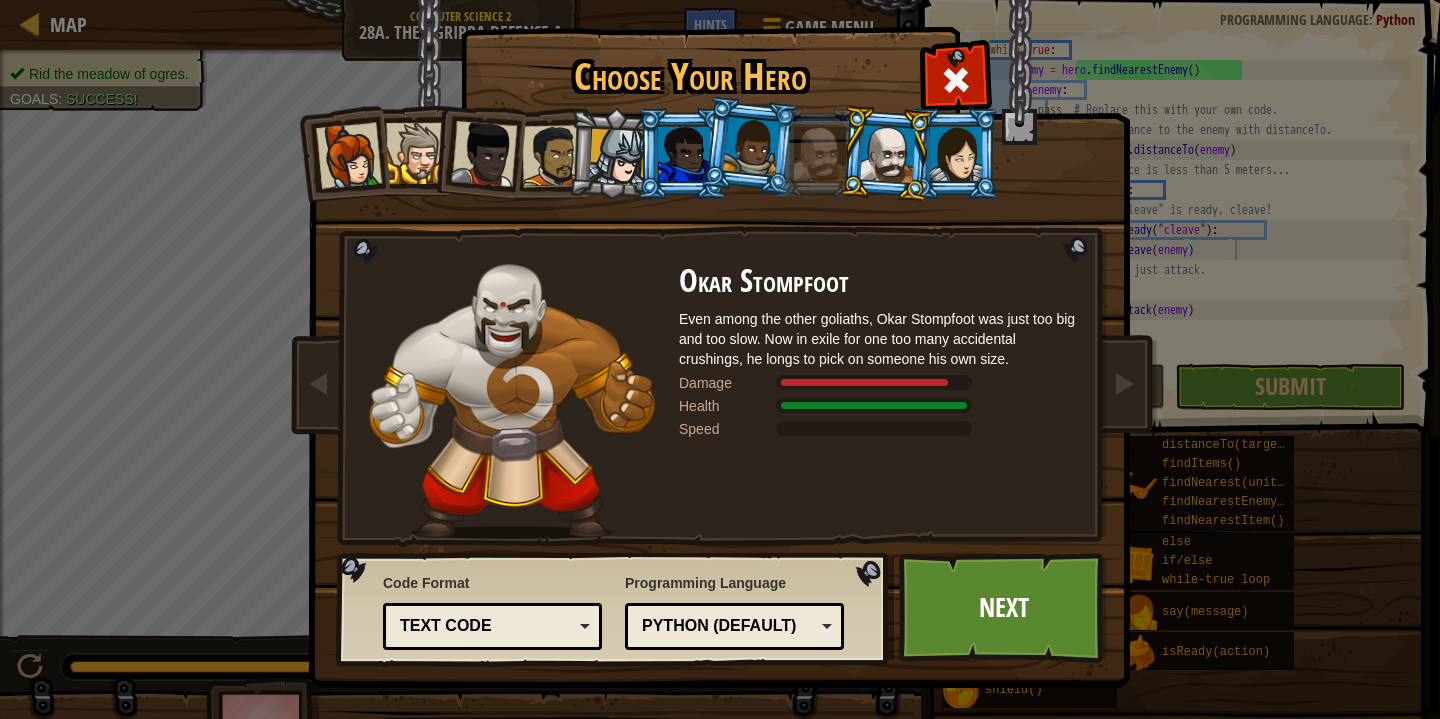 click at bounding box center (820, 154) 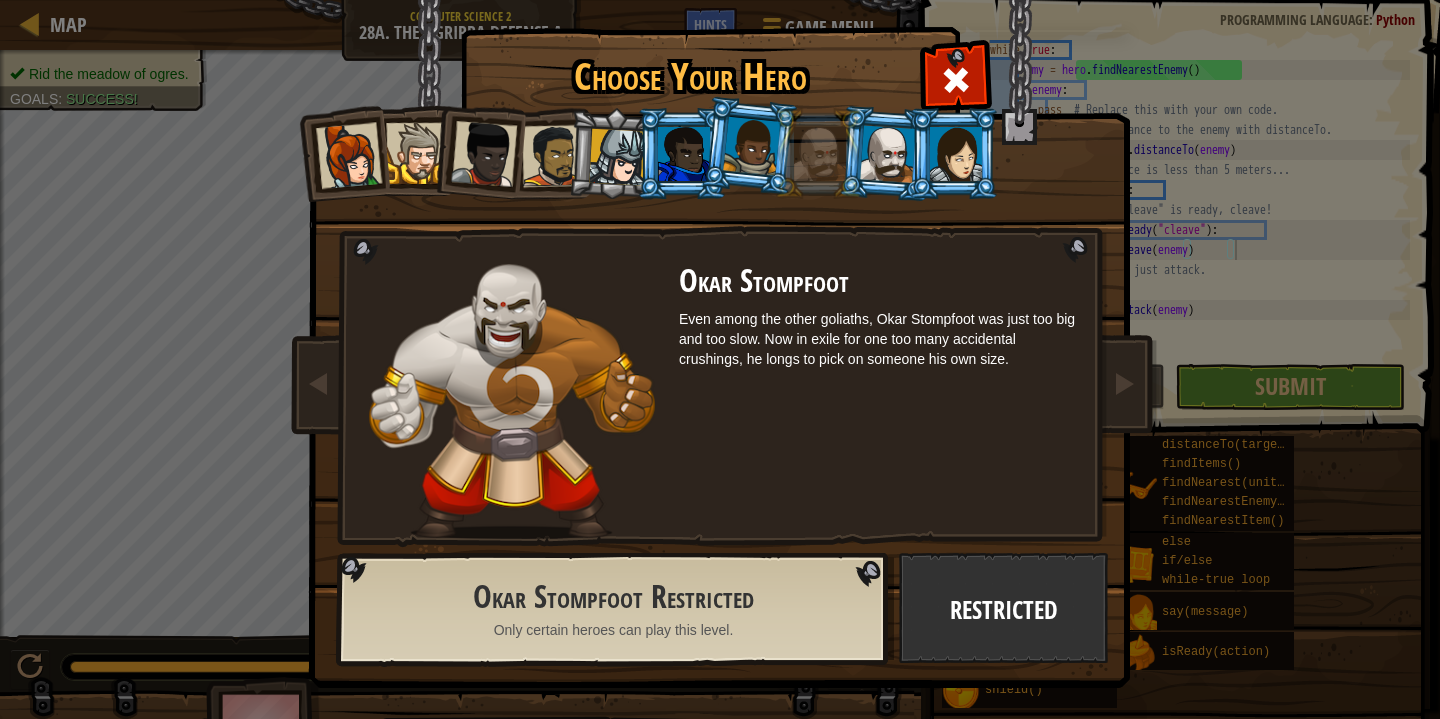 click at bounding box center [888, 153] 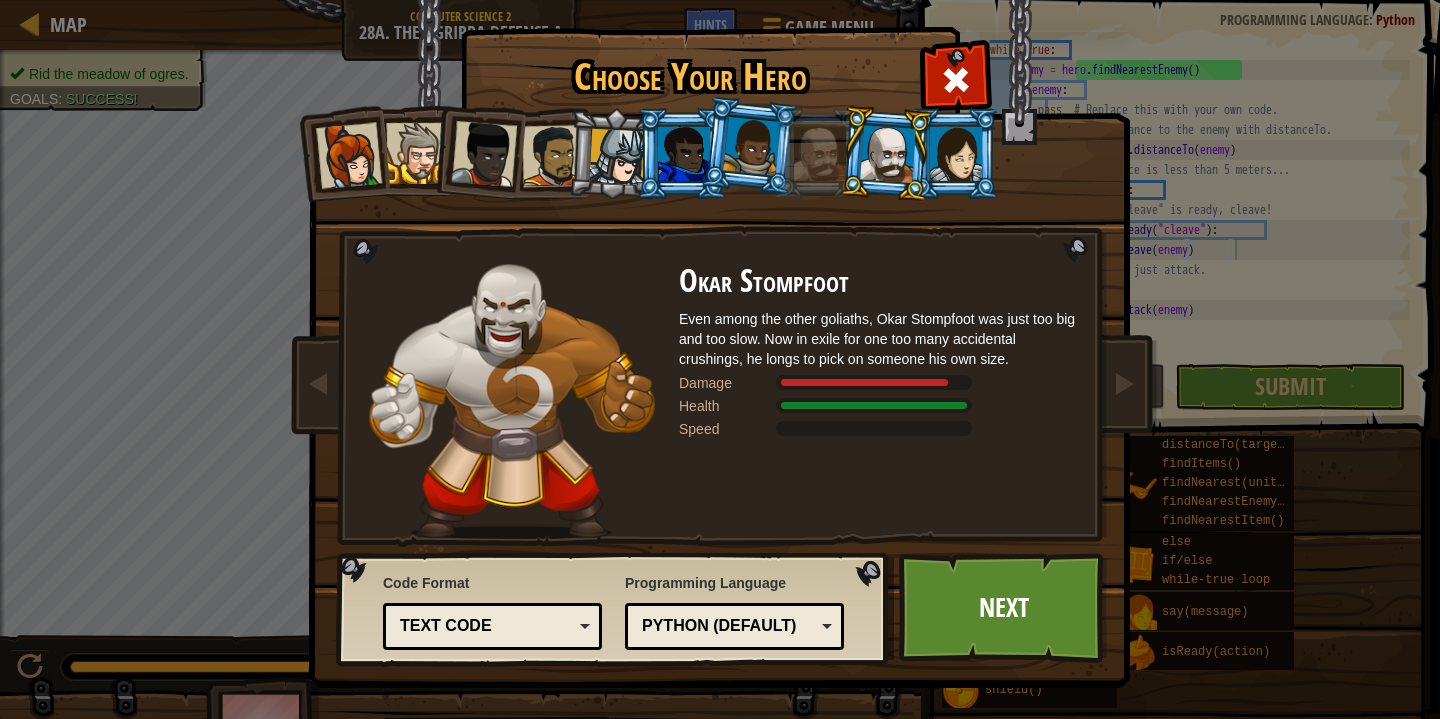 click at bounding box center [820, 154] 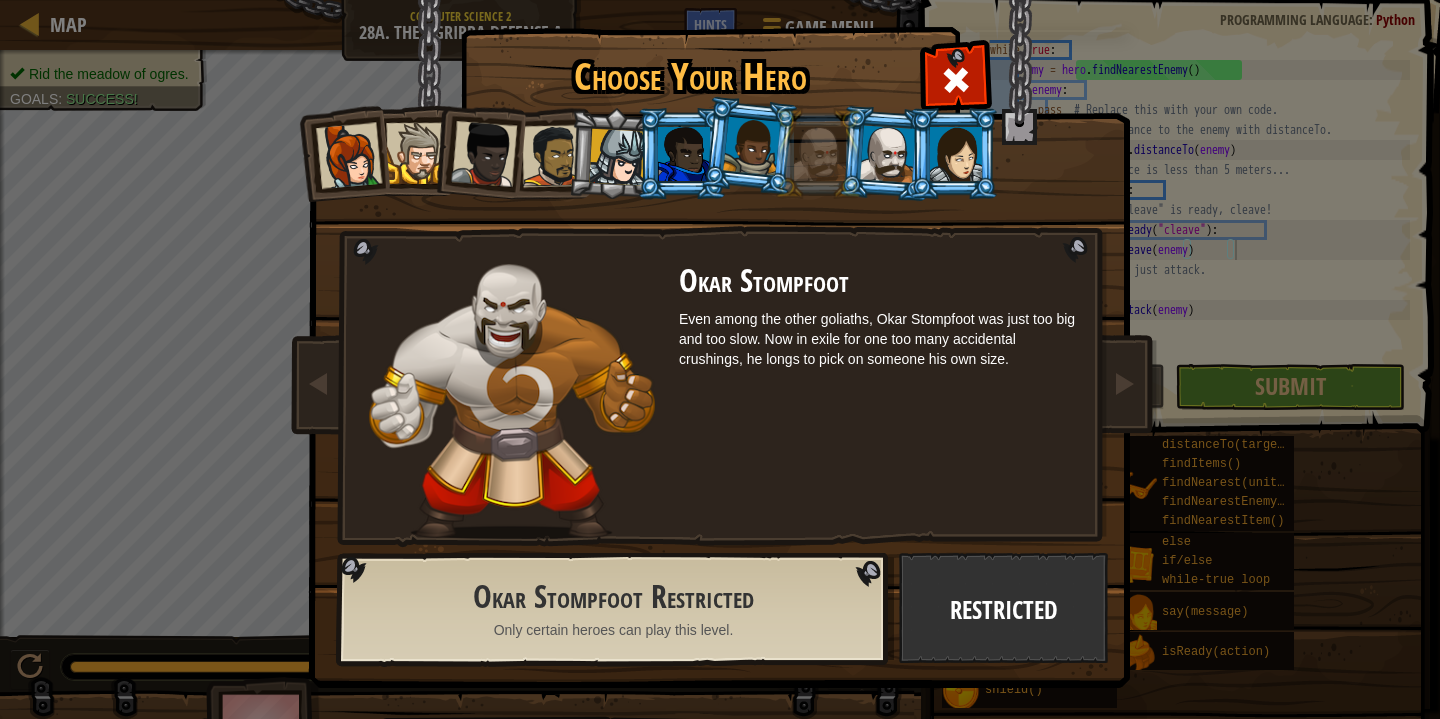click at bounding box center (416, 153) 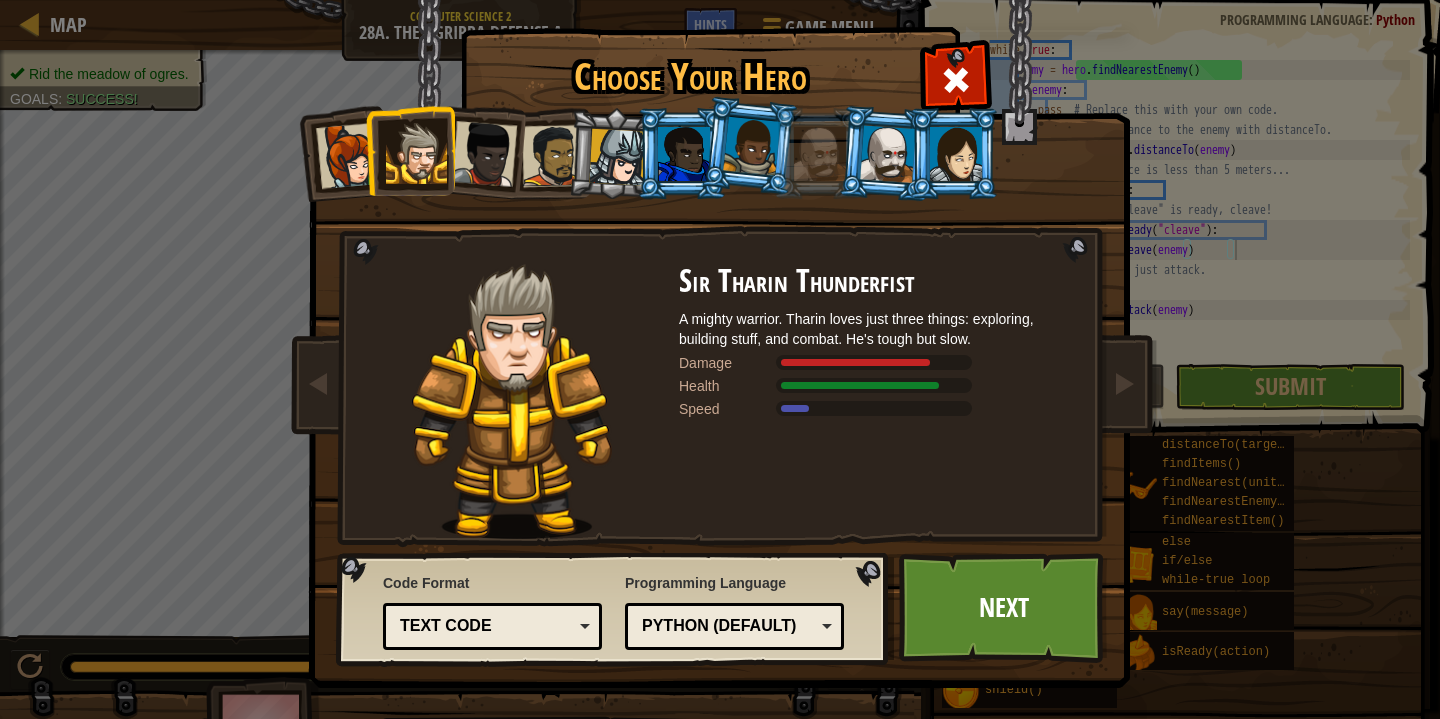 click at bounding box center (349, 156) 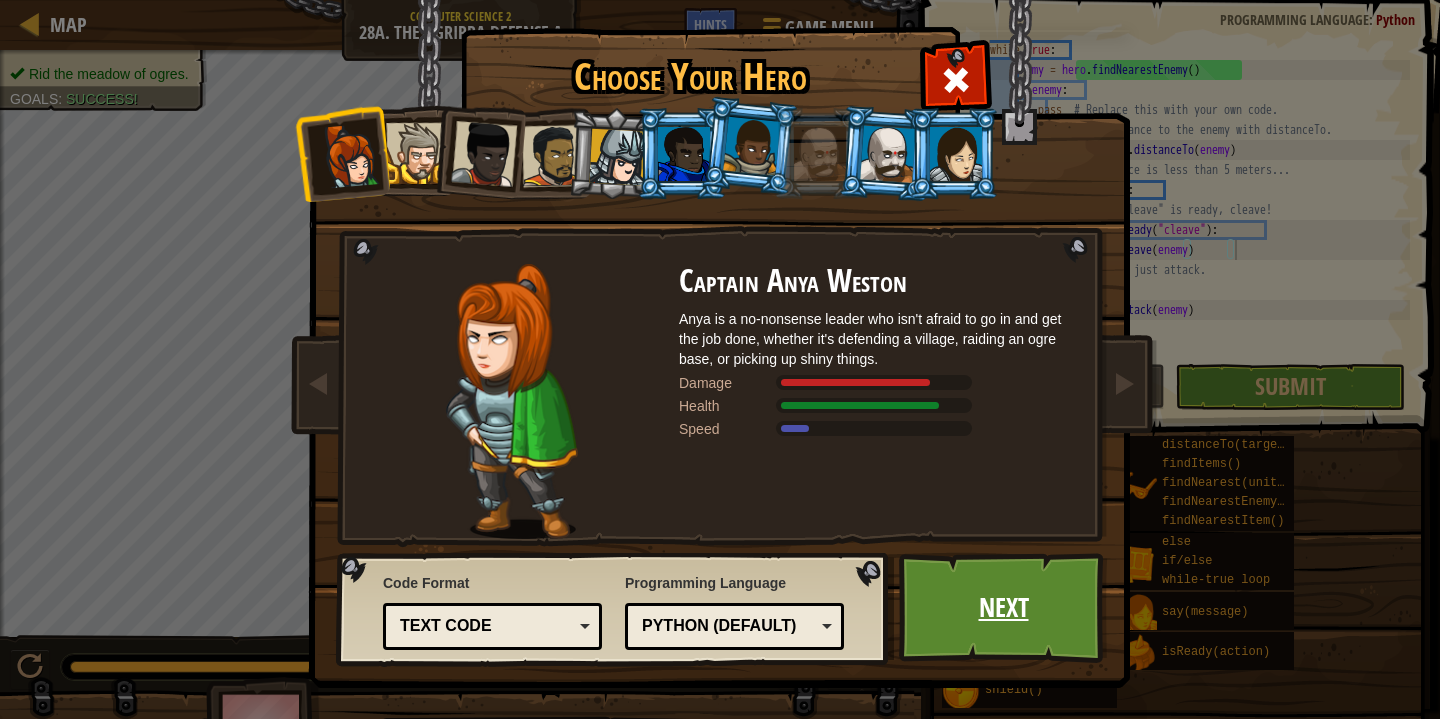 click on "Next" at bounding box center [1003, 608] 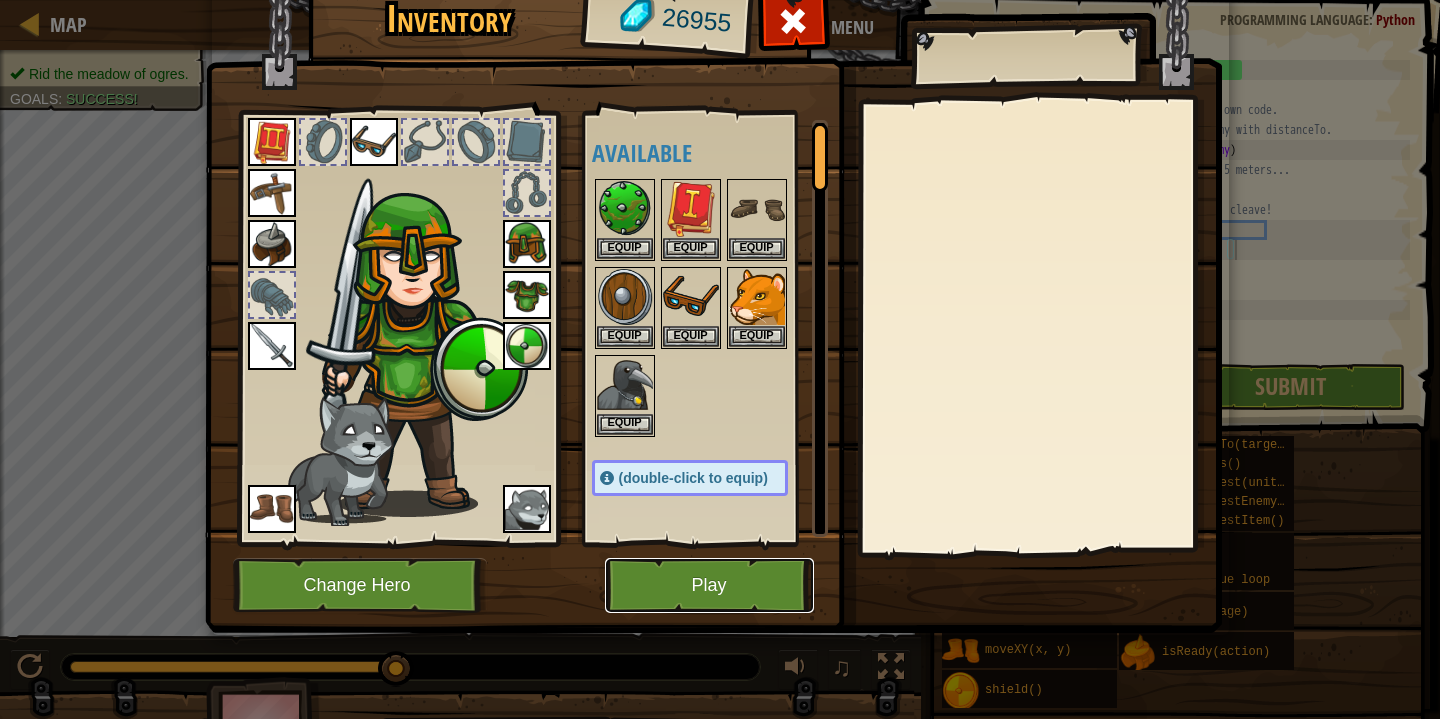 click on "Play" at bounding box center (709, 585) 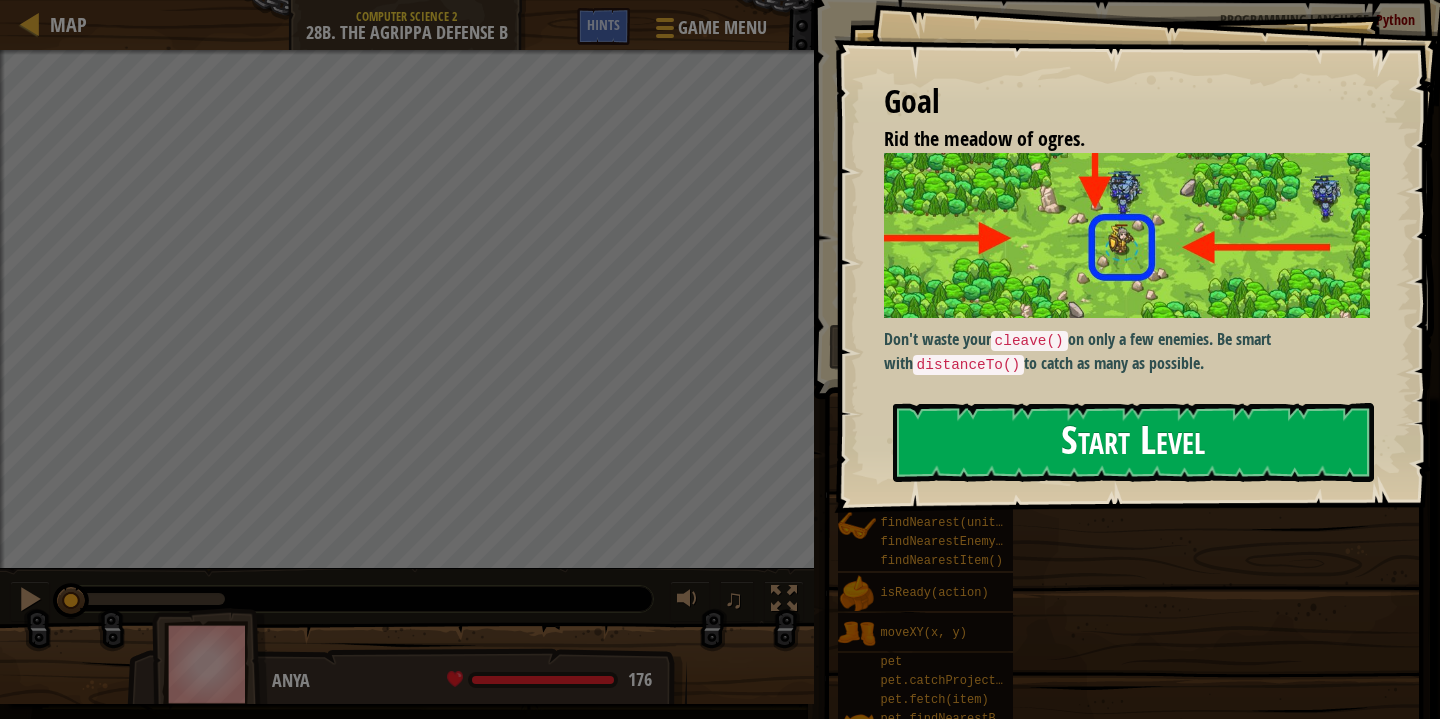 click on "Start Level" at bounding box center (1133, 442) 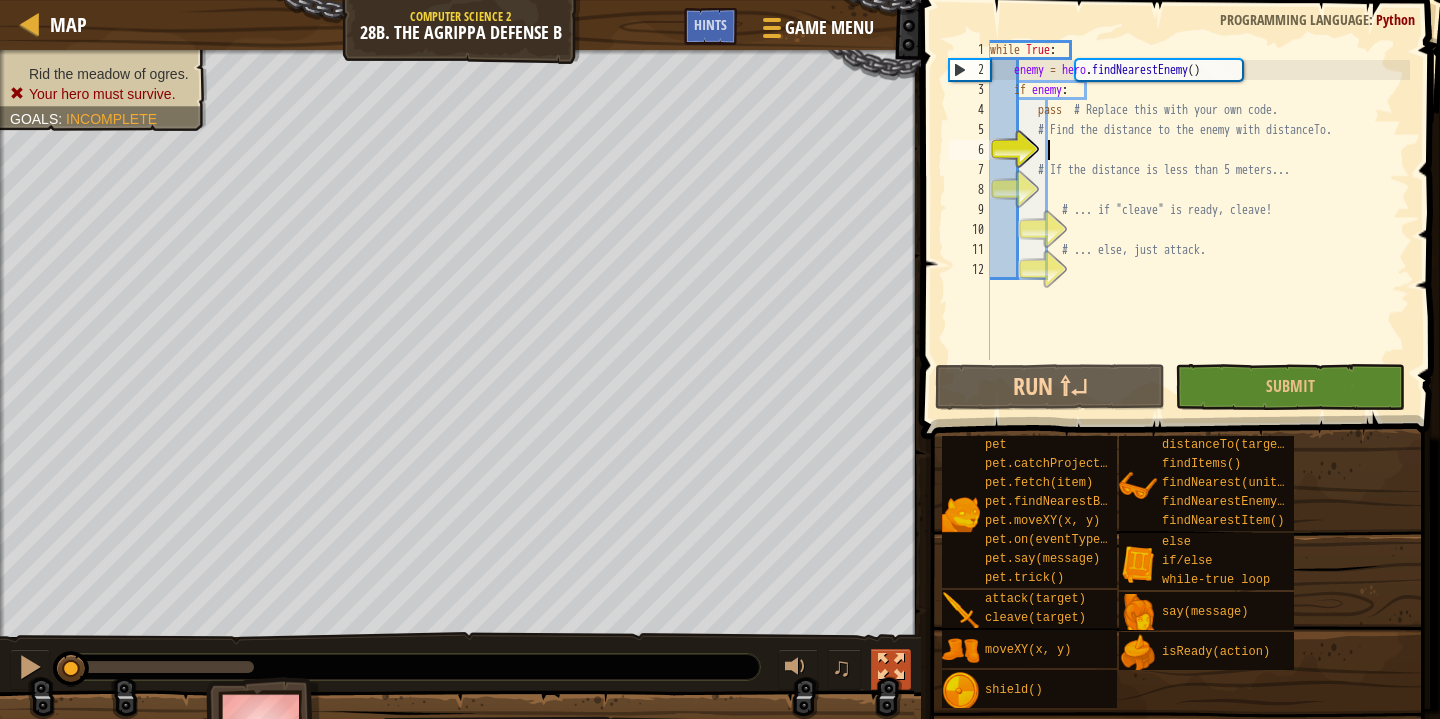 click at bounding box center (891, 667) 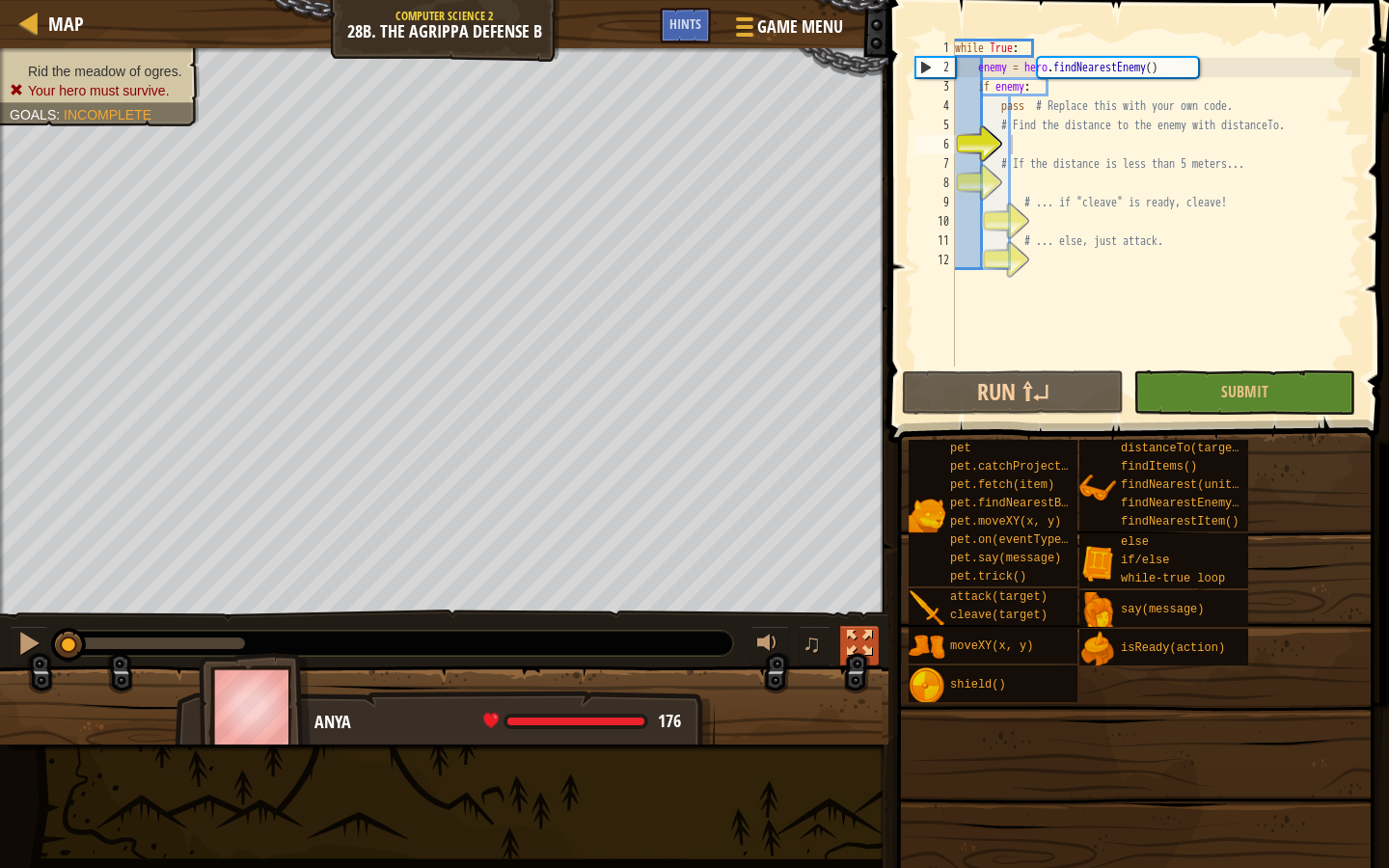 click at bounding box center (859, 643) 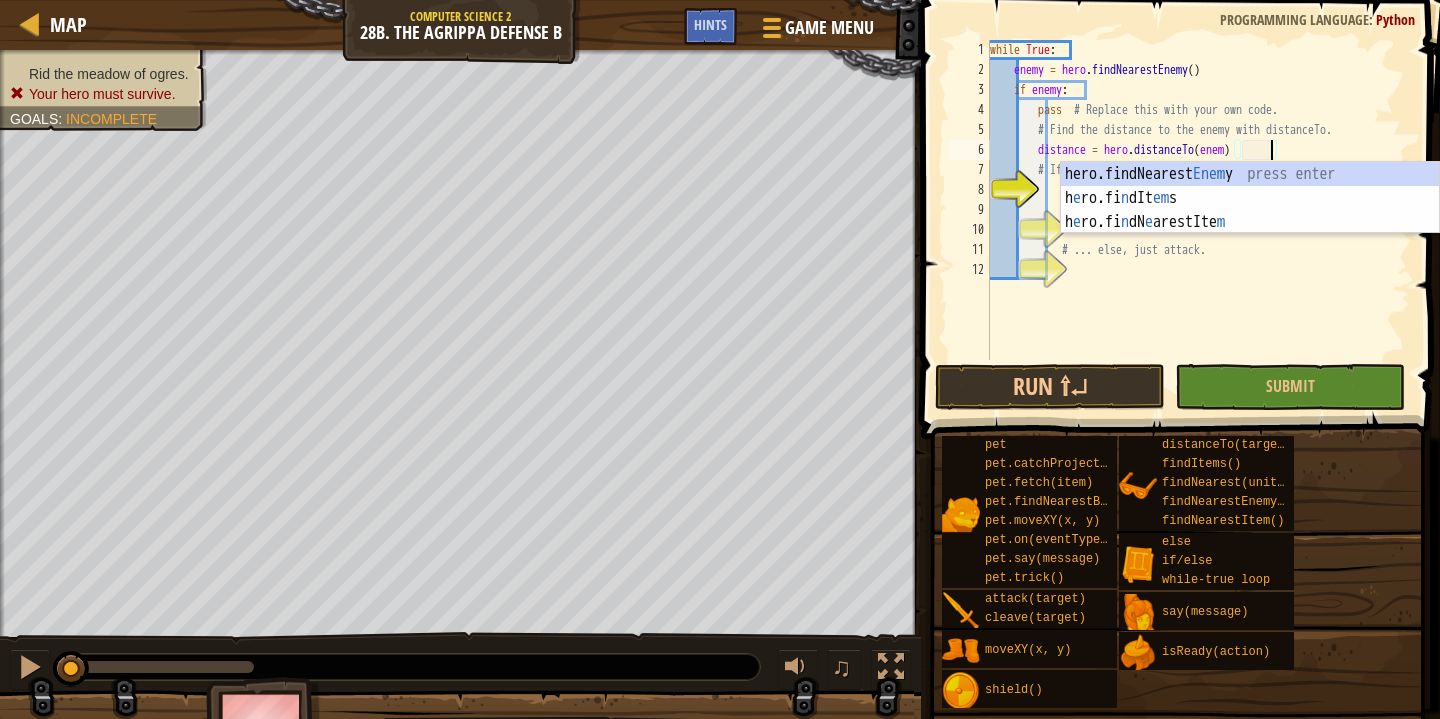 scroll, scrollTop: 9, scrollLeft: 23, axis: both 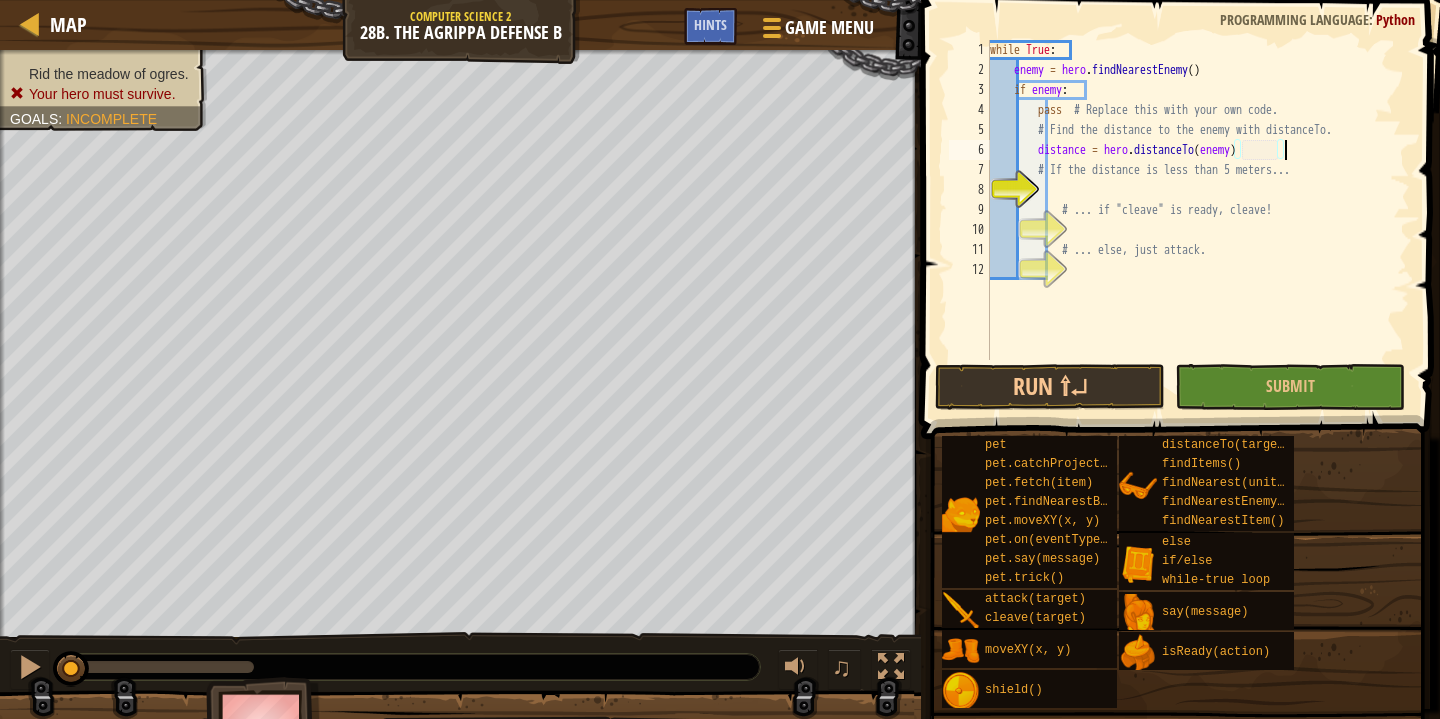 click on "while   True :      enemy   =   hero . findNearestEnemy ( )      if   enemy :          pass    # Replace this with your own code.          # Find the distance to the enemy with distanceTo.          distance   =   hero . distanceTo ( enemy )          # If the distance is less than 5 meters...                       # ... if "cleave" is ready, cleave!                           # ... else, just attack." at bounding box center (1198, 220) 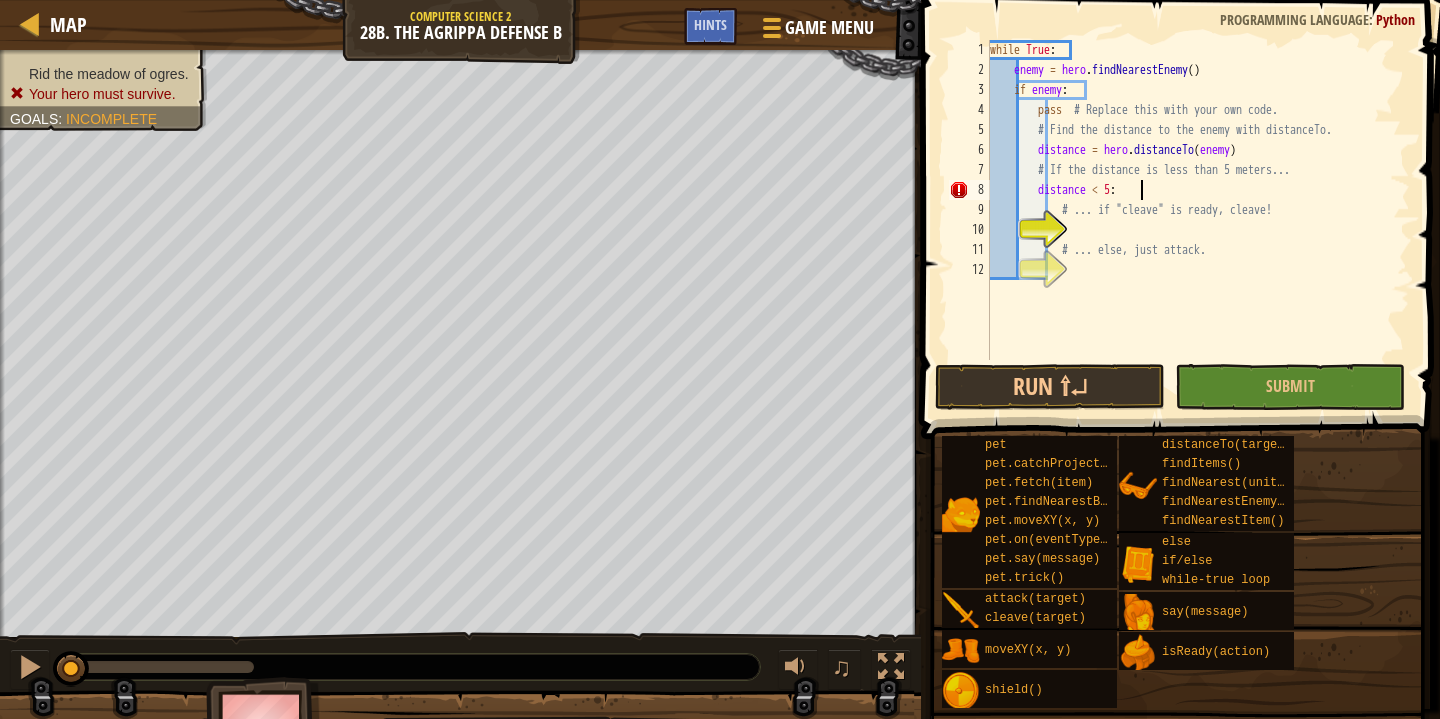scroll, scrollTop: 9, scrollLeft: 11, axis: both 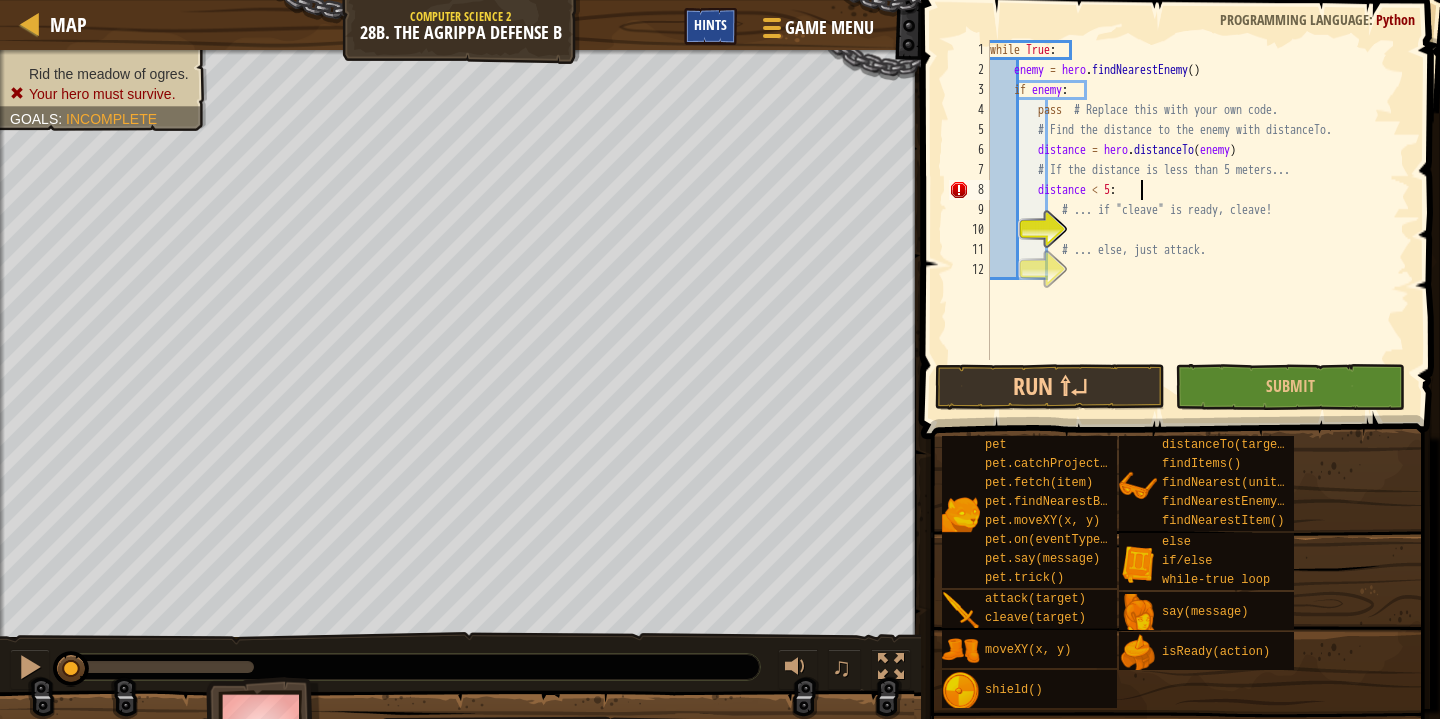 click on "Hints" at bounding box center [710, 24] 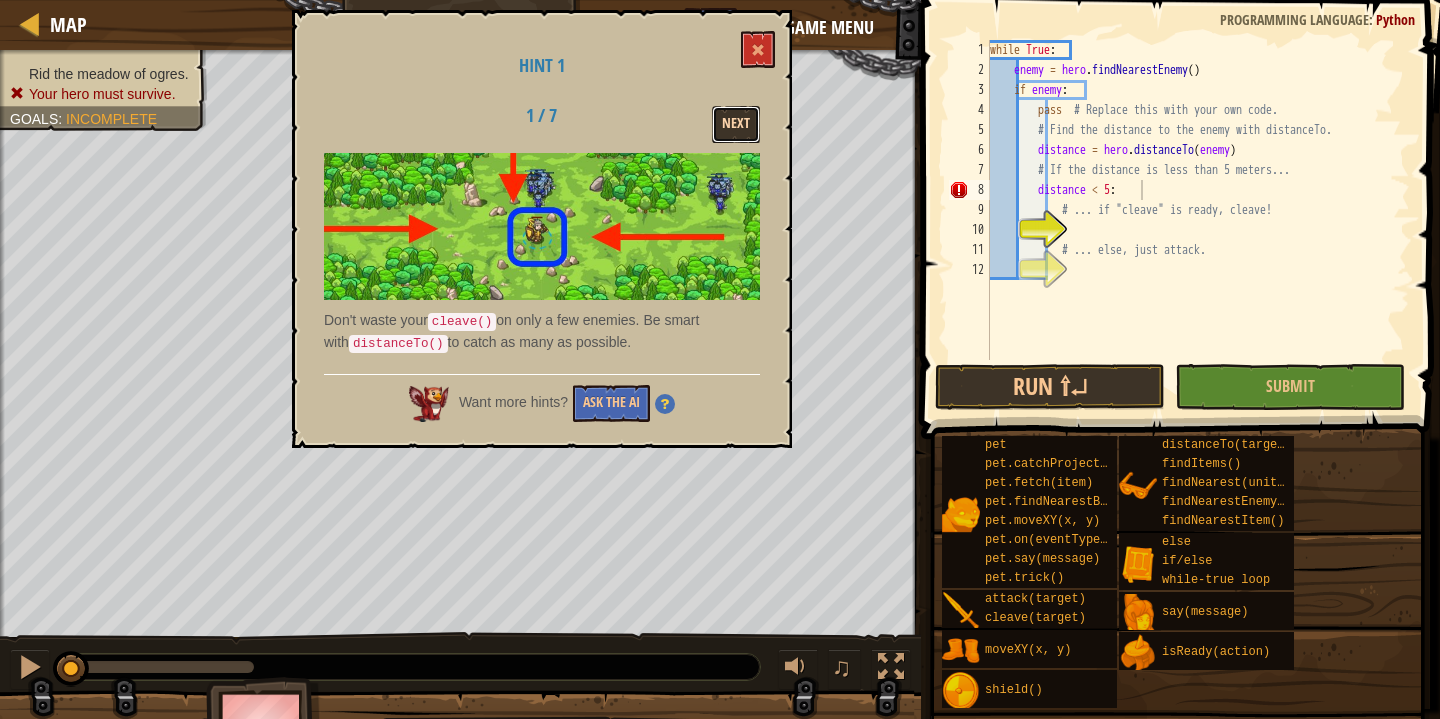 click on "Next" at bounding box center [736, 124] 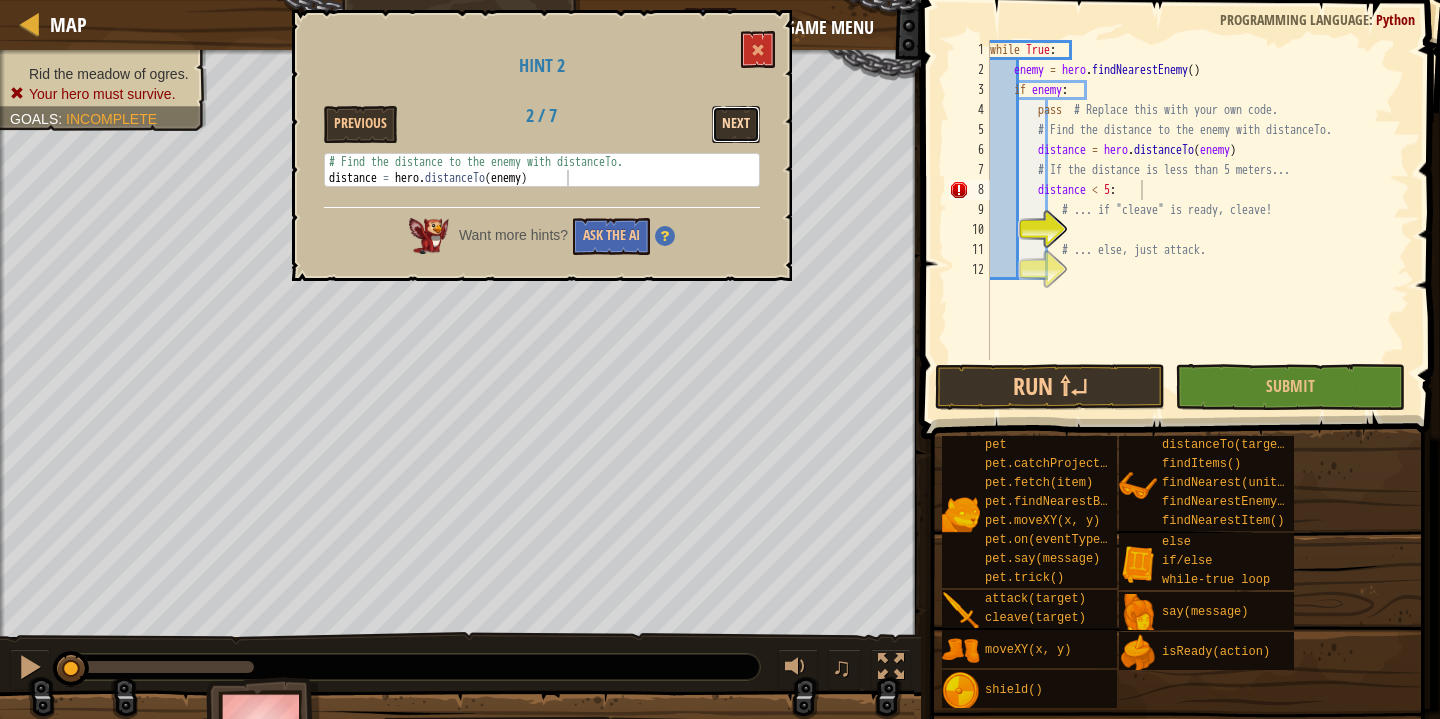 click on "Next" at bounding box center (736, 124) 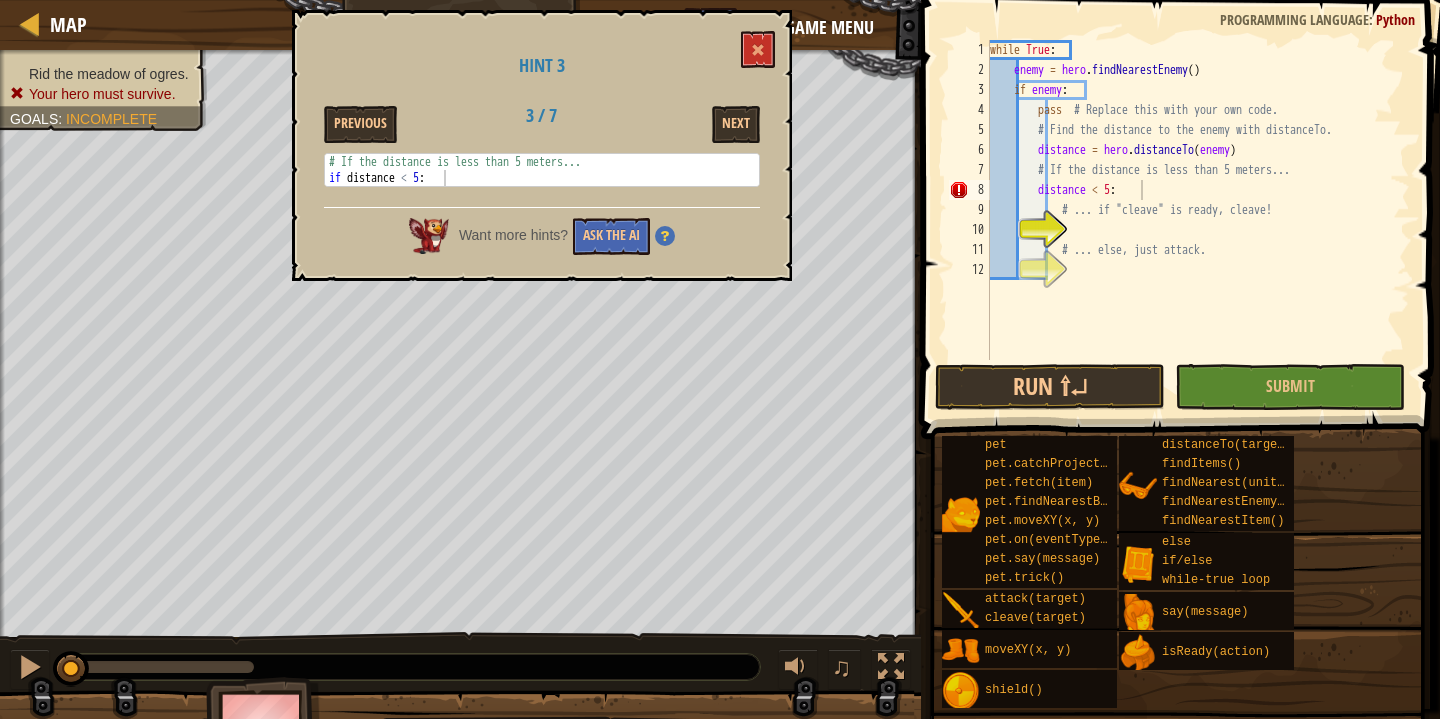 click on "while   True :      enemy   =   hero . findNearestEnemy ( )      if   enemy :          pass    # Replace this with your own code.          # Find the distance to the enemy with distanceTo.          distance   =   hero . distanceTo ( enemy )          # If the distance is less than 5 meters...          distance   <   5 :              # ... if "cleave" is ready, cleave!                           # ... else, just attack." at bounding box center (1198, 220) 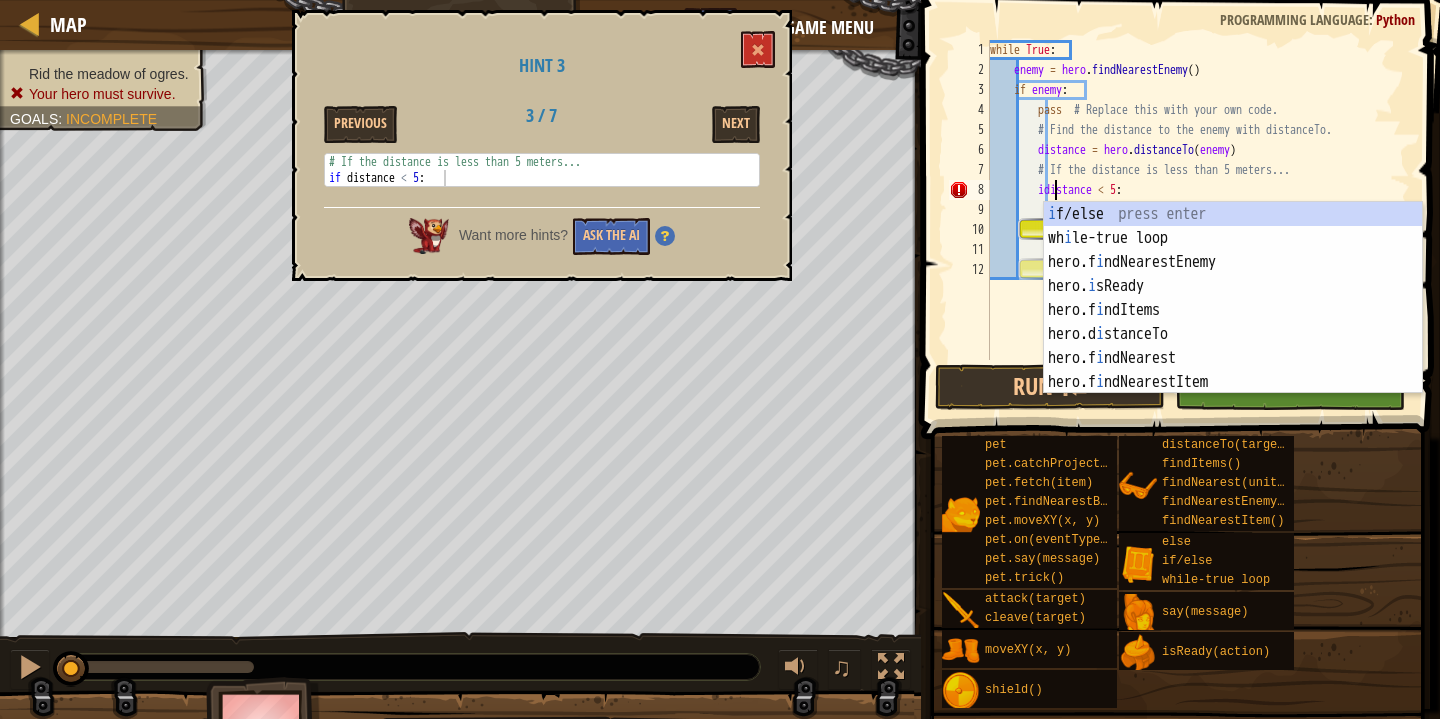 scroll, scrollTop: 9, scrollLeft: 5, axis: both 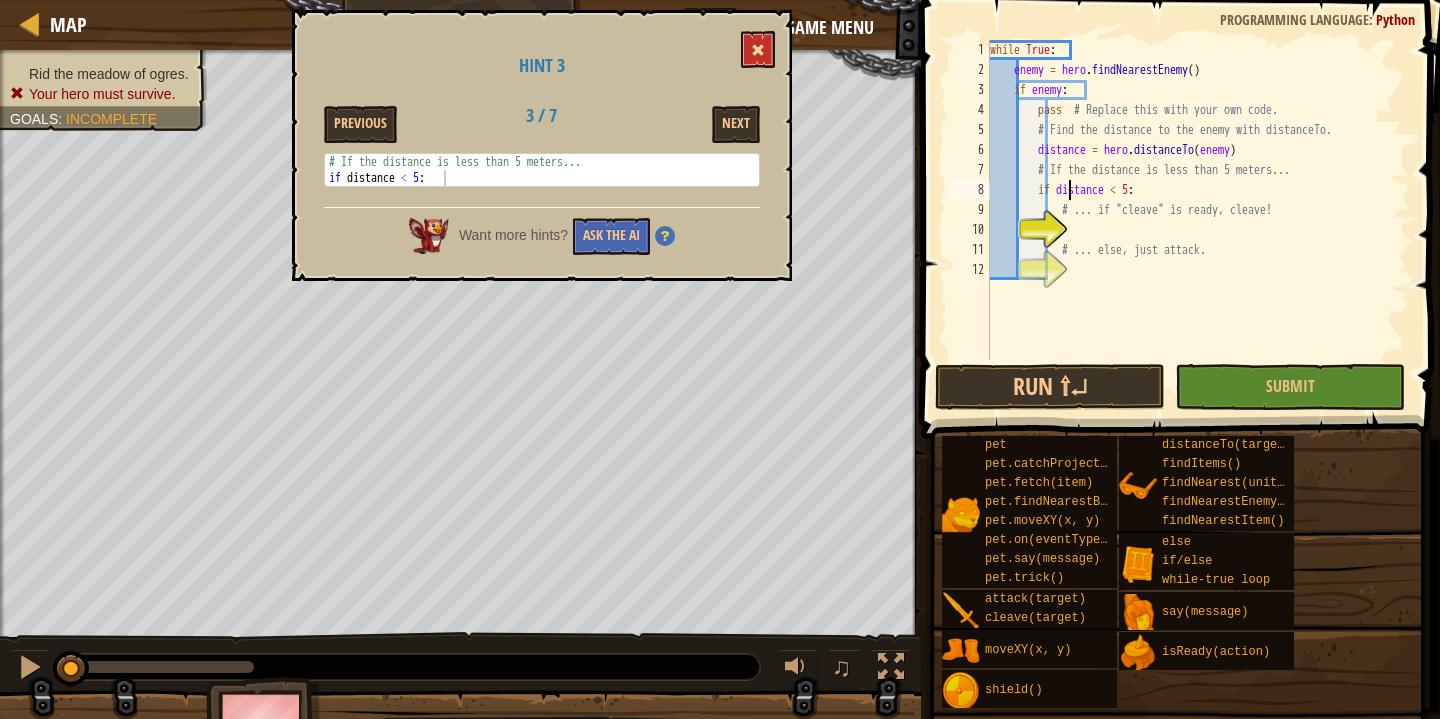 type on "if distance < 5:" 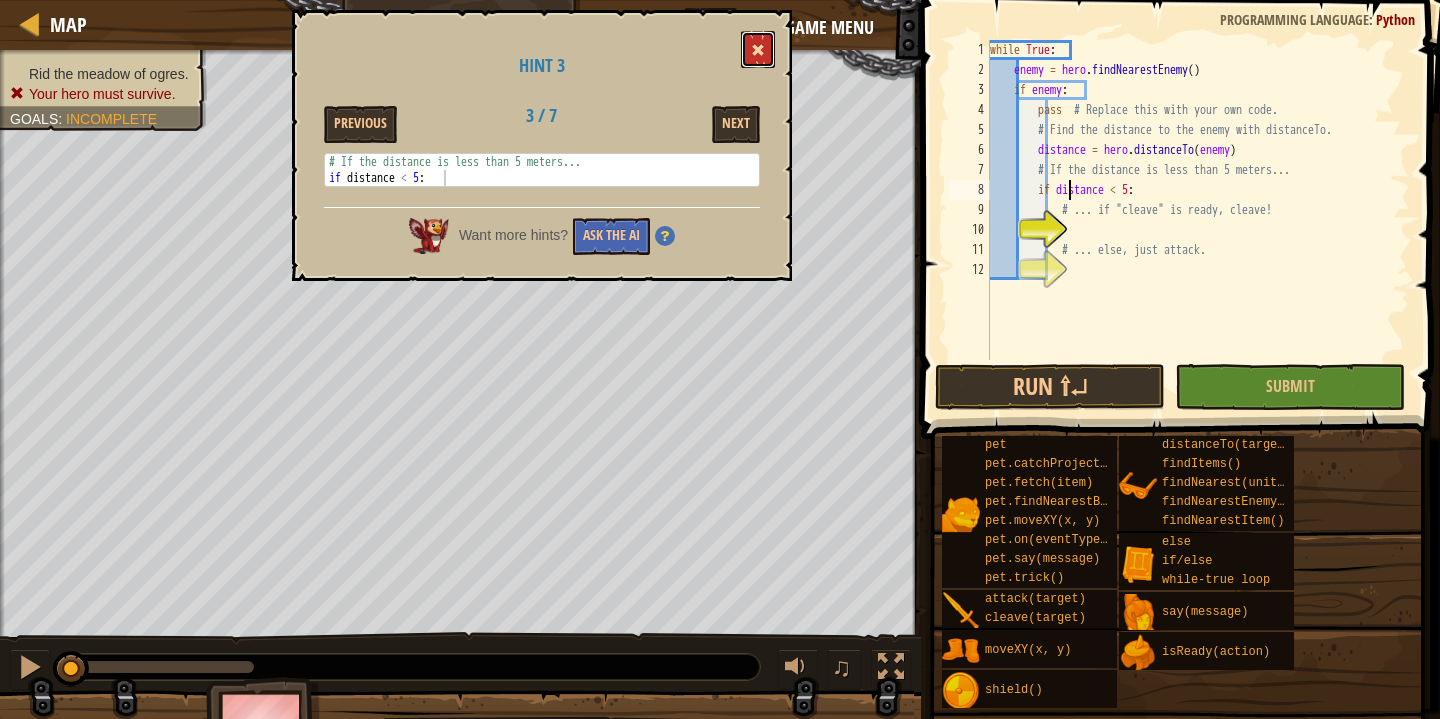 click at bounding box center [758, 50] 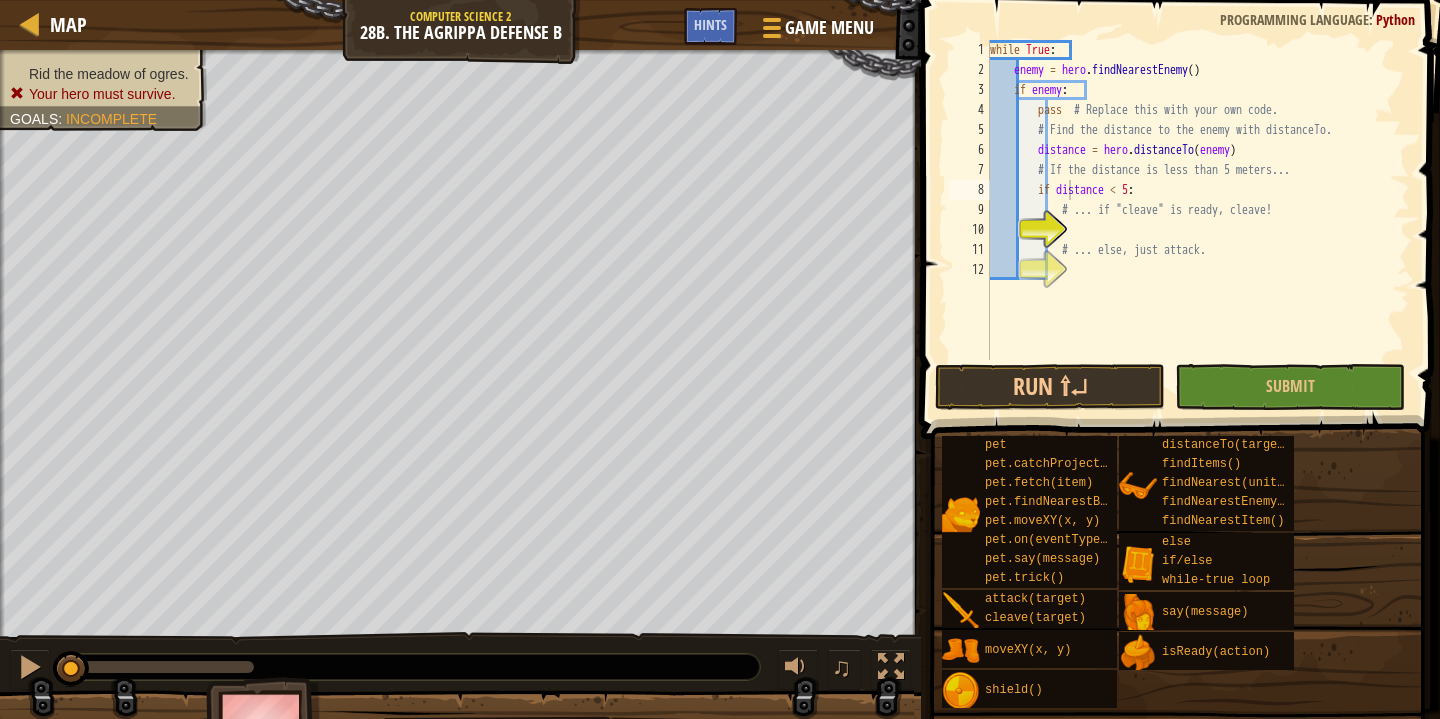 click on "while   True :      enemy   =   hero . findNearestEnemy ( )      if   enemy :          pass    # Replace this with your own code.          # Find the distance to the enemy with distanceTo.          distance   =   hero . distanceTo ( enemy )          # If the distance is less than 5 meters...          if   distance   <   5 :              # ... if "cleave" is ready, cleave!                           # ... else, just attack." at bounding box center (1198, 220) 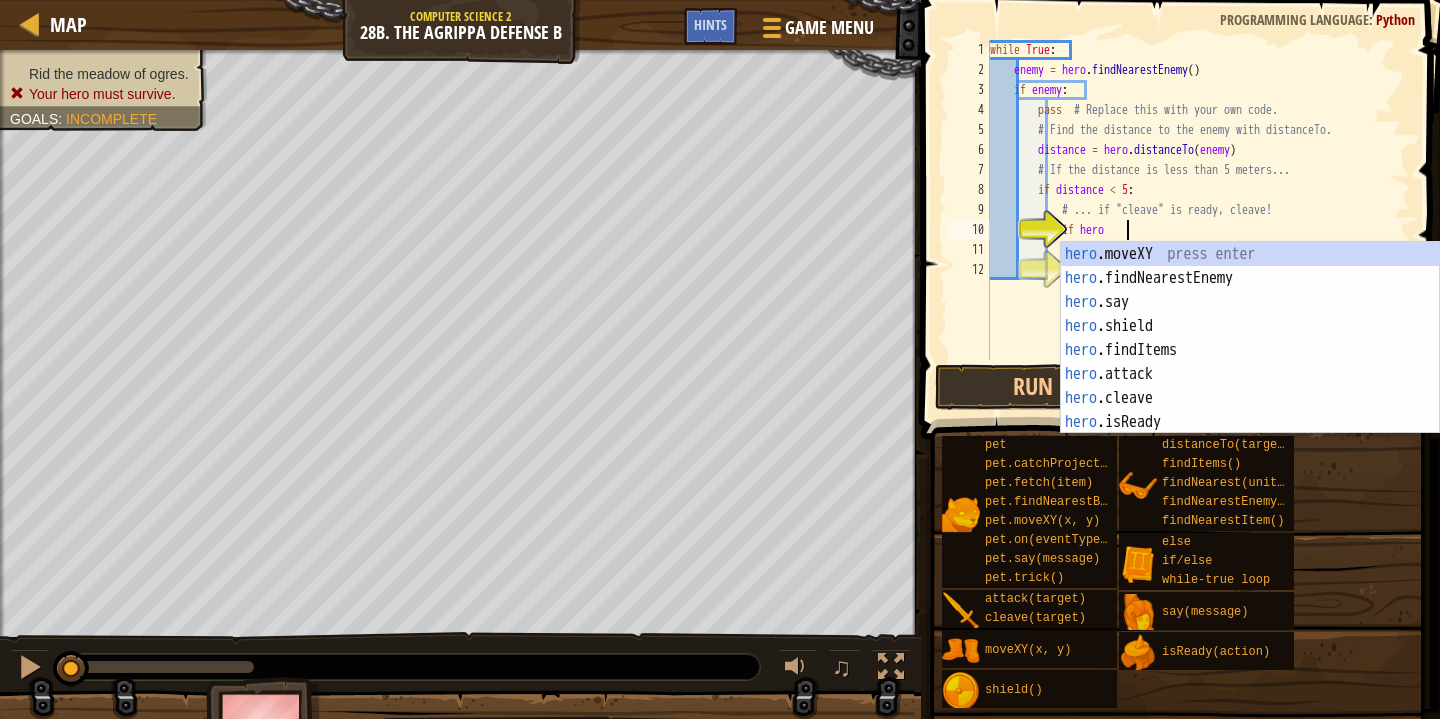 scroll, scrollTop: 9, scrollLeft: 10, axis: both 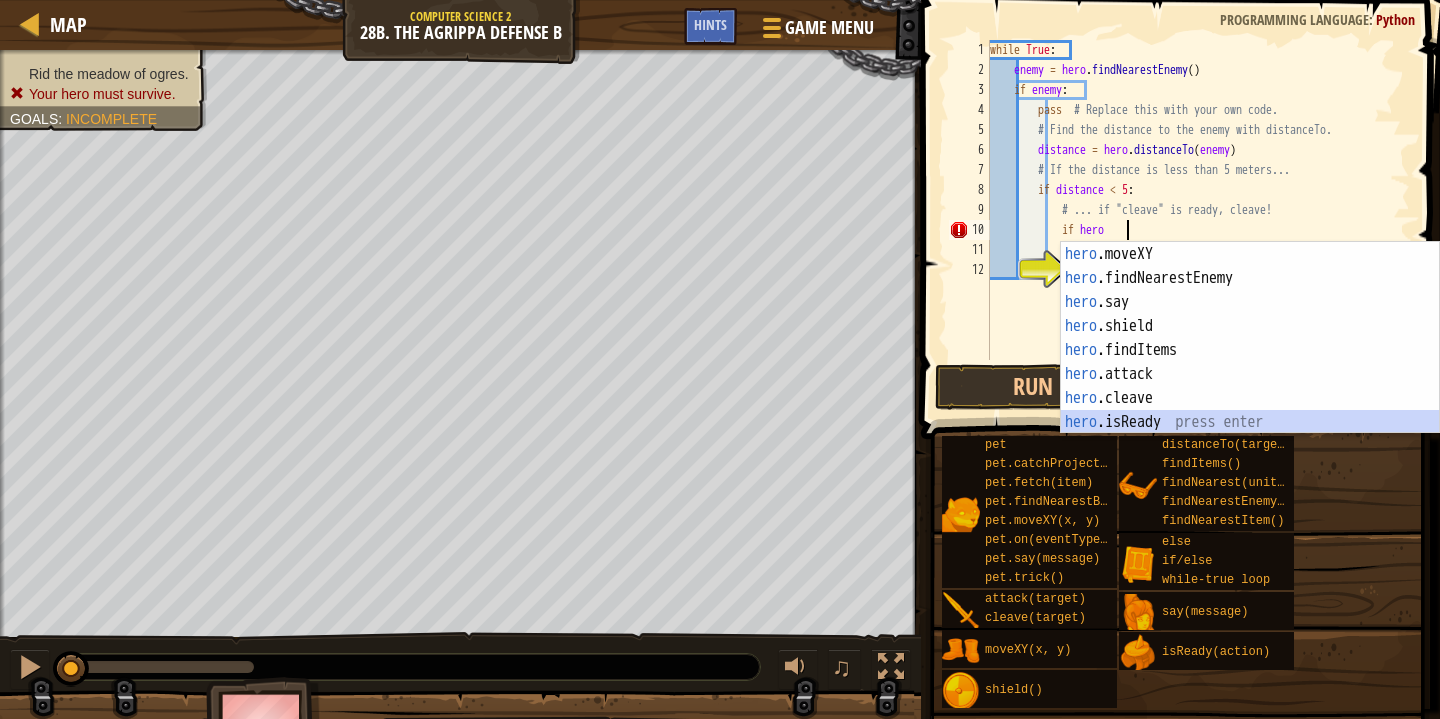 click on "hero .moveXY press enter hero .findNearestEnemy press enter hero .say press enter hero .shield press enter hero .findItems press enter hero .attack press enter hero .cleave press enter hero .isReady press enter hero .distanceTo press enter" at bounding box center (1250, 362) 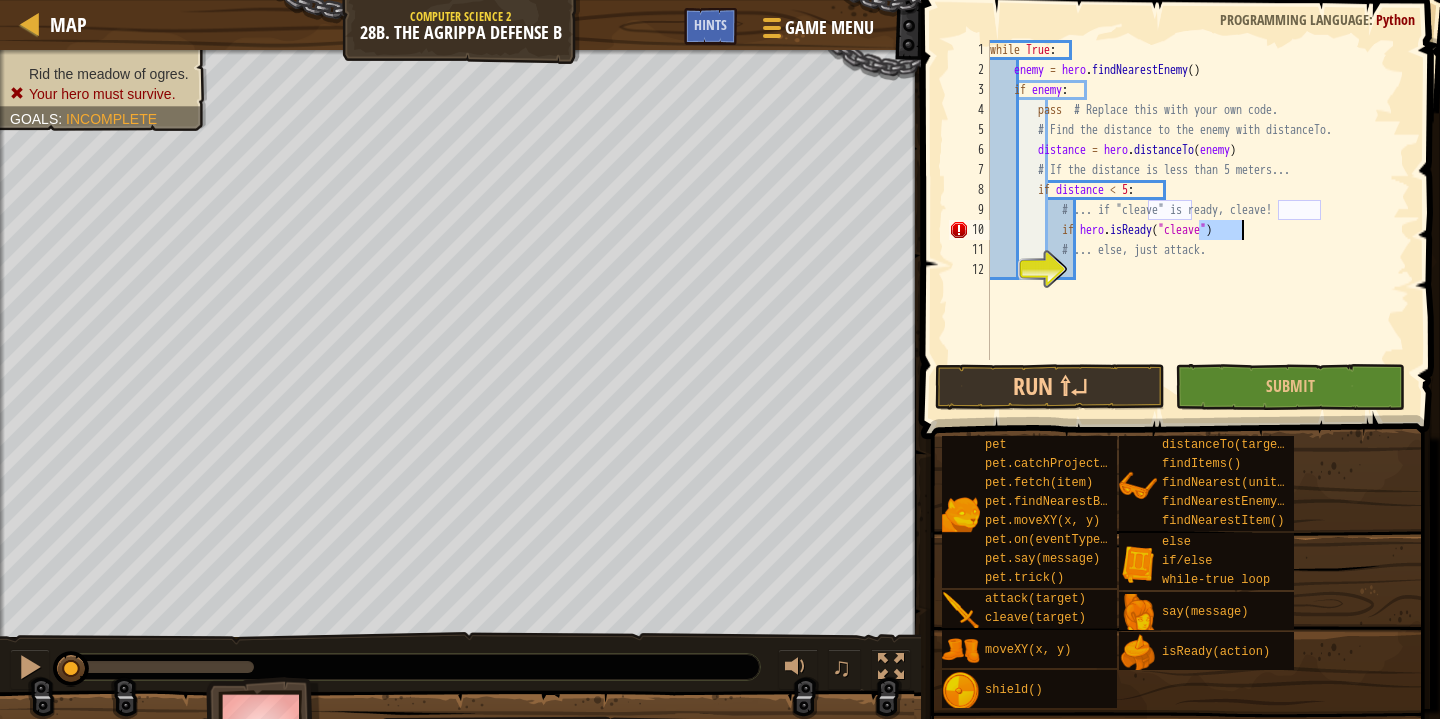 click on "while   True :      enemy   =   hero . findNearestEnemy ( )      if   enemy :          pass    # Replace this with your own code.          # Find the distance to the enemy with distanceTo.          distance   =   hero . distanceTo ( enemy )          # If the distance is less than 5 meters...          if   distance   <   5 :              # ... if "cleave" is ready, cleave!              if   hero . isReady ( "cleave" )              # ... else, just attack." at bounding box center [1198, 220] 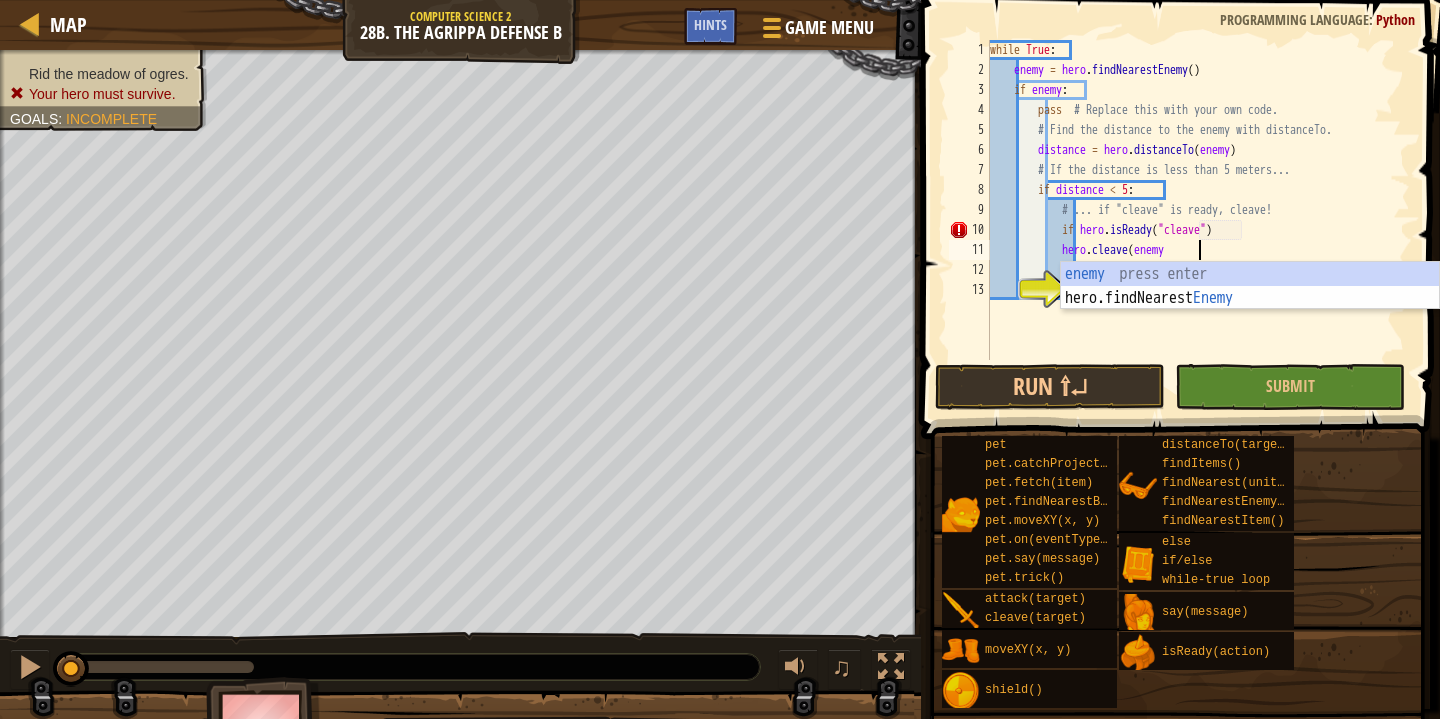 scroll, scrollTop: 9, scrollLeft: 17, axis: both 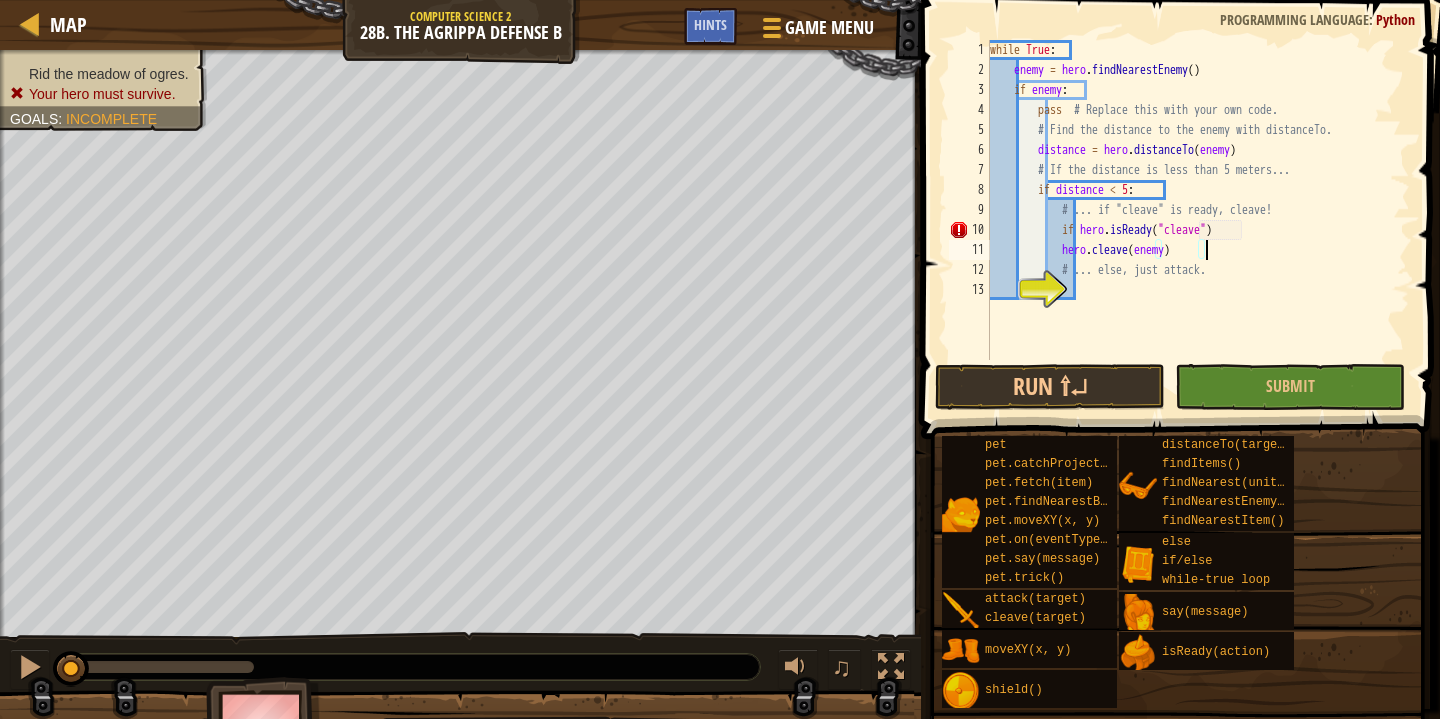 click on "while   True :      enemy   =   hero . findNearestEnemy ( )      if   enemy :          pass    # Replace this with your own code.          # Find the distance to the enemy with distanceTo.          distance   =   hero . distanceTo ( enemy )          # If the distance is less than 5 meters...          if   distance   <   5 :              # ... if "cleave" is ready, cleave!              if   hero . isReady ( "cleave" )              hero . cleave ( enemy )              # ... else, just attack." at bounding box center [1198, 220] 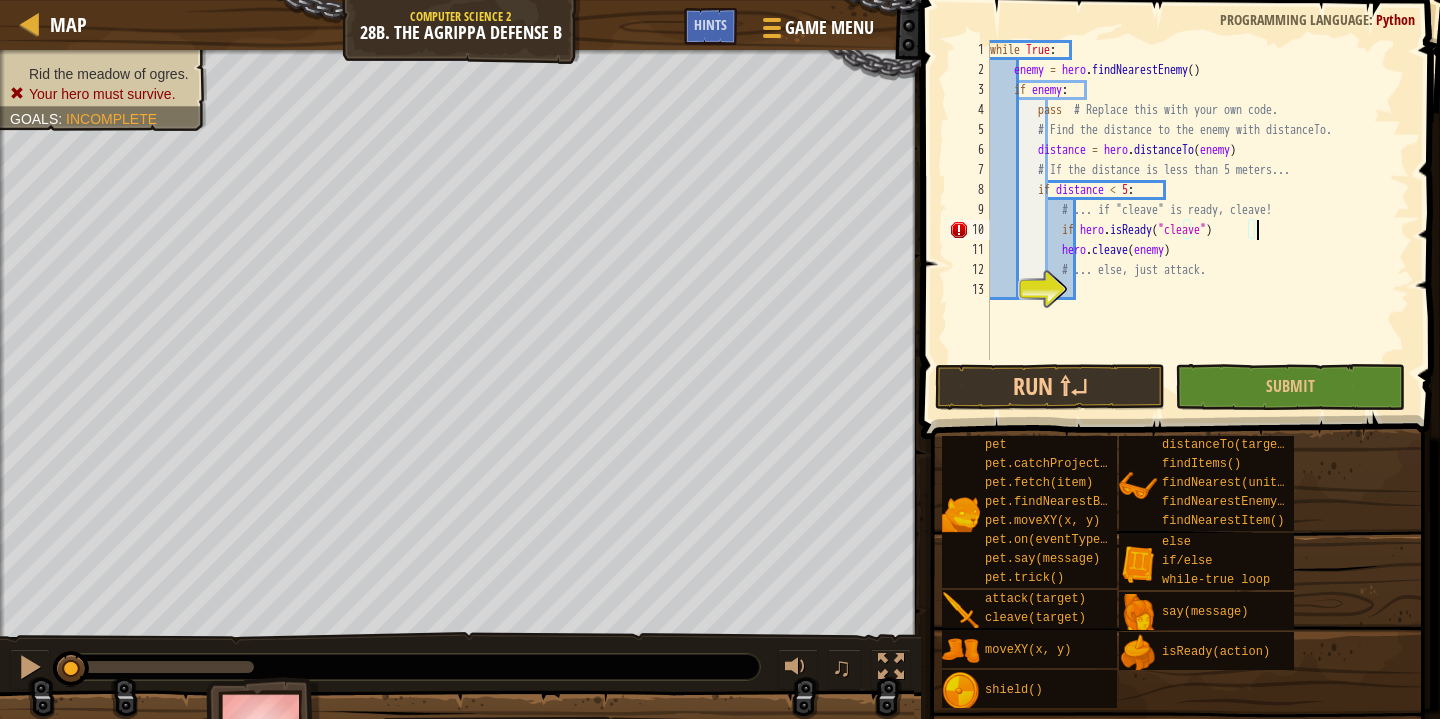 type on "if hero.isReady("cleave"):" 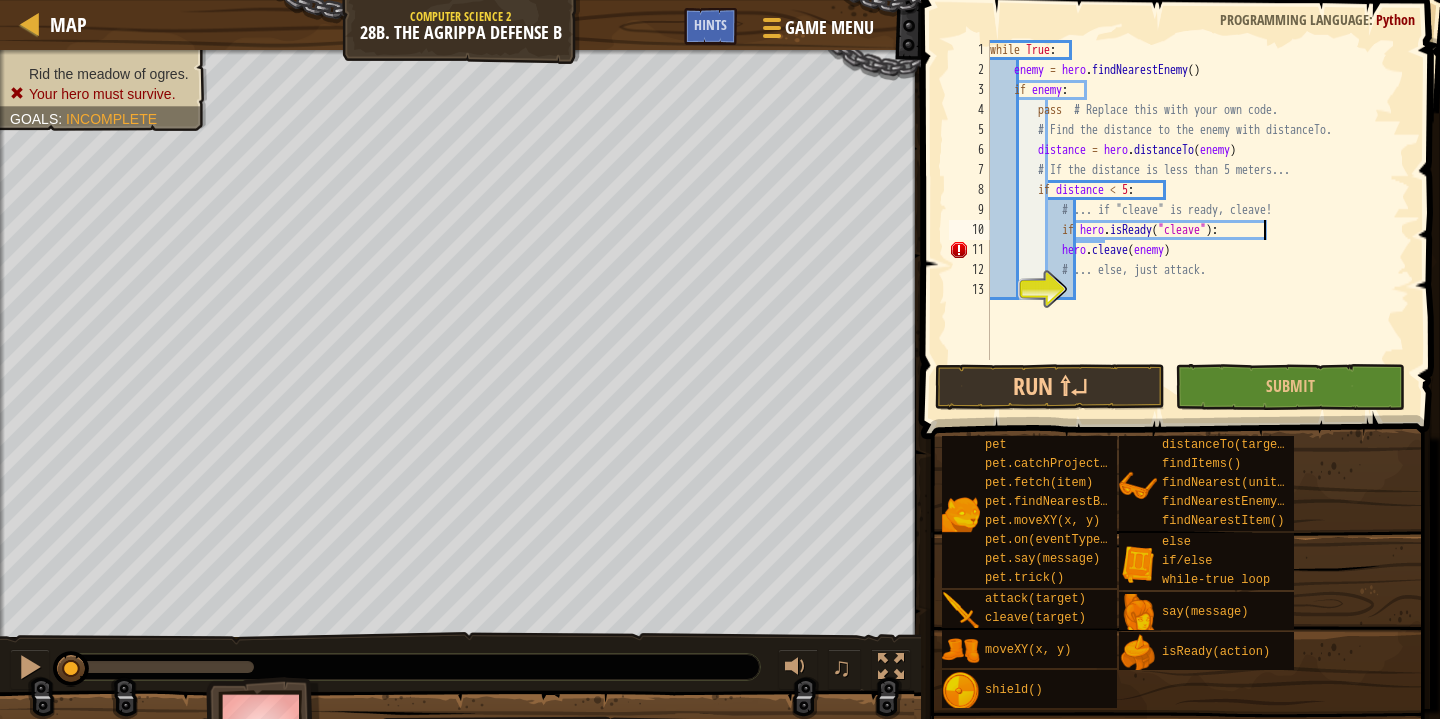 click on "while   True :      enemy   =   hero . findNearestEnemy ( )      if   enemy :          pass    # Replace this with your own code.          # Find the distance to the enemy with distanceTo.          distance   =   hero . distanceTo ( enemy )          # If the distance is less than 5 meters...          if   distance   <   5 :              # ... if "cleave" is ready, cleave!              if   hero . isReady ( "cleave" ) :              hero . cleave ( enemy )              # ... else, just attack." at bounding box center [1198, 220] 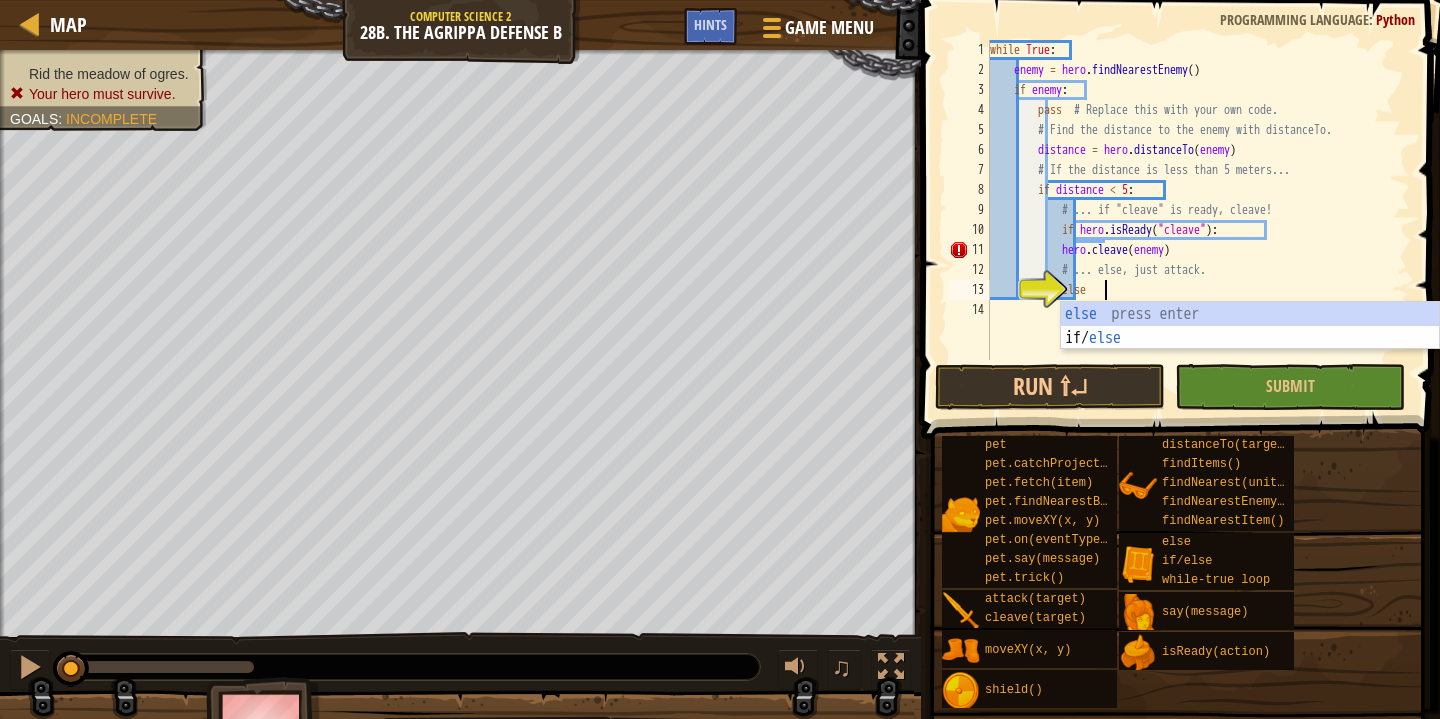 type on "else:" 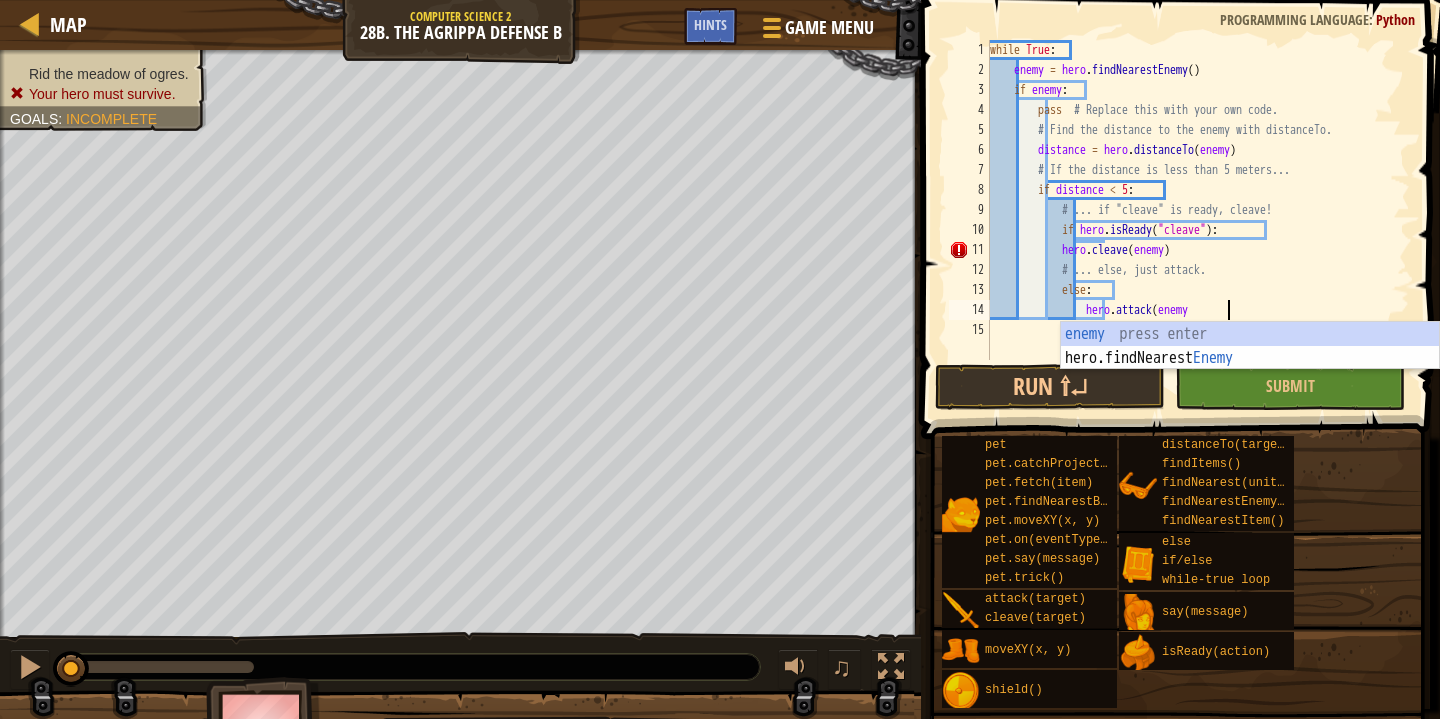 scroll, scrollTop: 9, scrollLeft: 19, axis: both 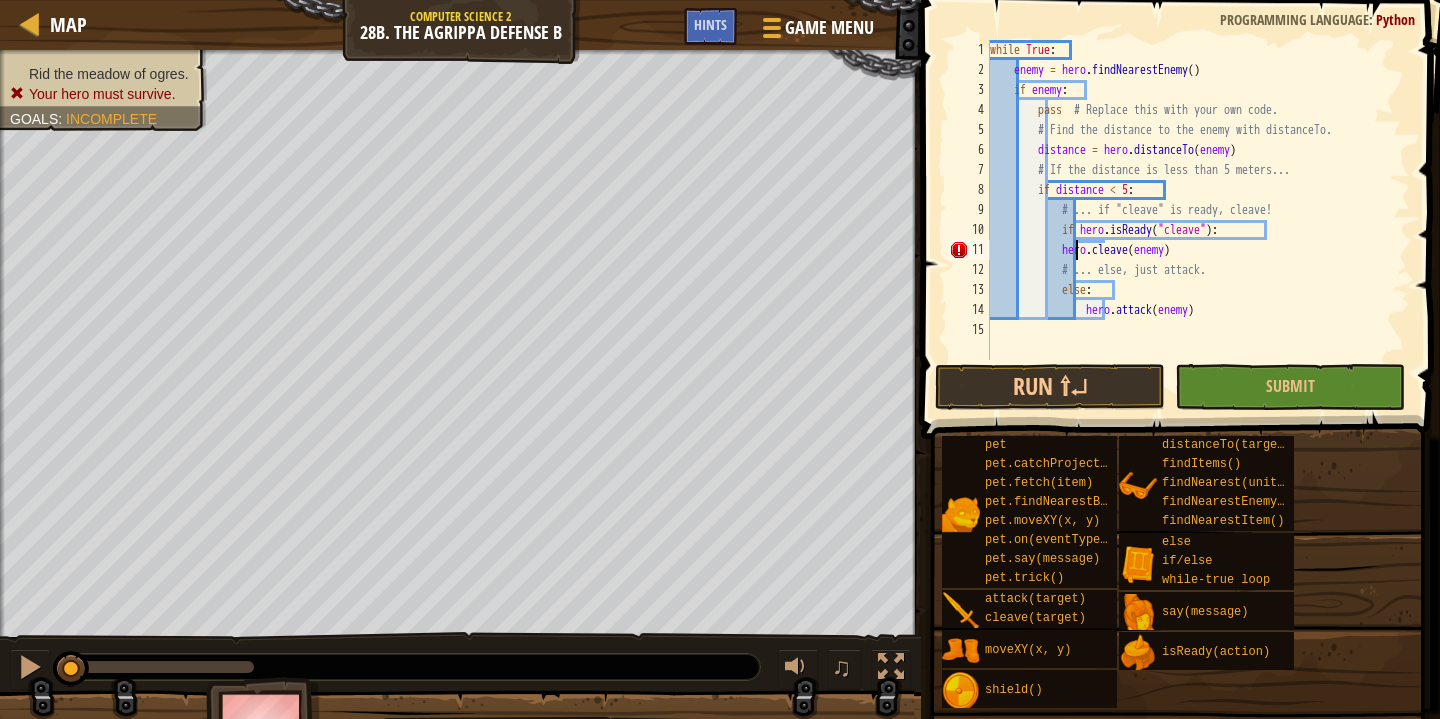 click on "while   True :      enemy   =   hero . findNearestEnemy ( )      if   enemy :          pass    # Replace this with your own code.          # Find the distance to the enemy with distanceTo.          distance   =   hero . distanceTo ( enemy )          # If the distance is less than 5 meters...          if   distance   <   5 :              # ... if "cleave" is ready, cleave!              if   hero . isReady ( "cleave" ) :              hero . cleave ( enemy )              # ... else, just attack.              else :                  hero . attack ( enemy )" at bounding box center [1198, 220] 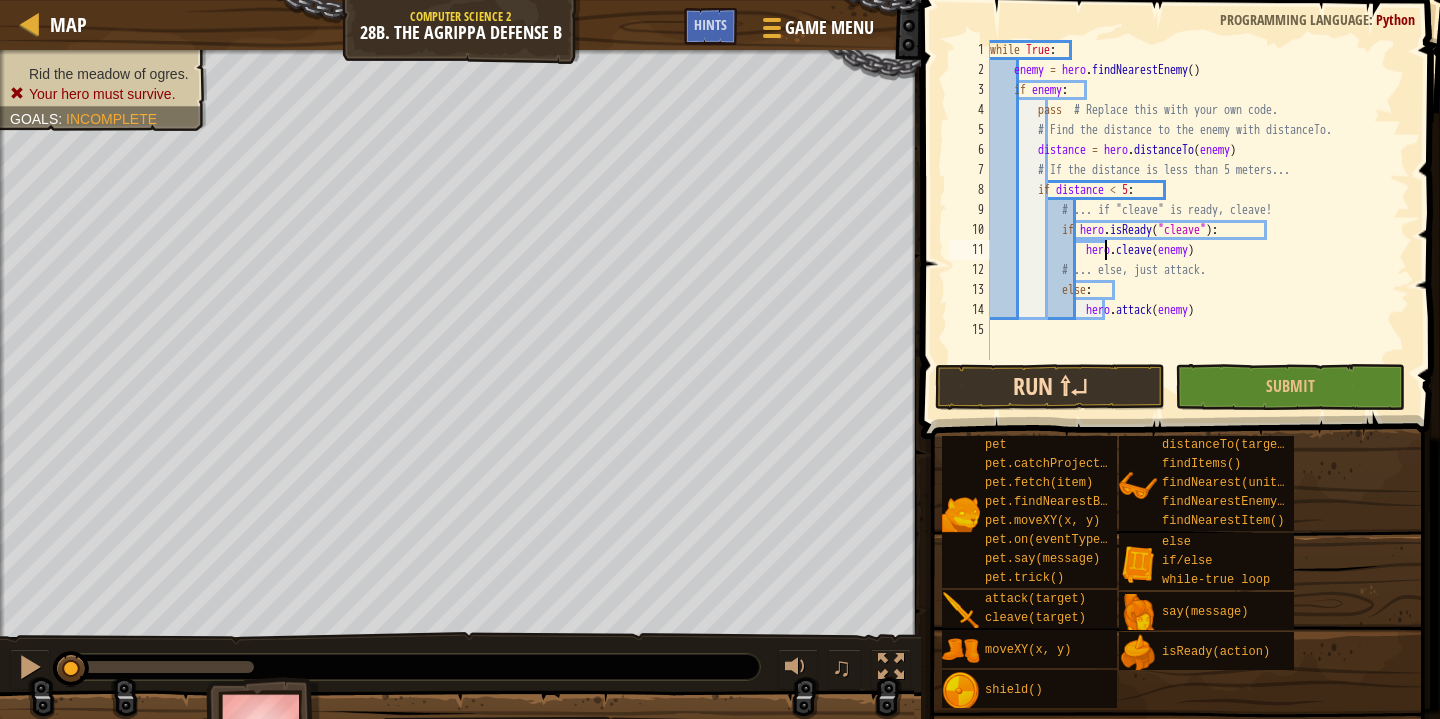 type on "hero.cleave(enemy)" 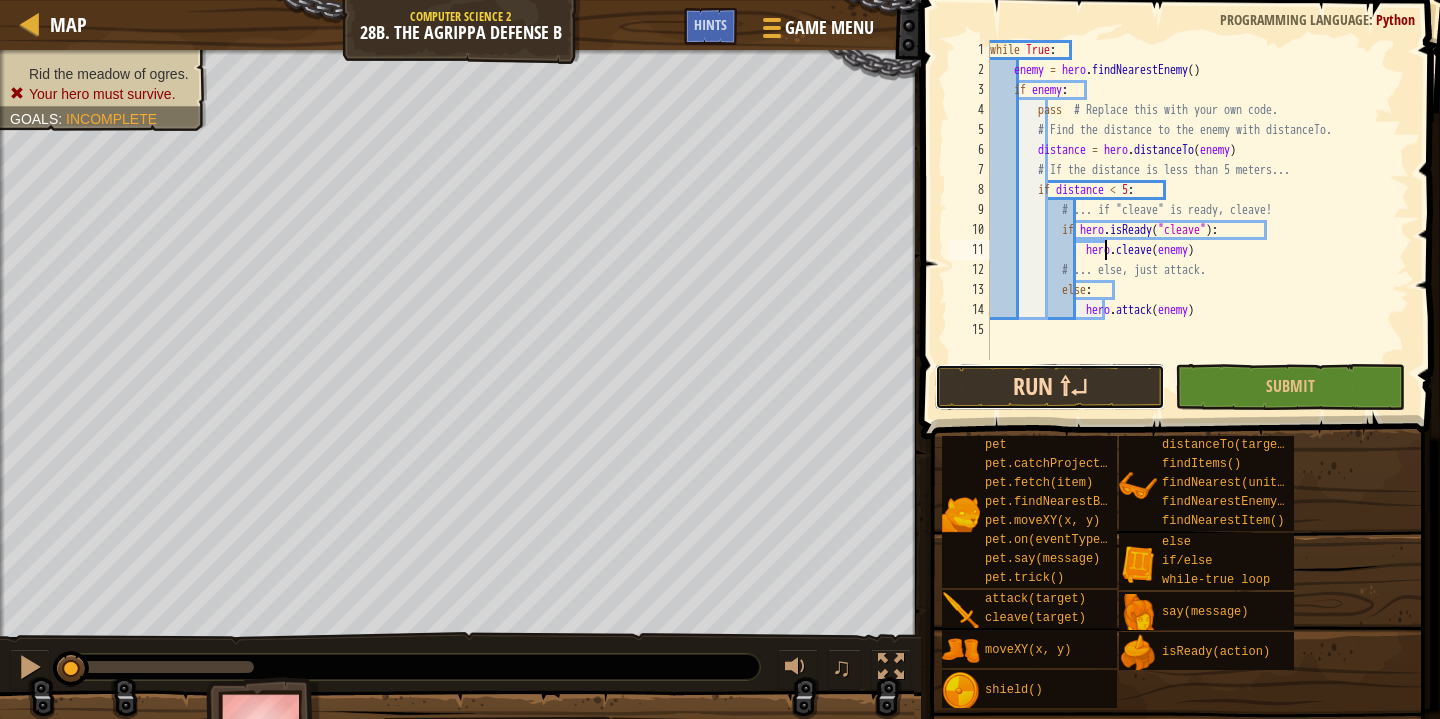 click on "Run ⇧↵" at bounding box center [1050, 387] 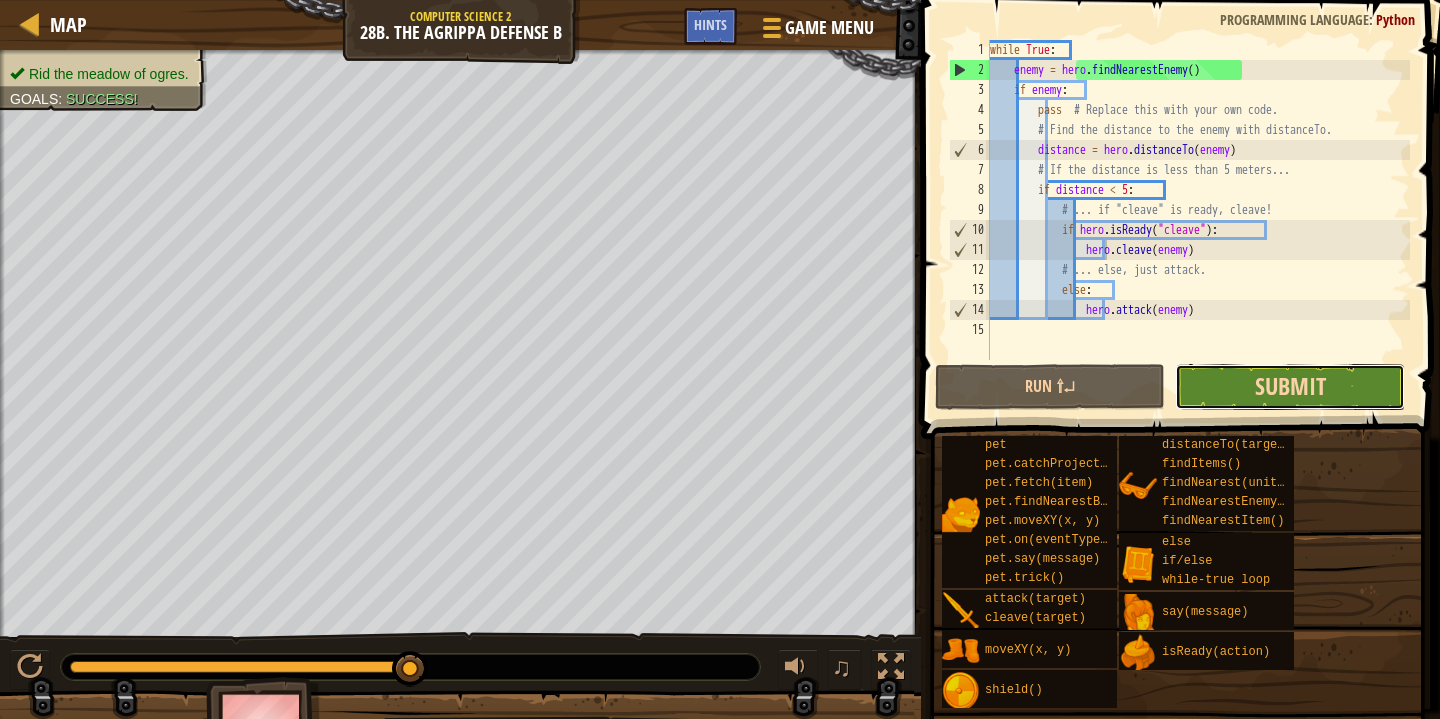 click on "Submit" at bounding box center (1290, 386) 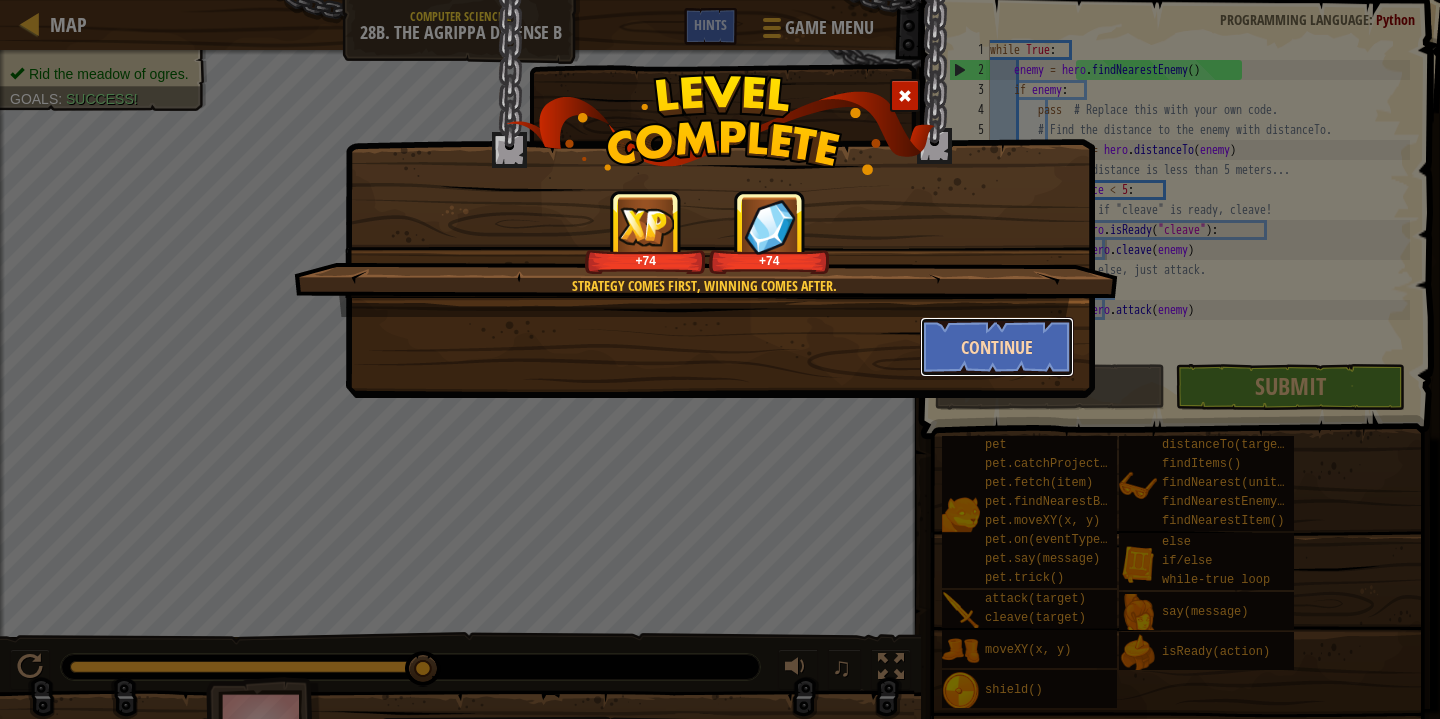 click on "Continue" at bounding box center [997, 347] 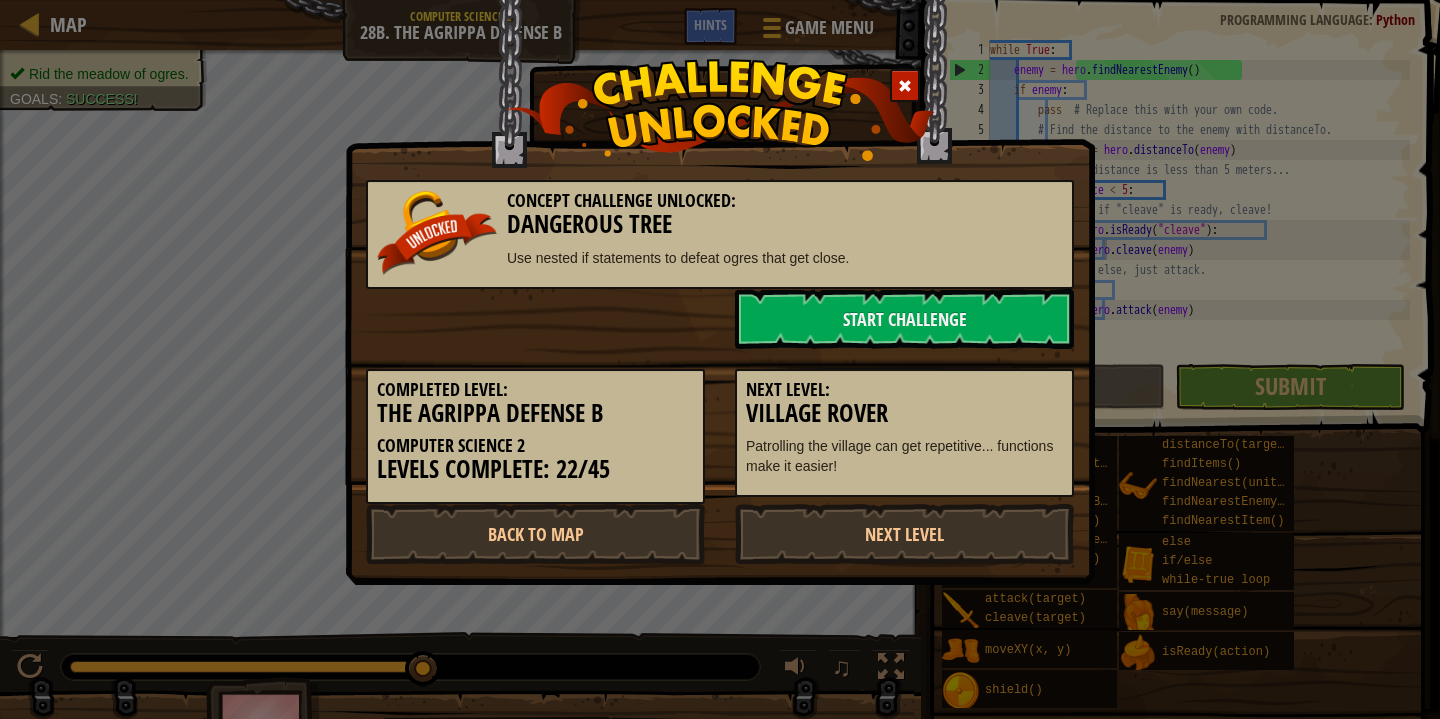 click at bounding box center [905, 86] 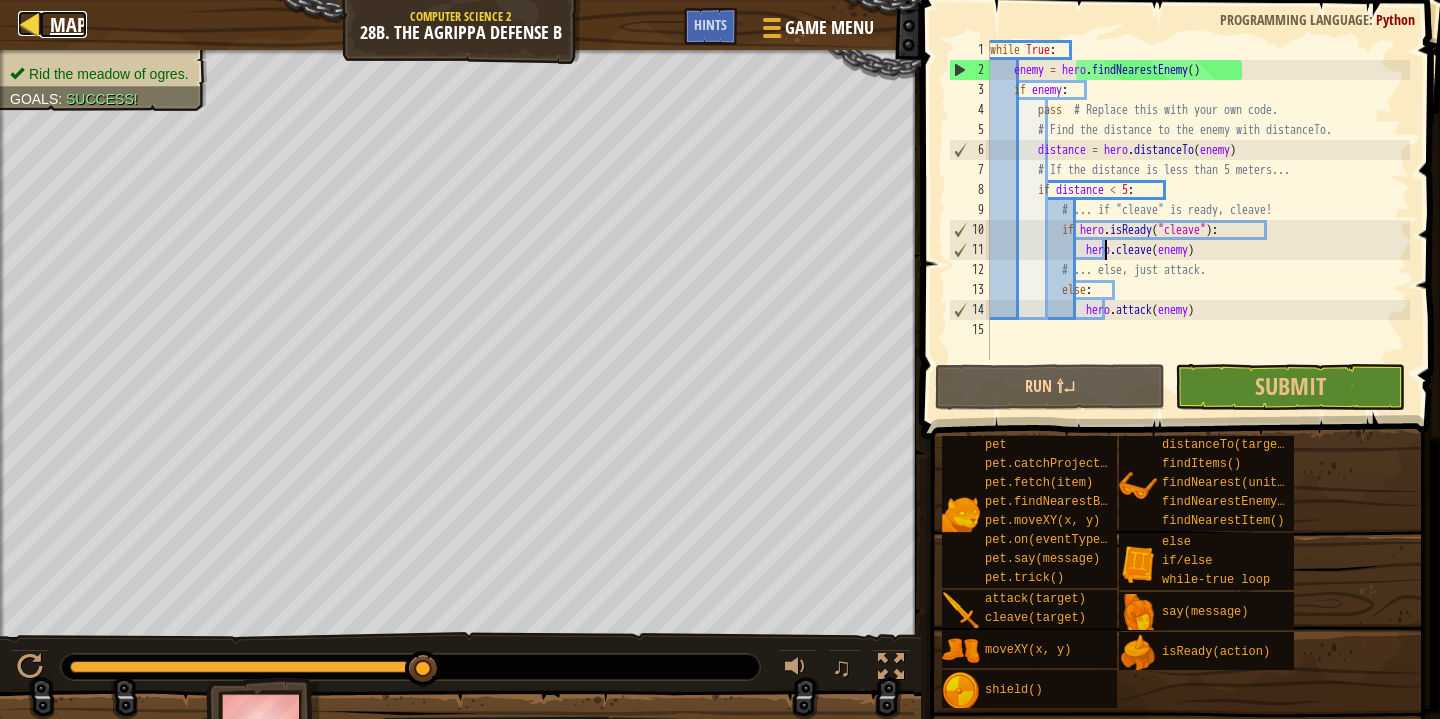 click at bounding box center [30, 23] 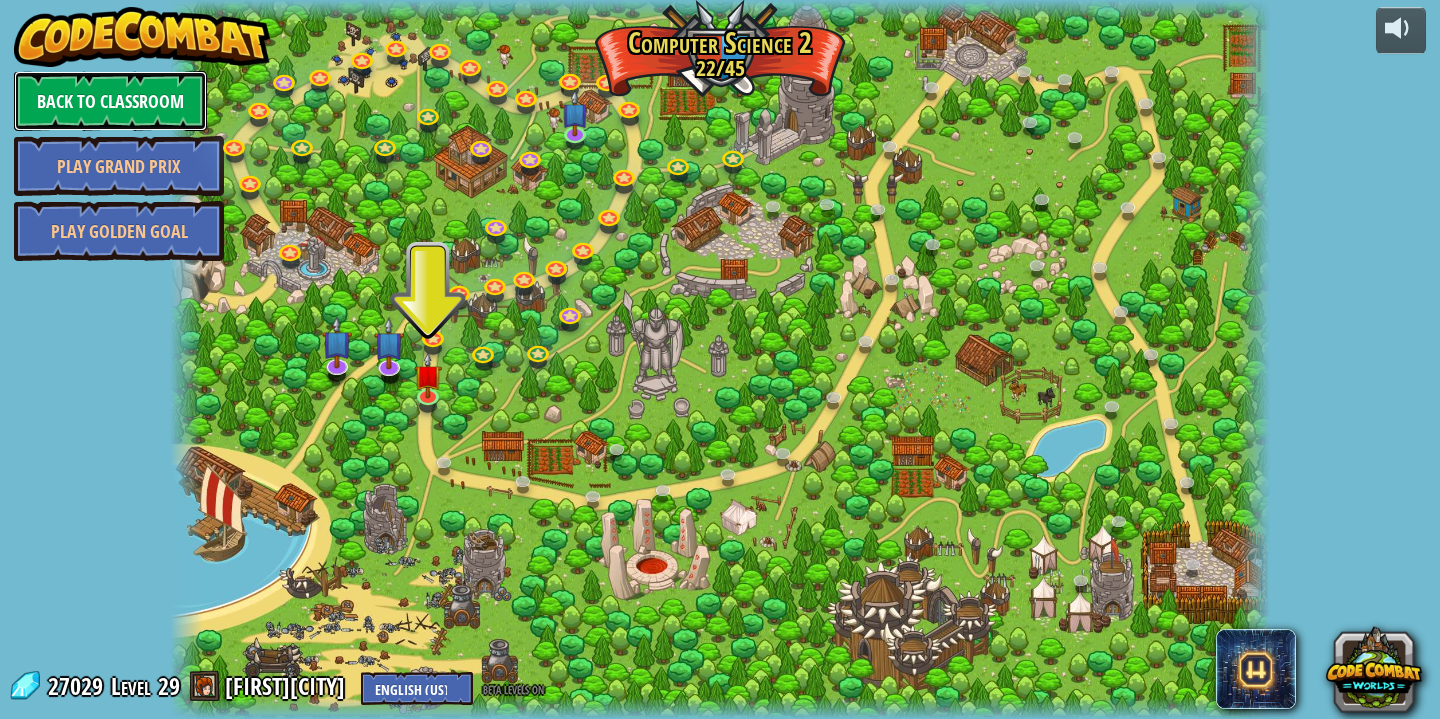 click on "Back to Classroom" at bounding box center [110, 101] 